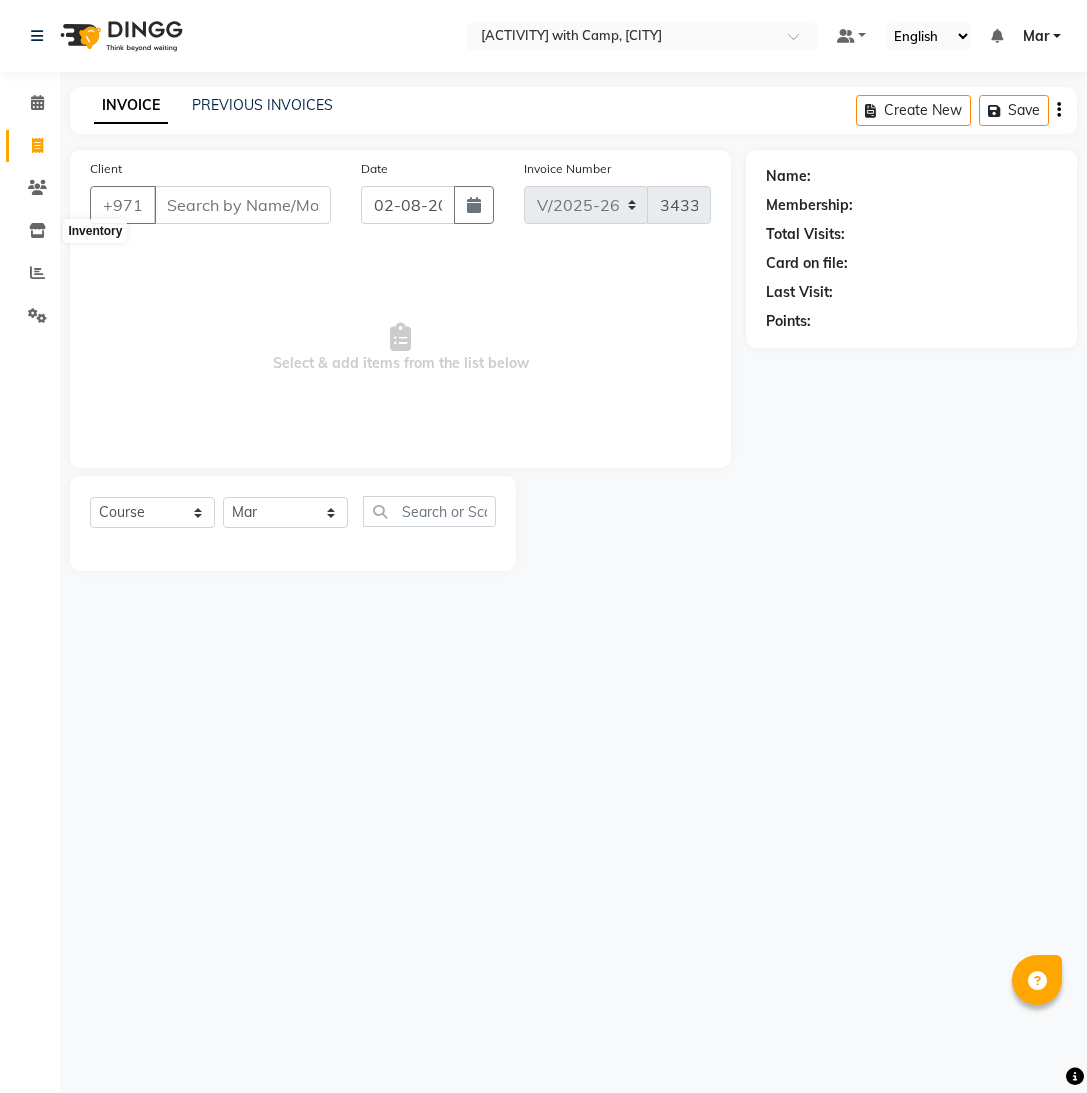 select on "910" 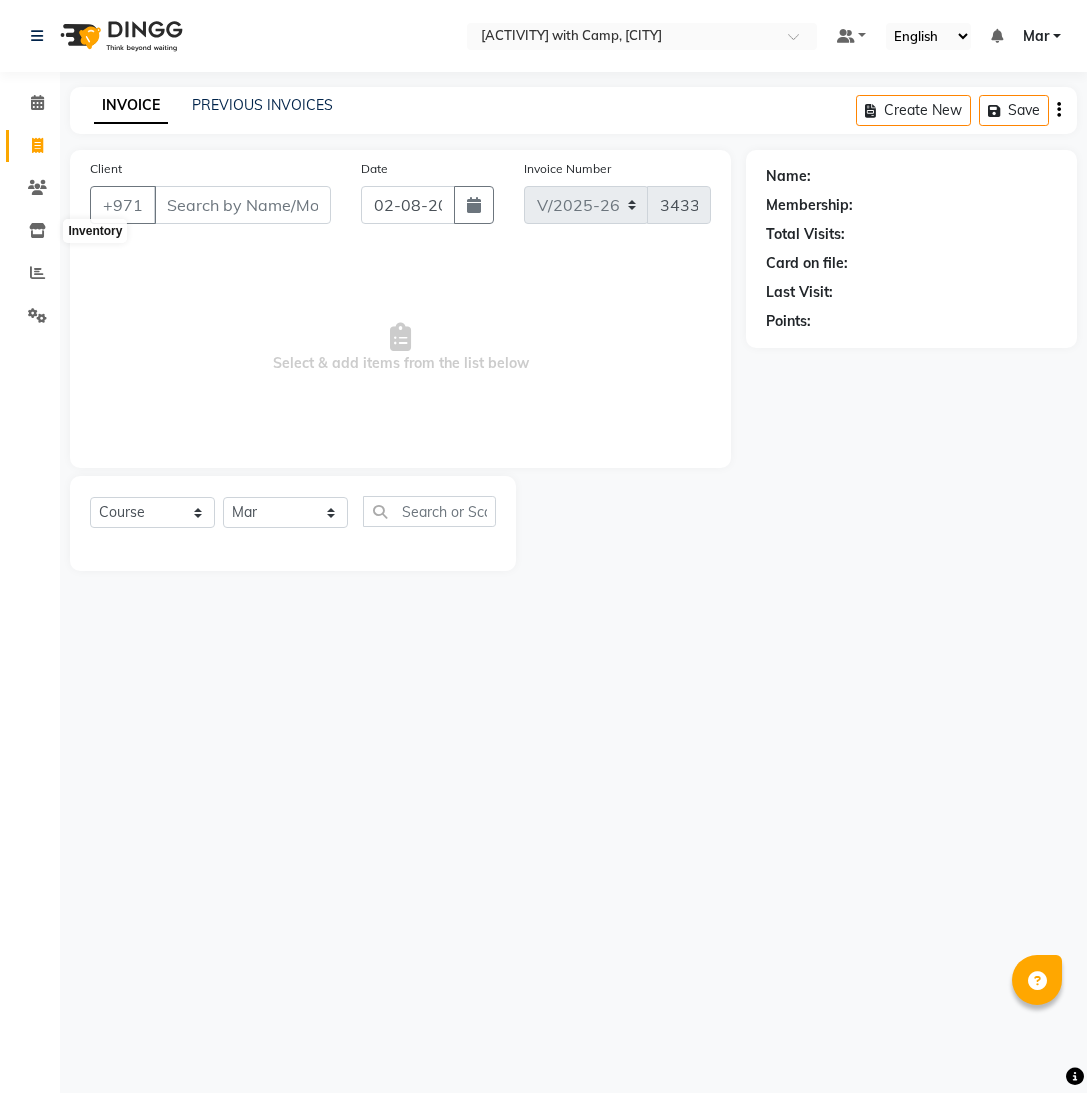 select on "service" 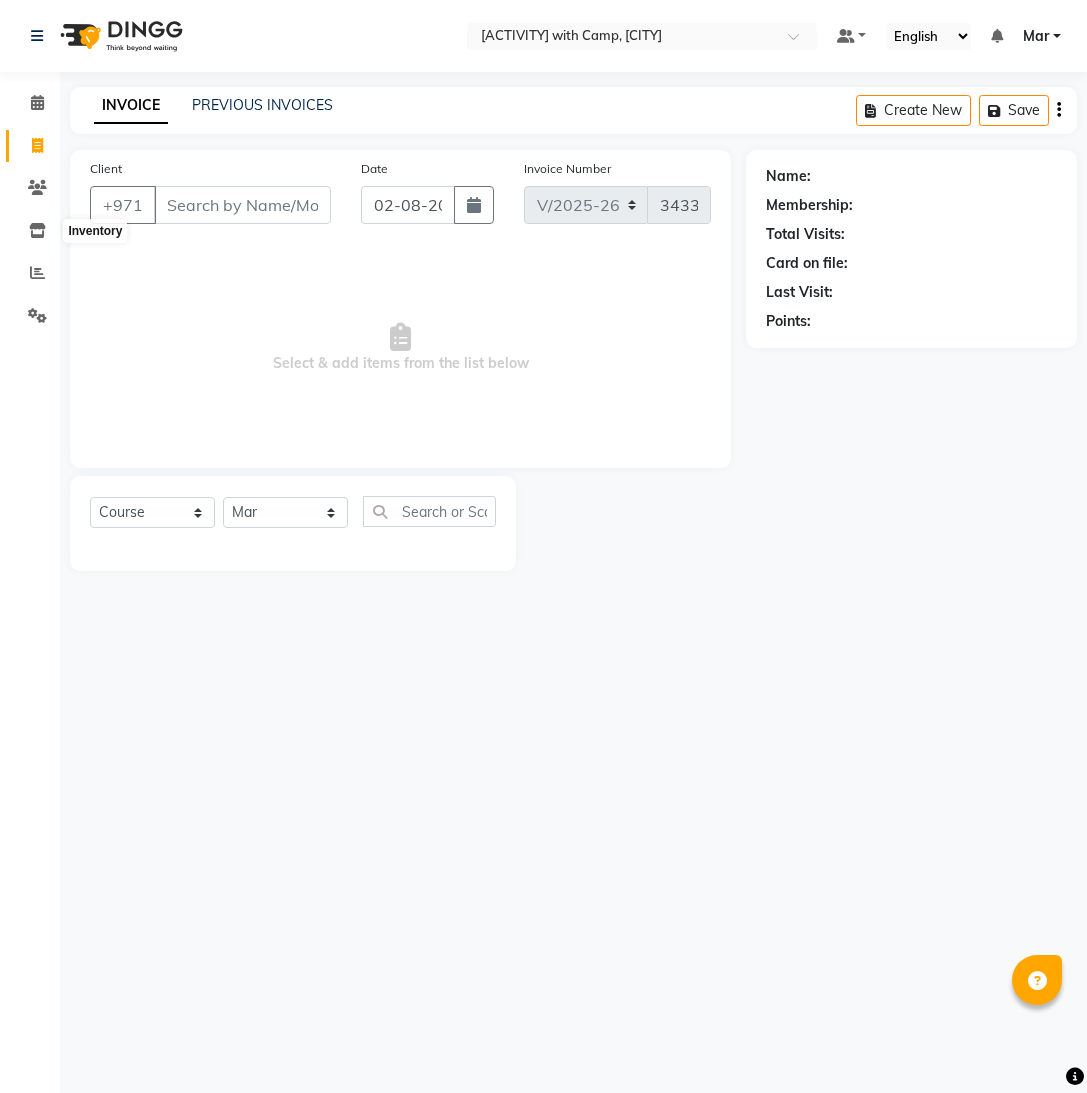 scroll, scrollTop: 0, scrollLeft: 0, axis: both 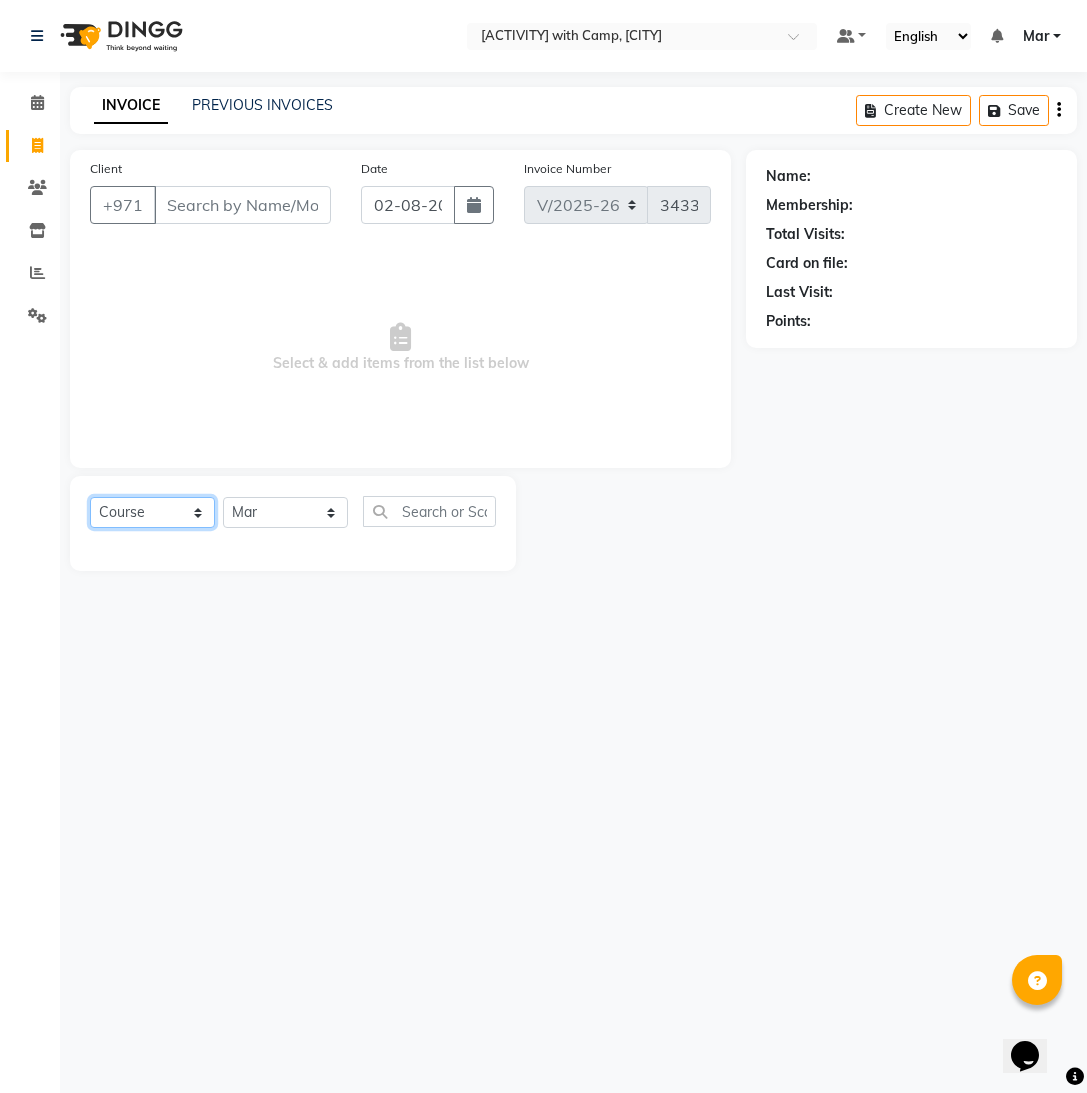 click on "Select  Course  Product  Membership  Package Voucher Prepaid Gift Card" 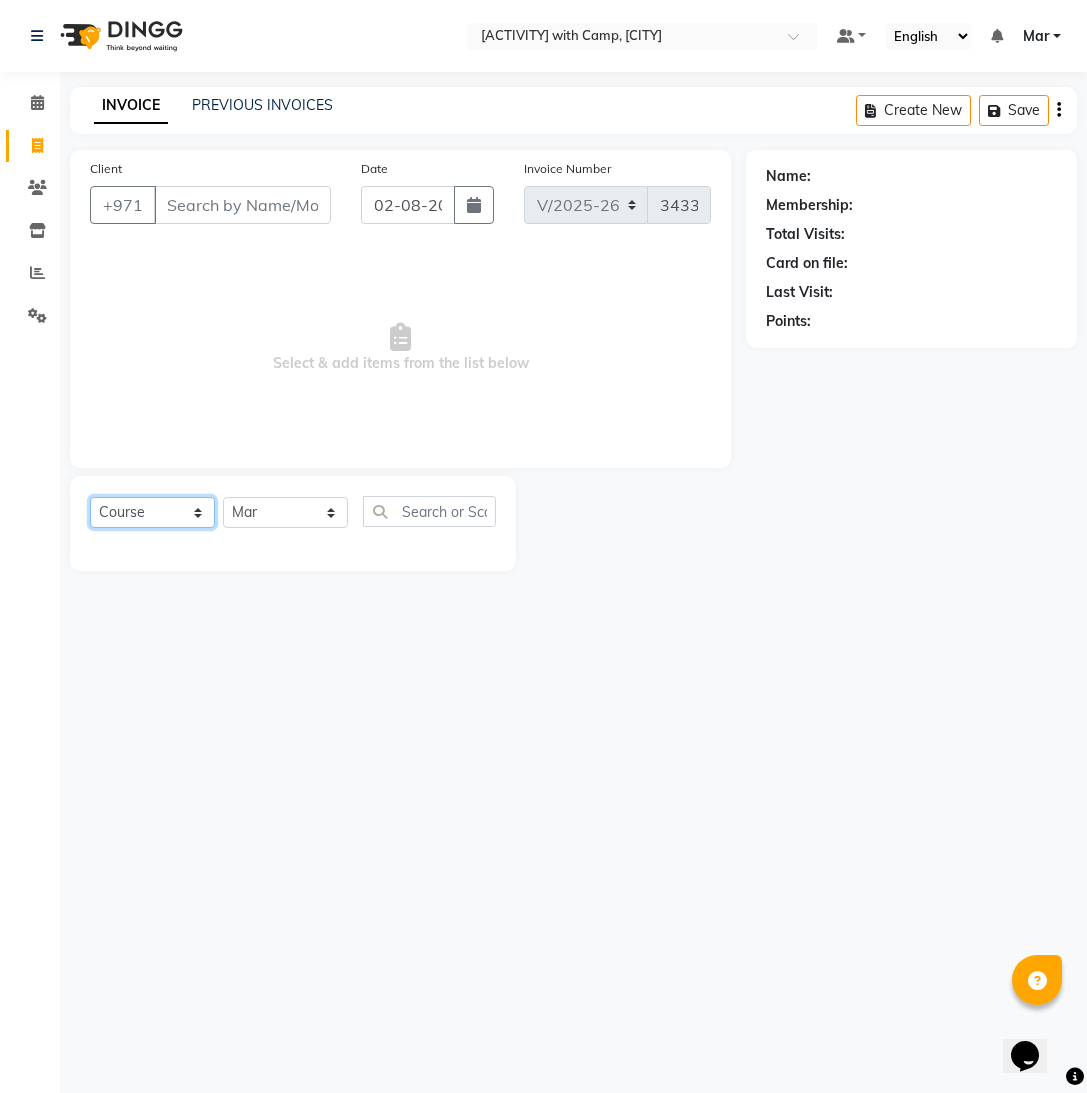 select on "package" 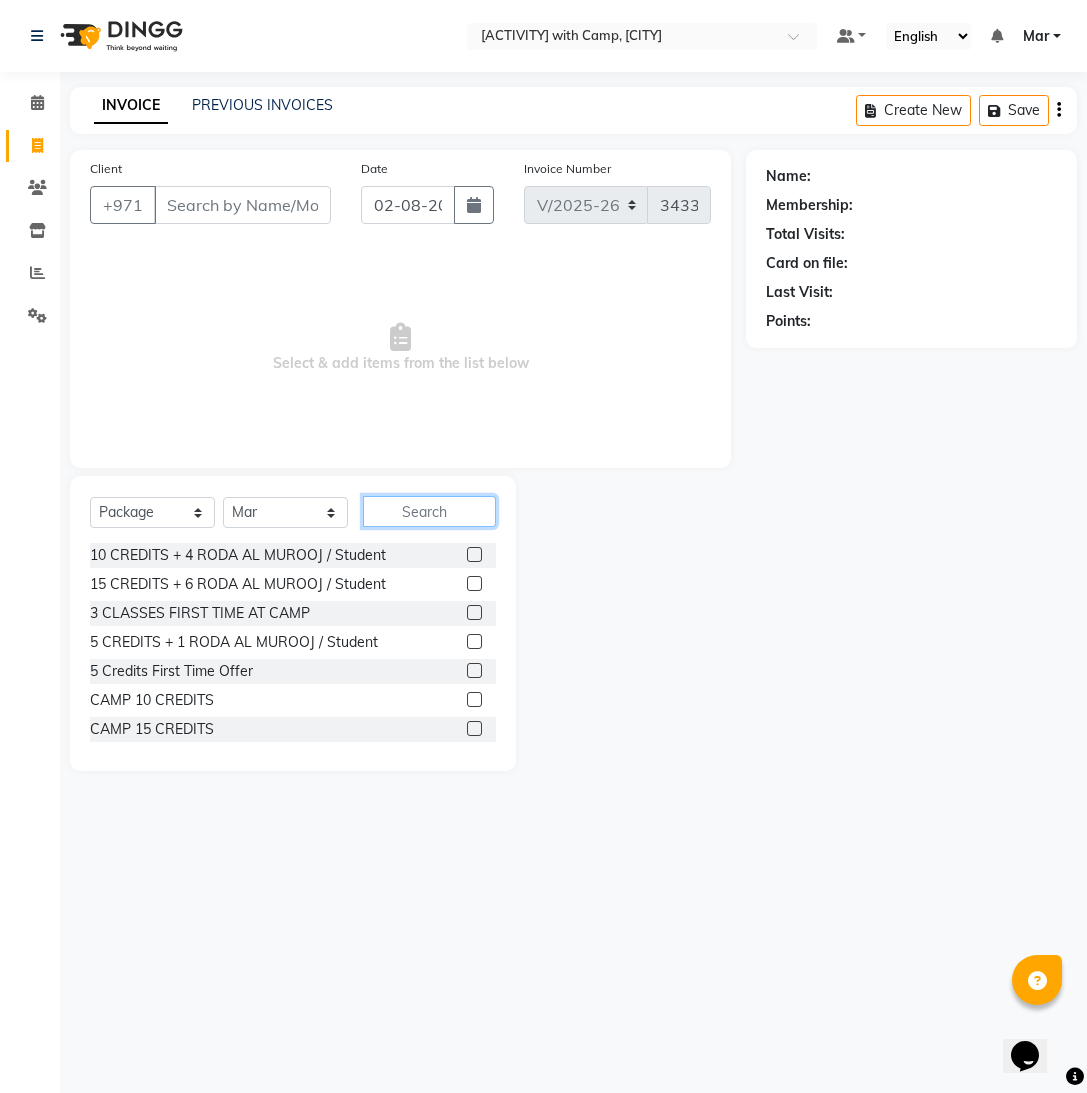 click 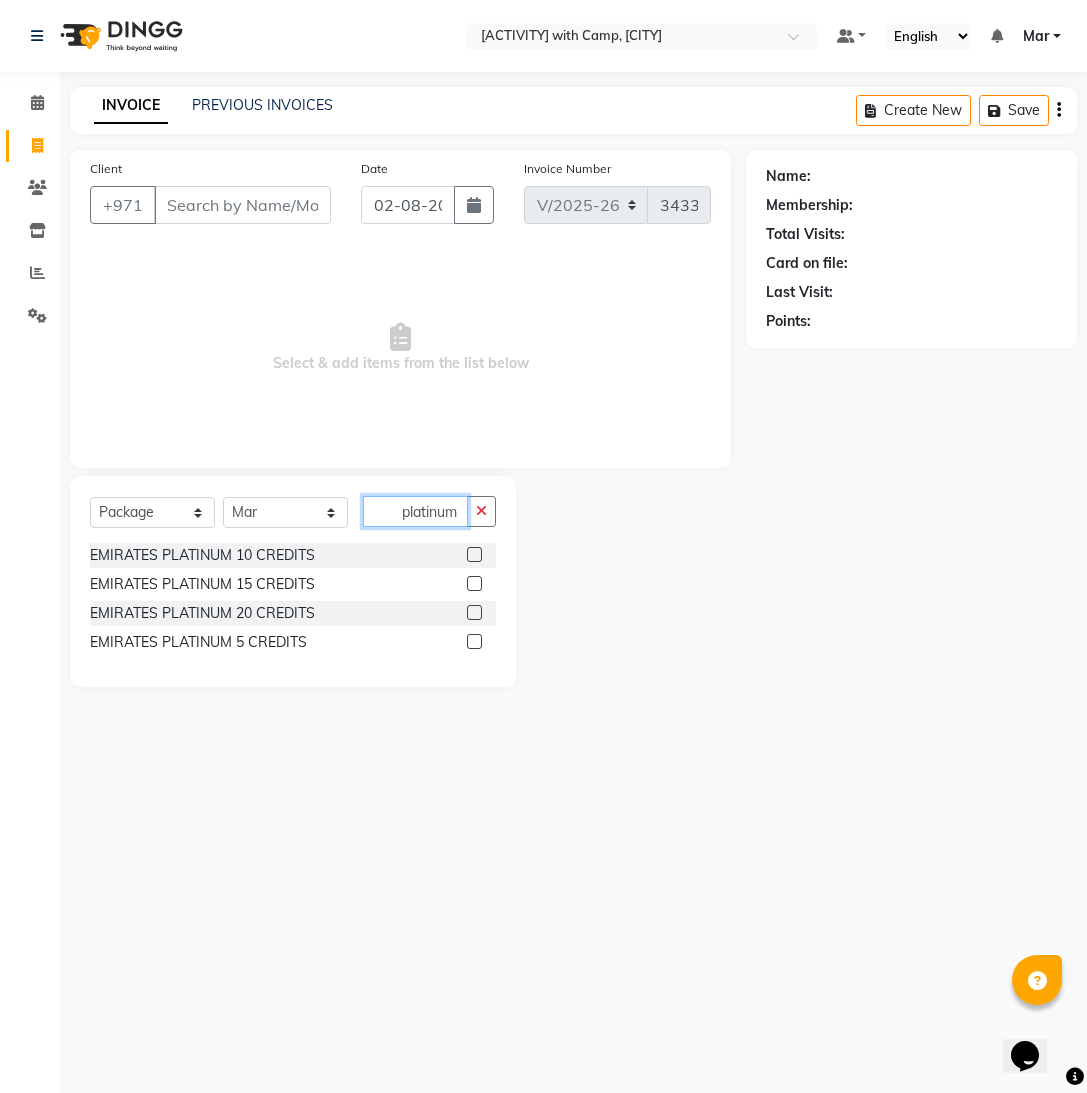 type on "platinum" 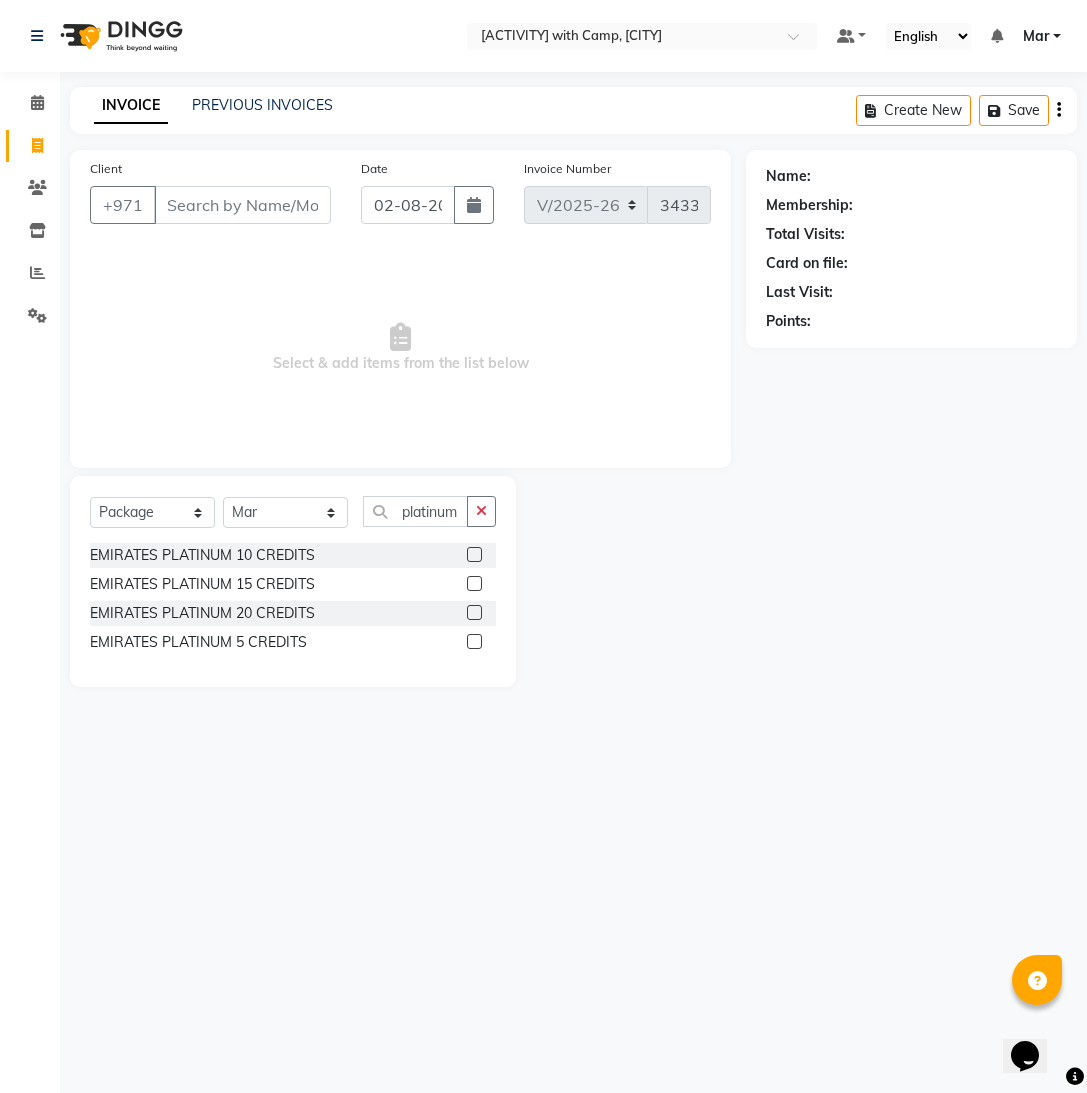 click 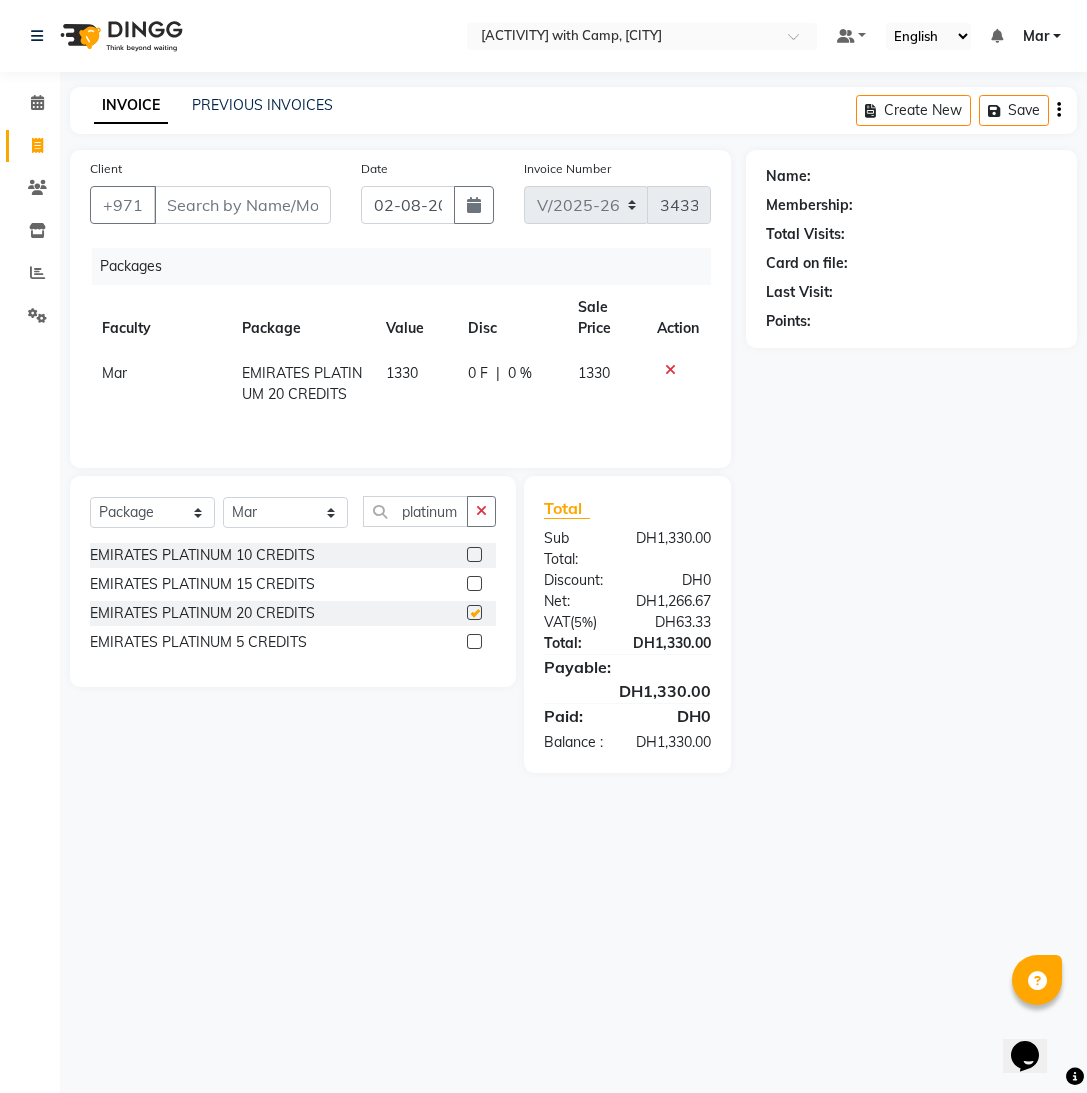 checkbox on "false" 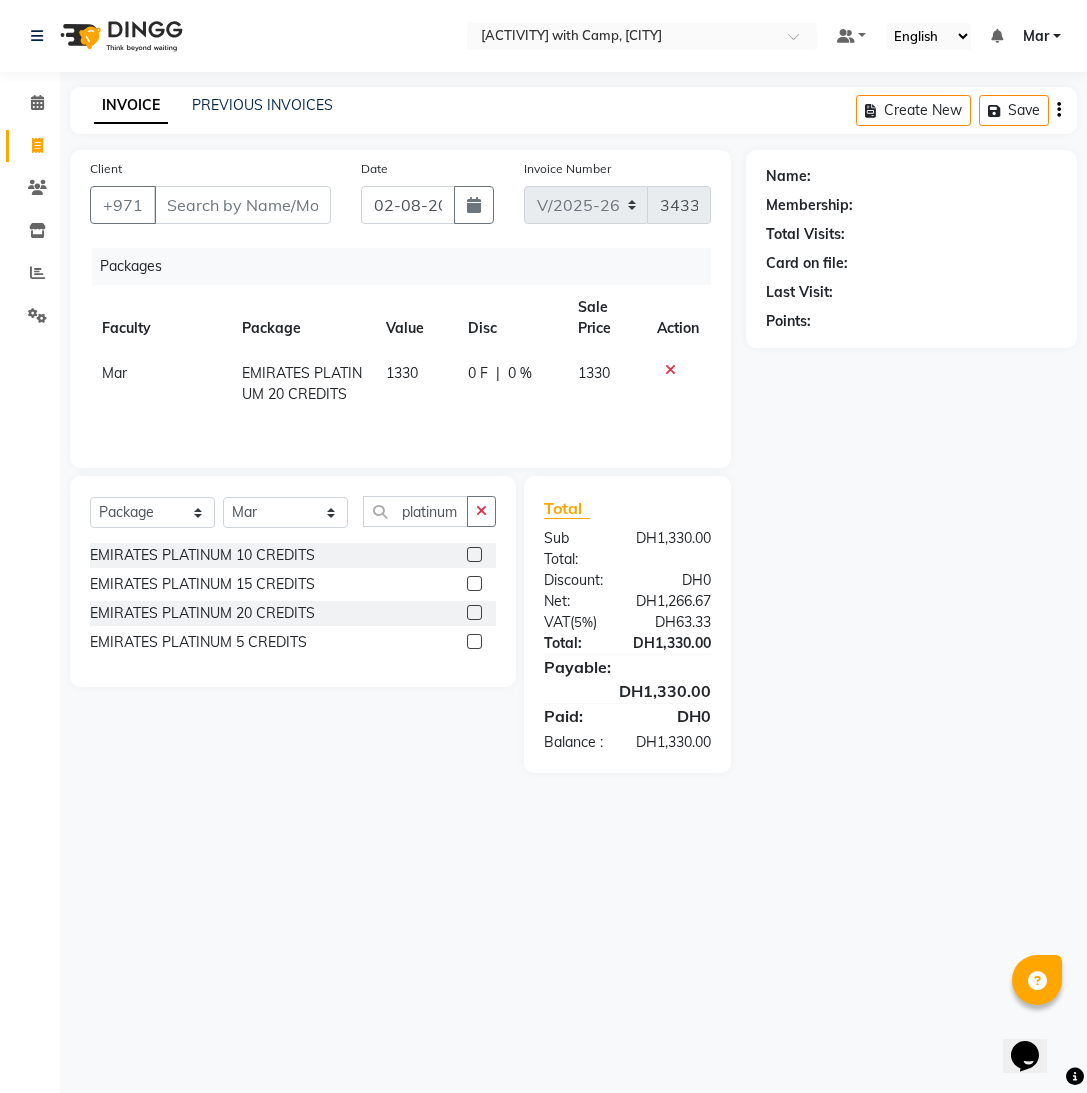 click 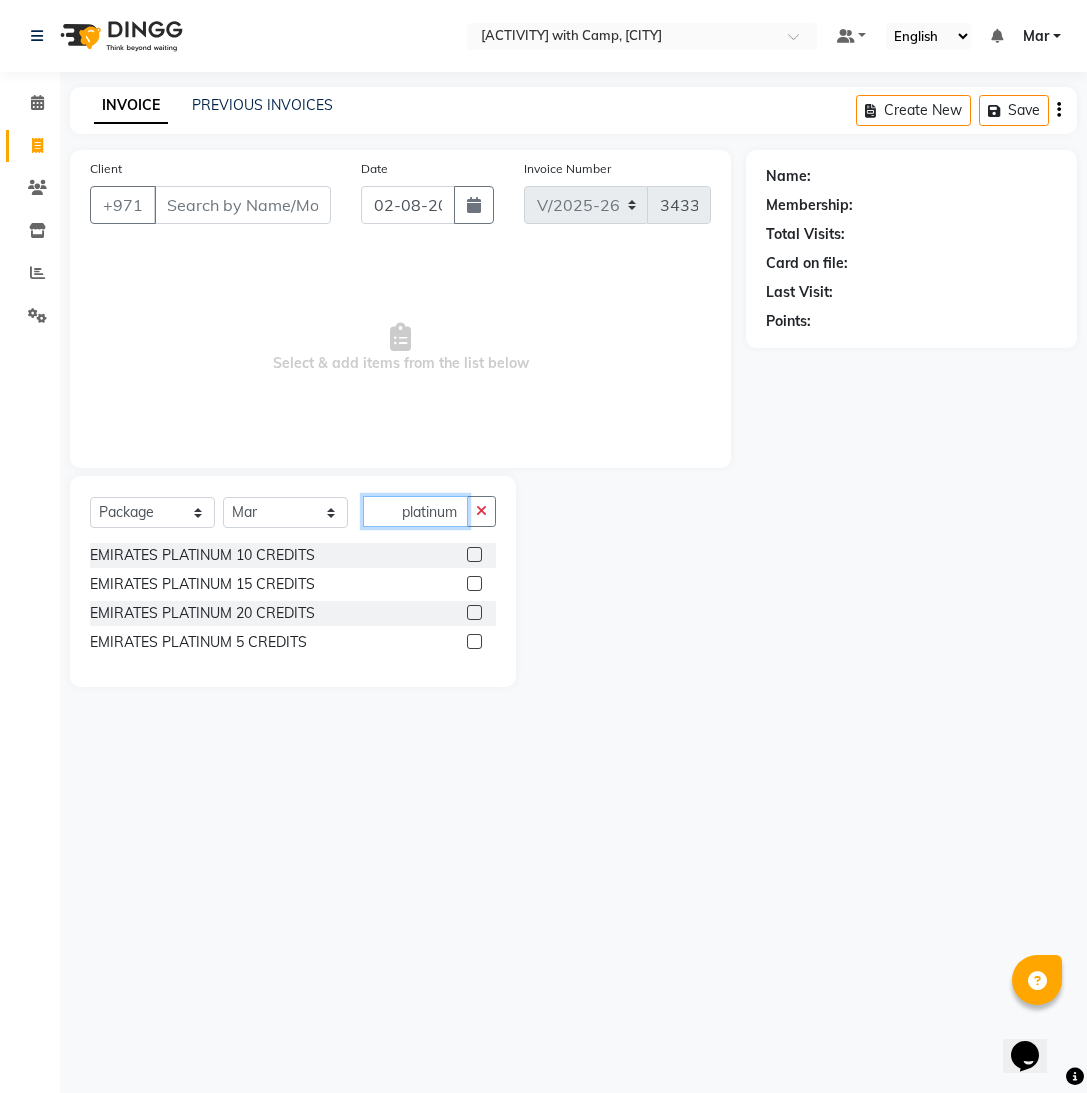 drag, startPoint x: 460, startPoint y: 509, endPoint x: 384, endPoint y: 509, distance: 76 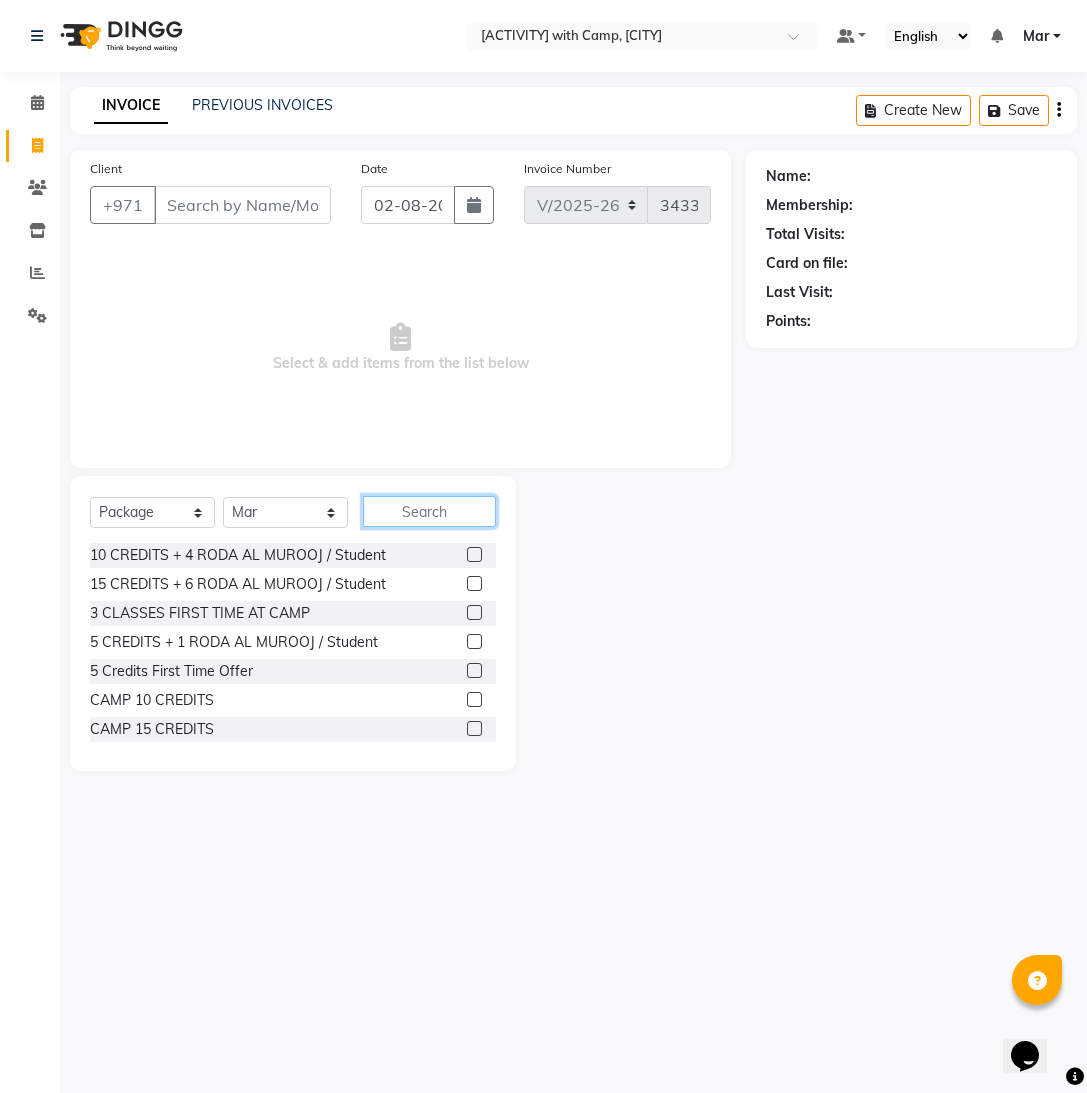 type 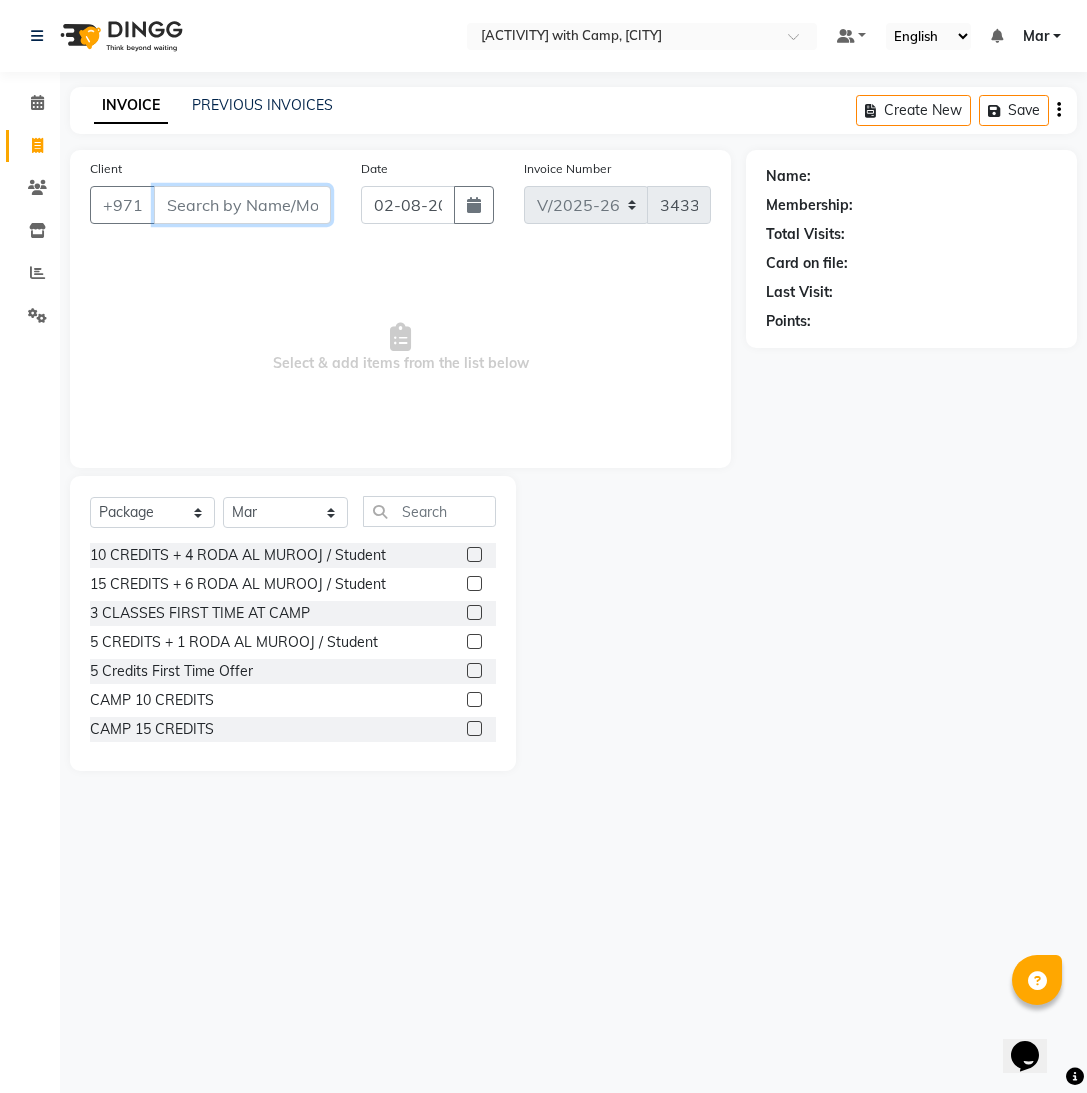 click on "Client" at bounding box center (242, 205) 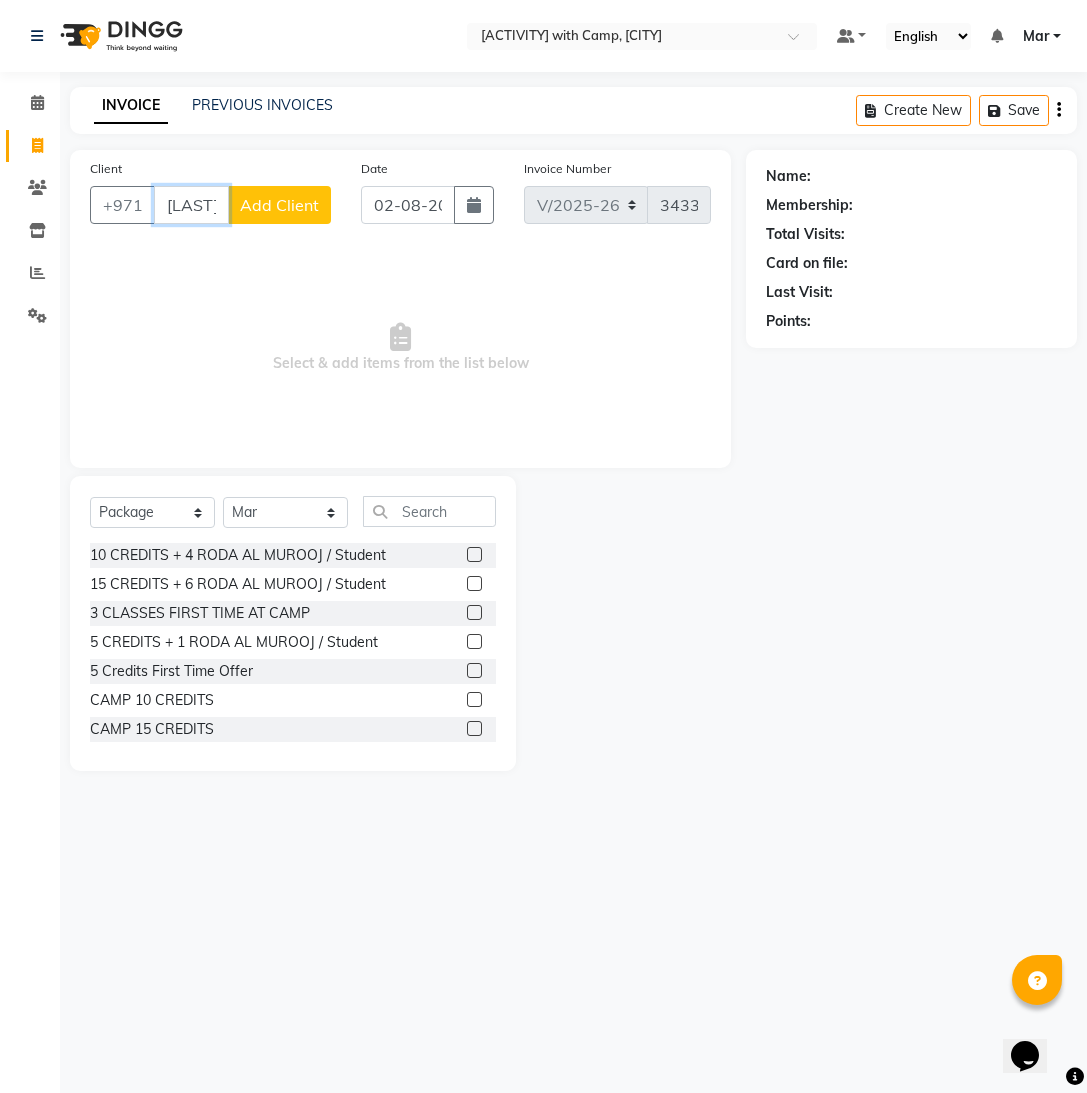 scroll, scrollTop: 0, scrollLeft: 4, axis: horizontal 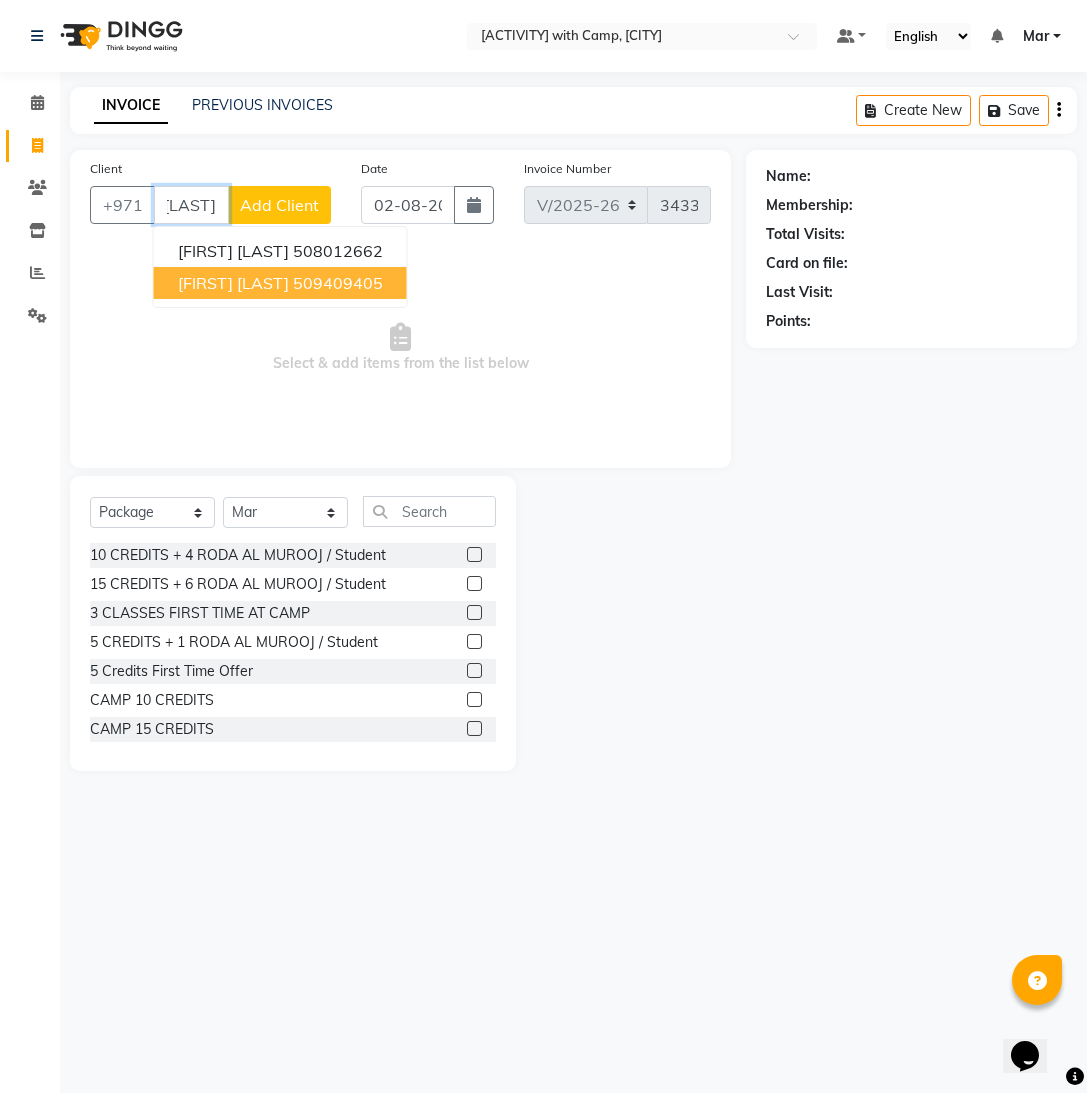 click on "[FIRST] [LAST]" at bounding box center (233, 283) 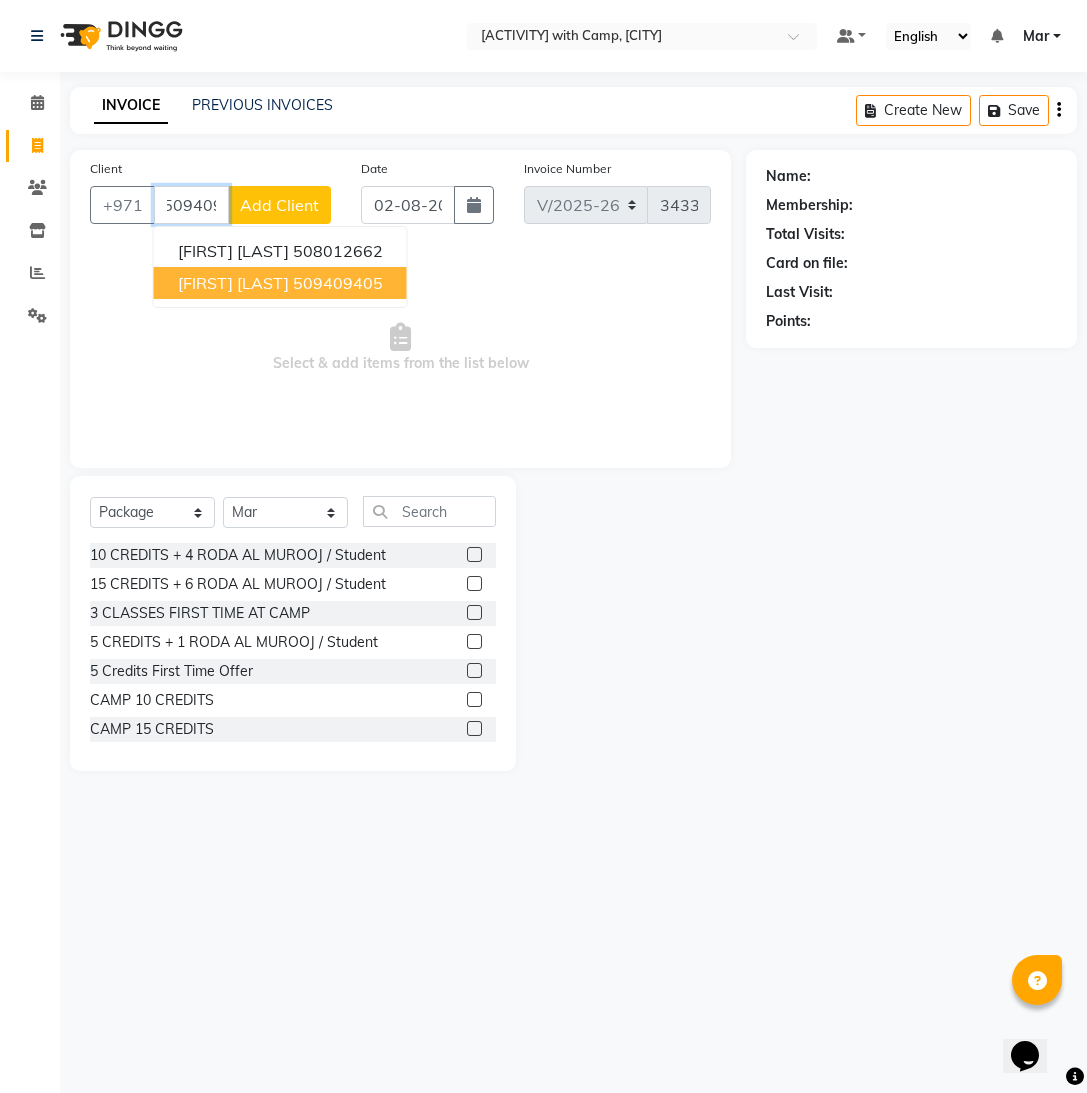 scroll, scrollTop: 0, scrollLeft: 0, axis: both 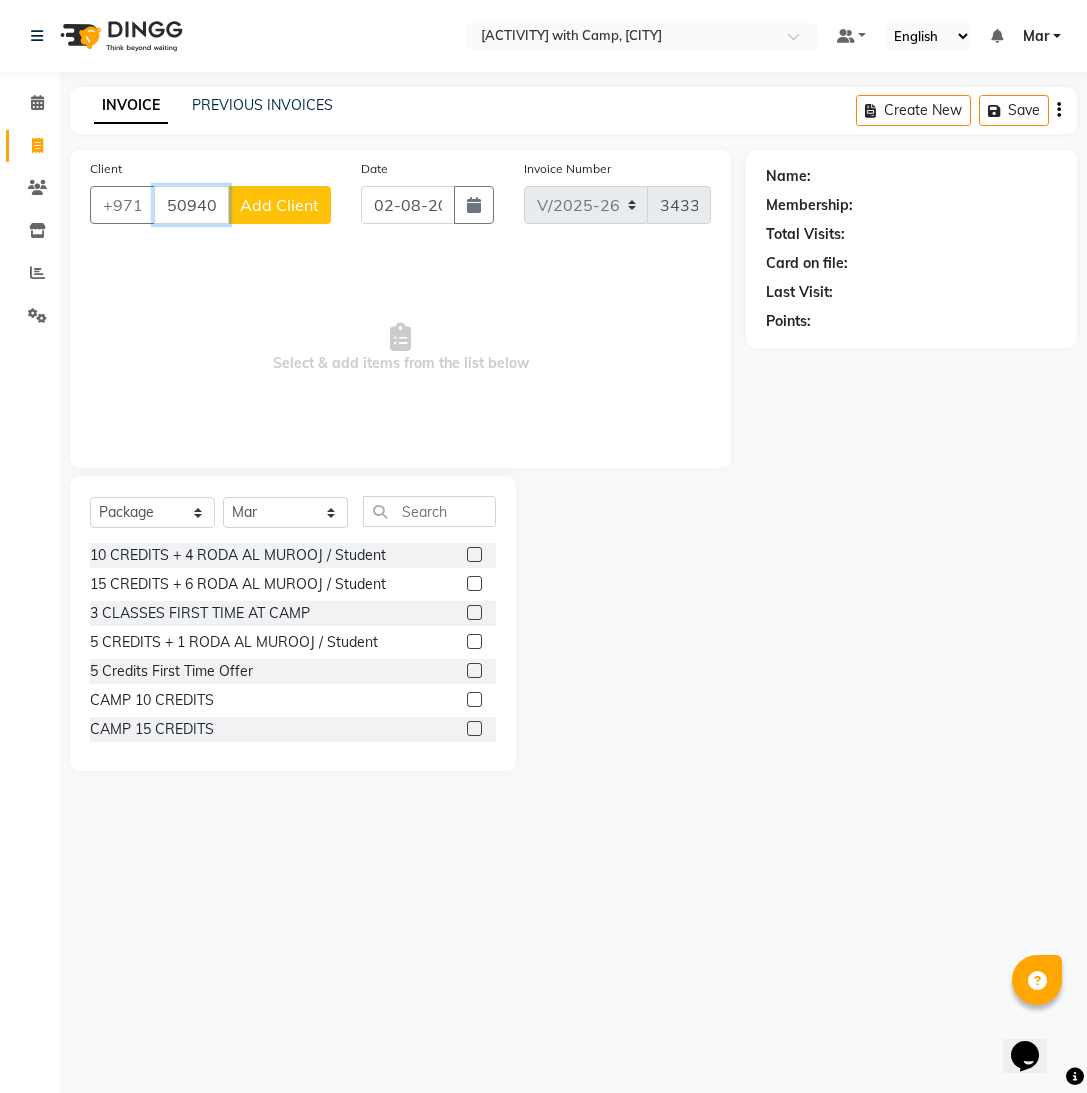 type on "509409405" 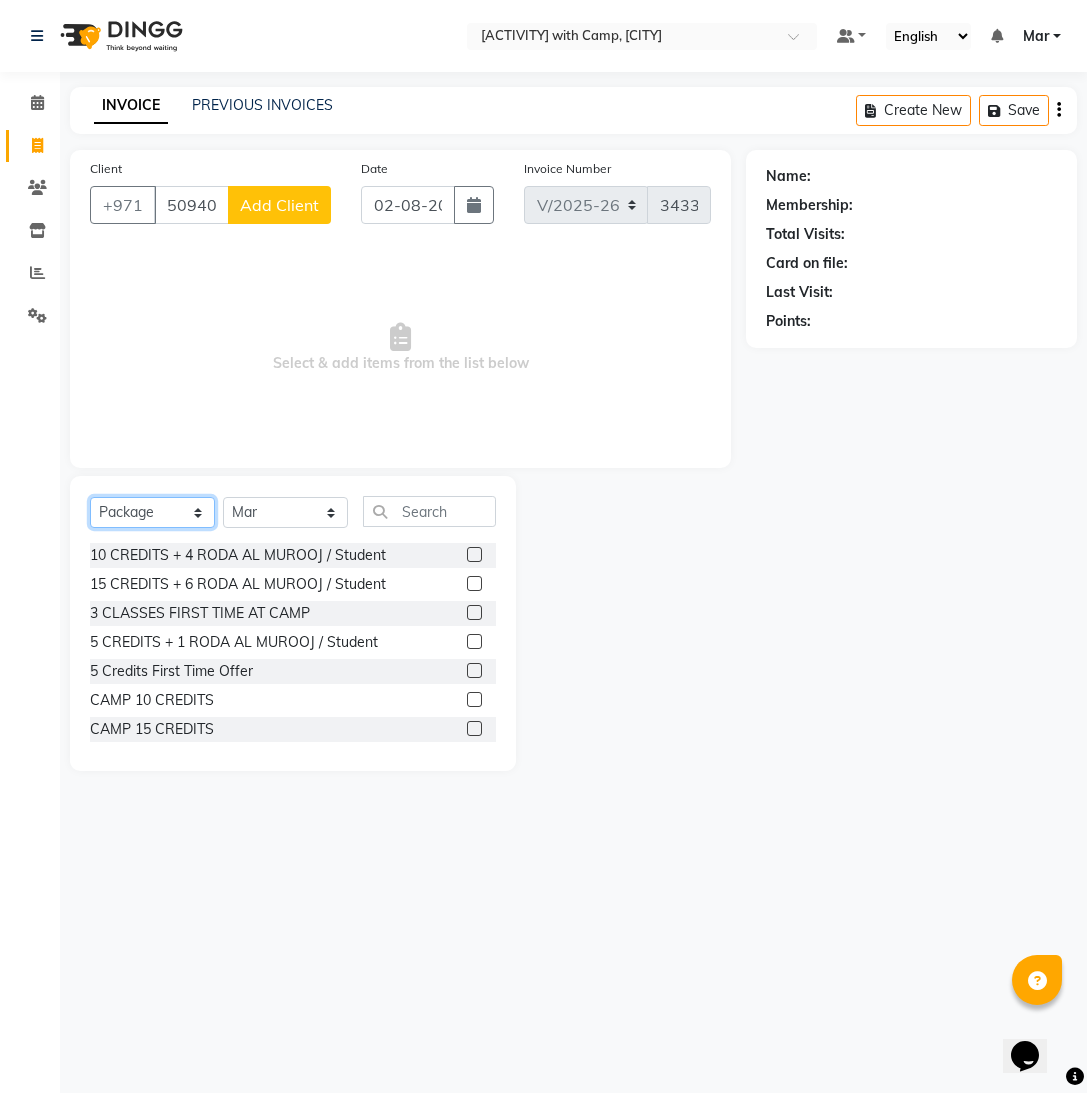 click on "Select  Course  Product  Membership  Package Voucher Prepaid Gift Card" 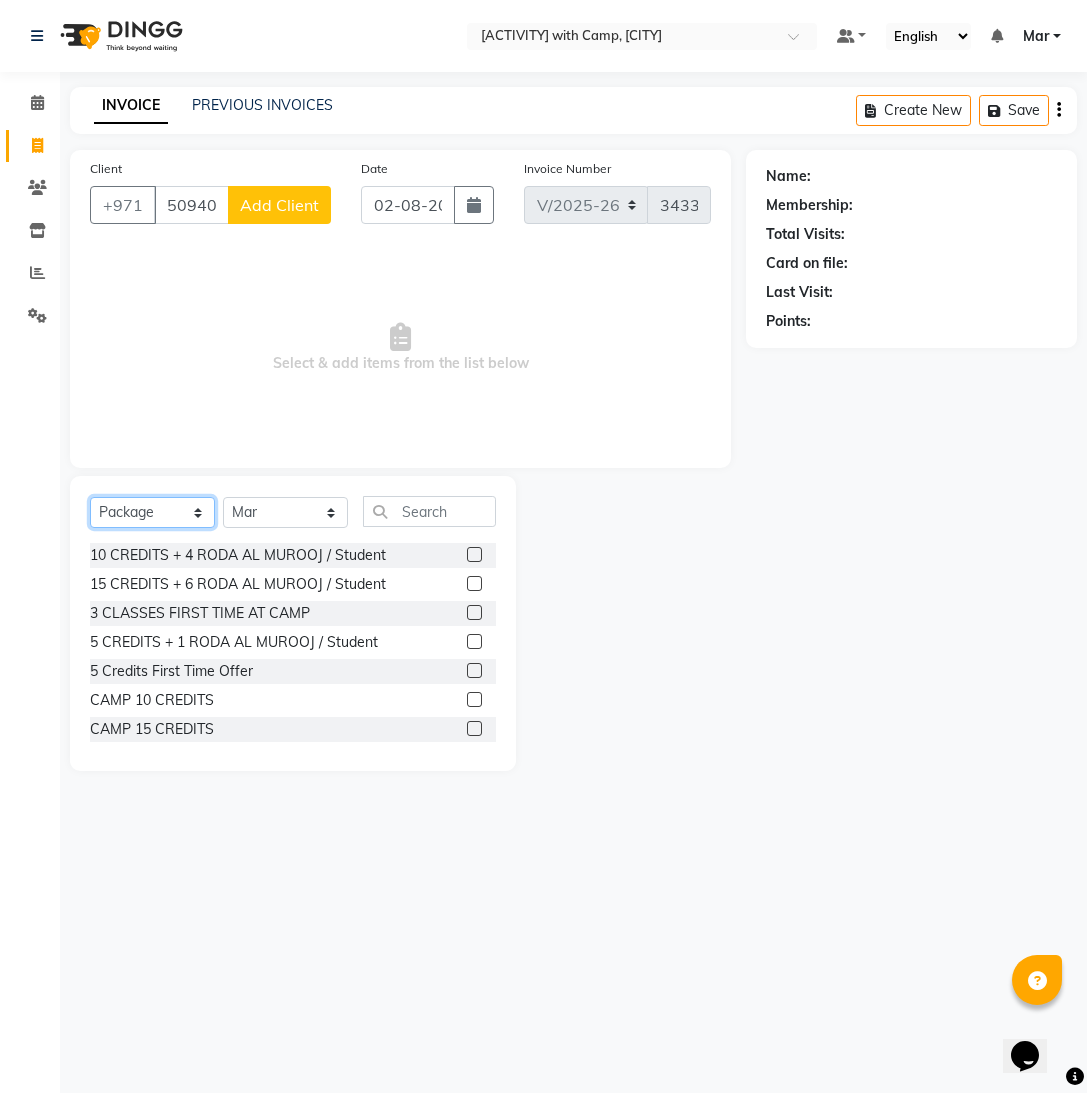 select on "product" 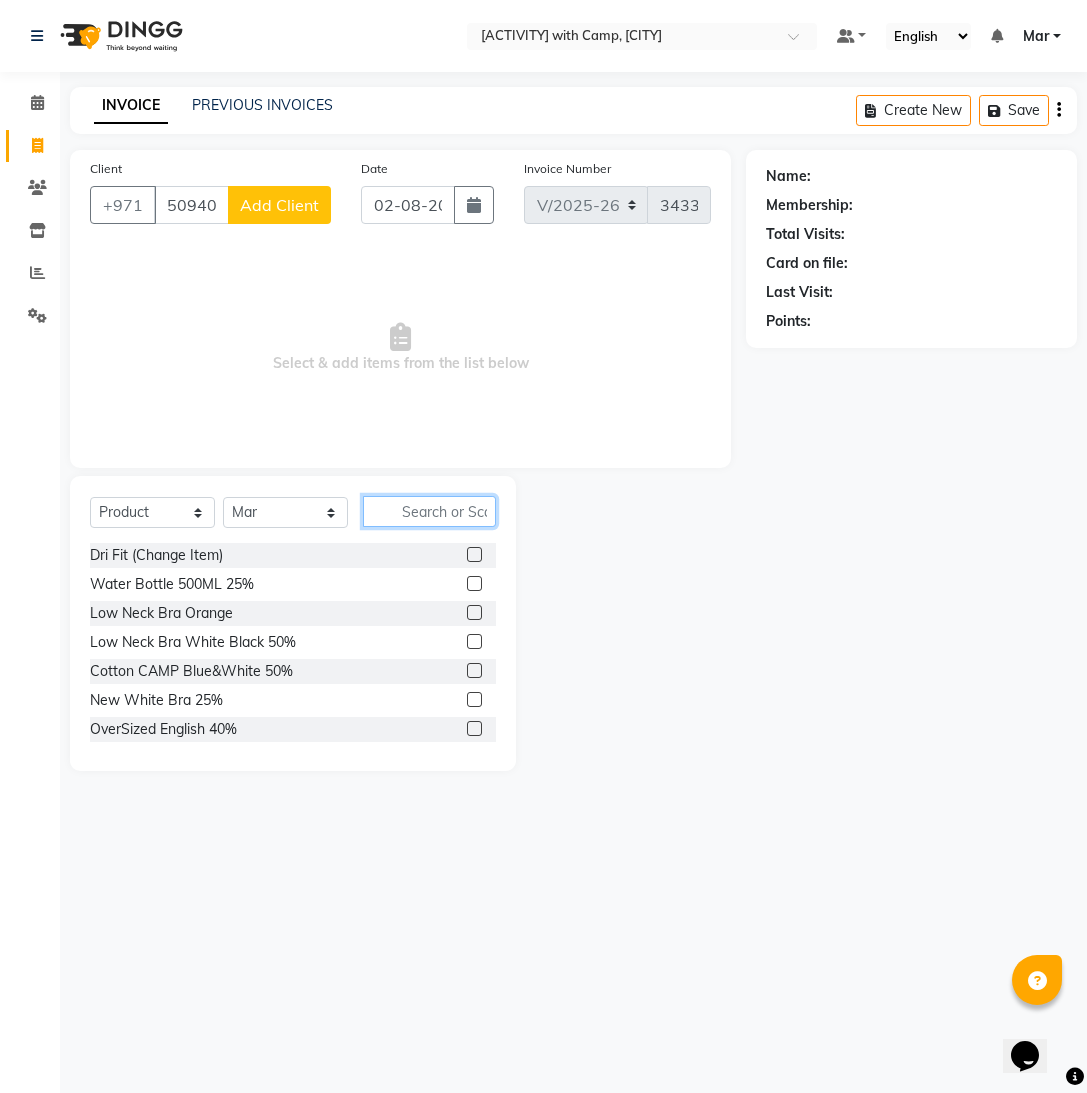click 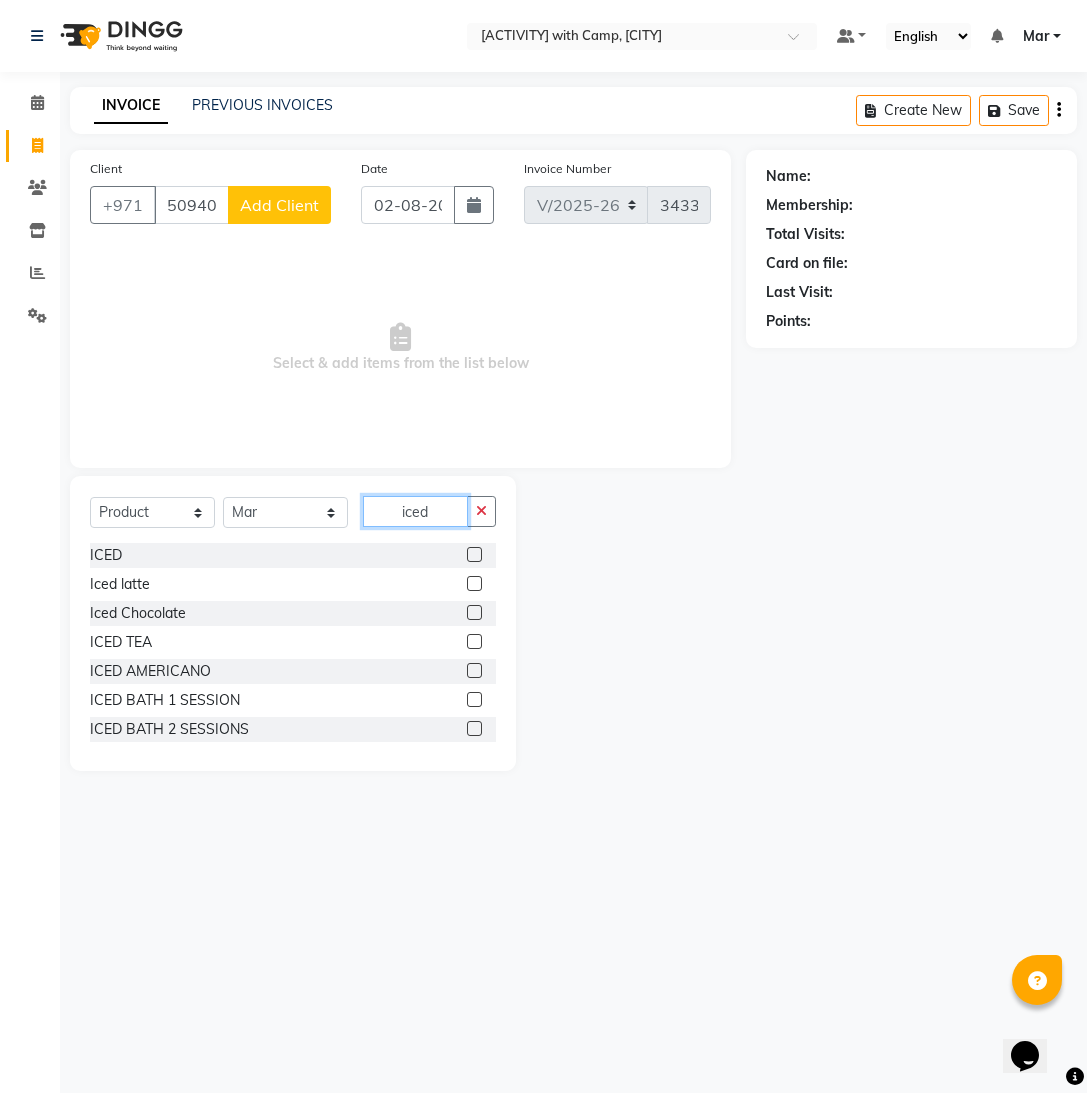 type on "iced" 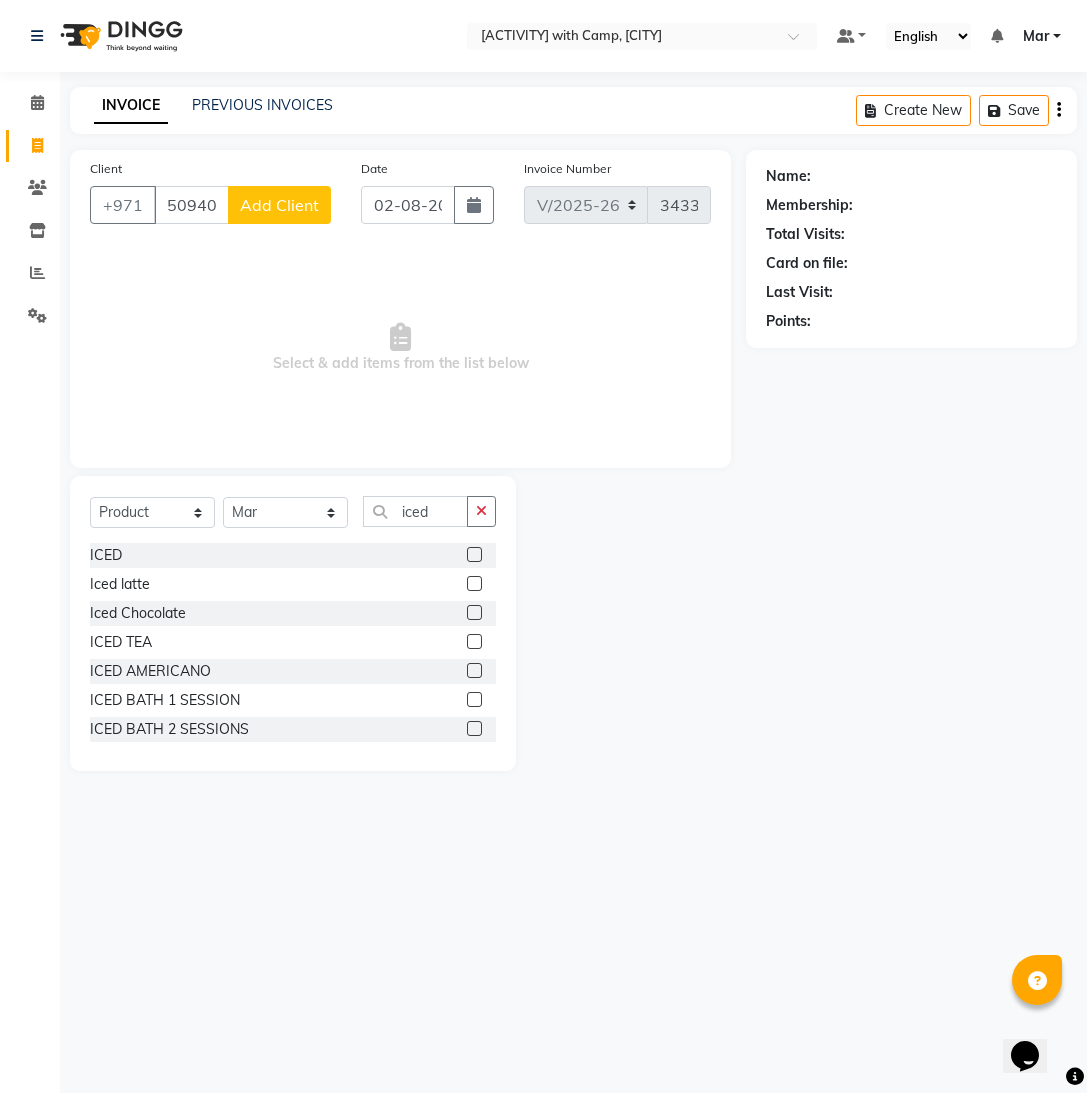 click 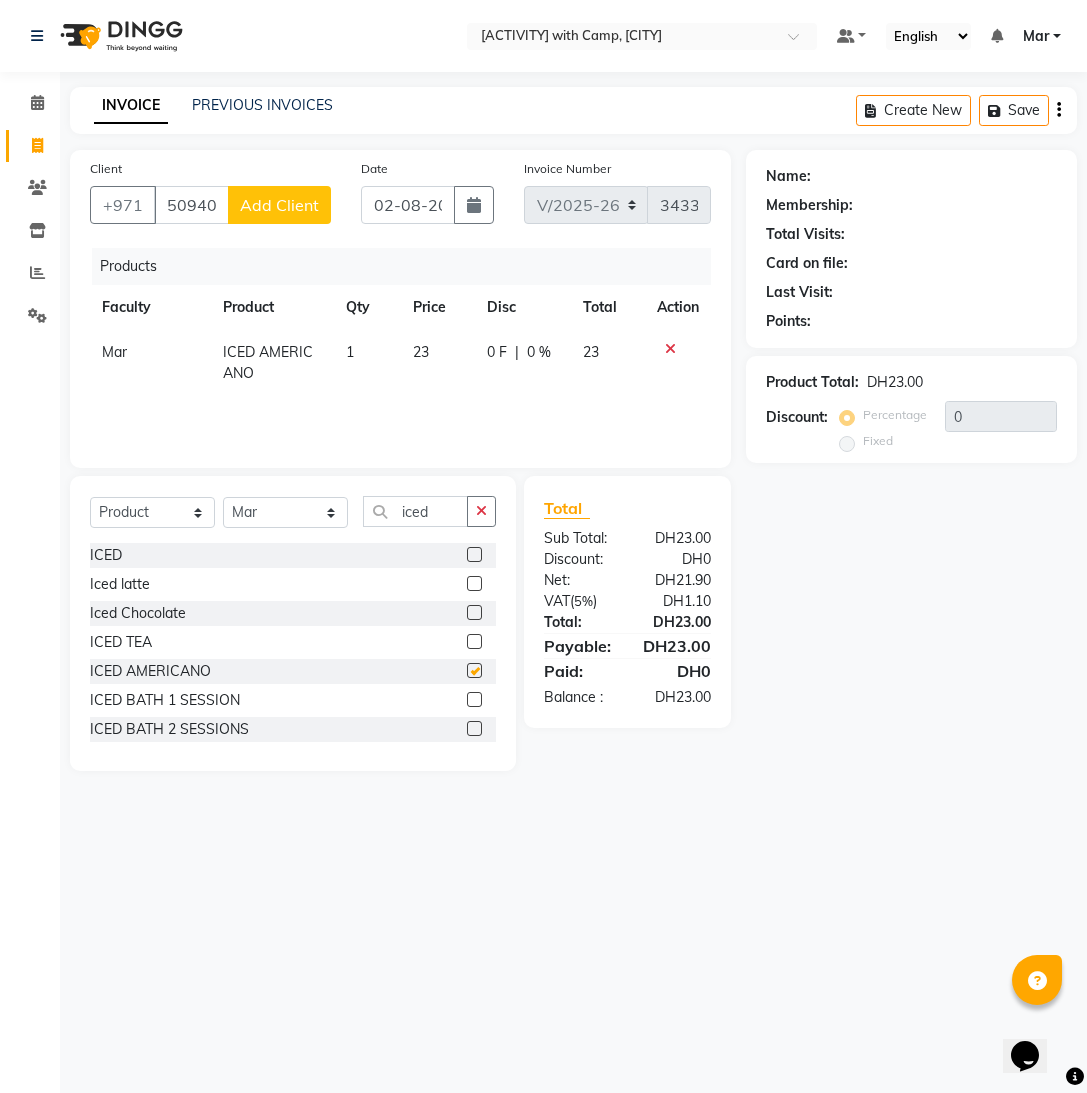 checkbox on "false" 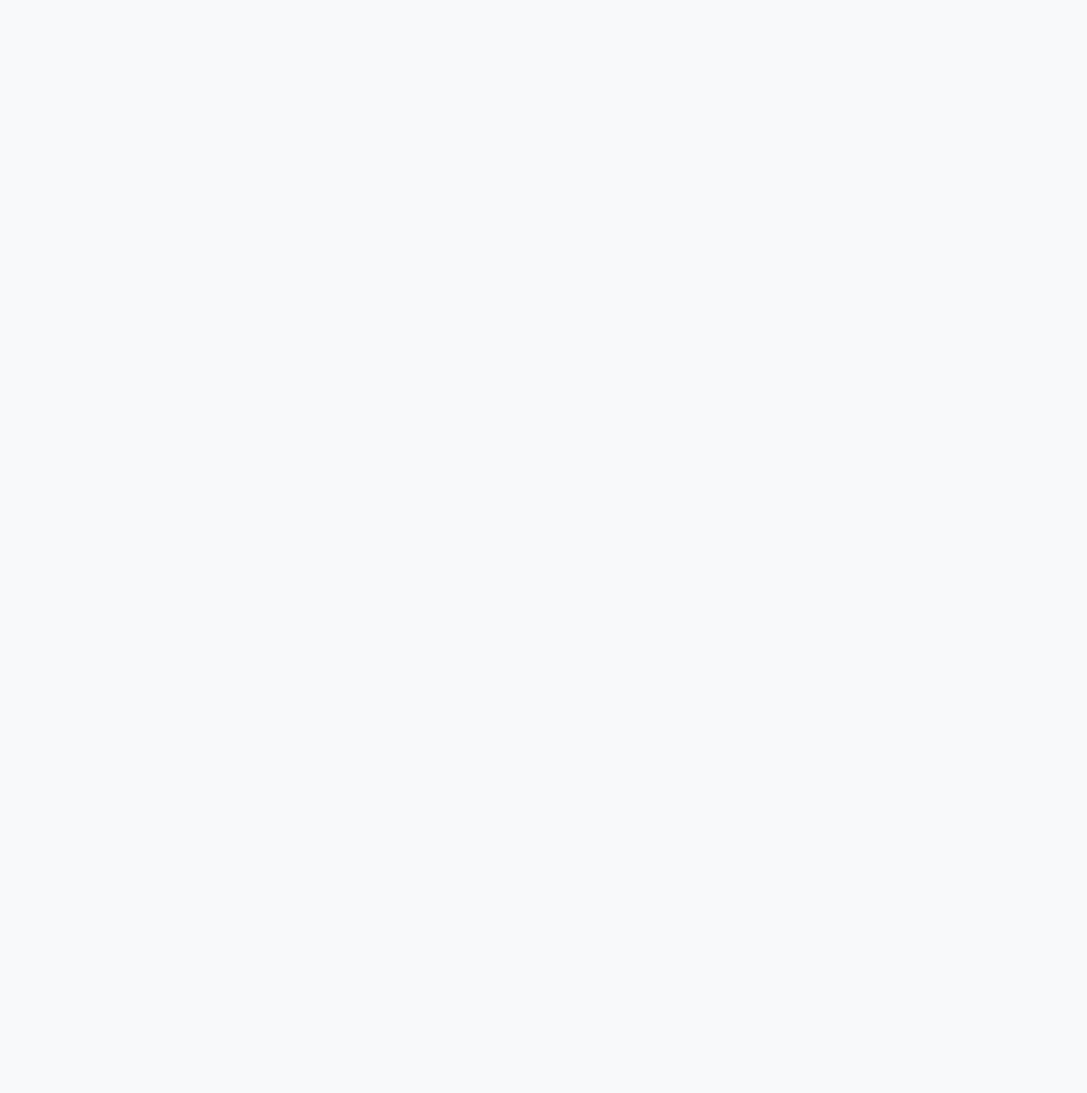 scroll, scrollTop: 0, scrollLeft: 0, axis: both 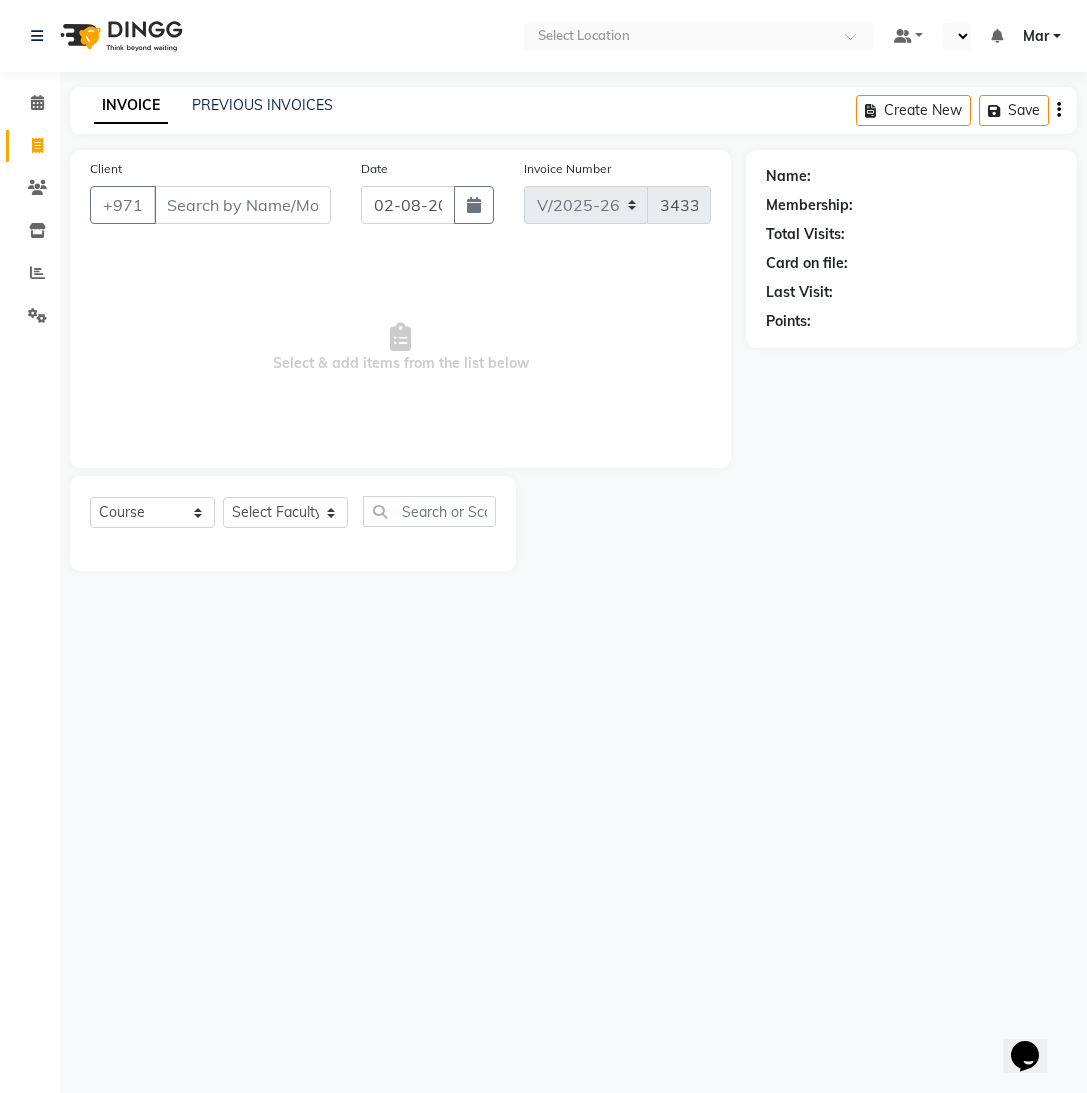 select on "en" 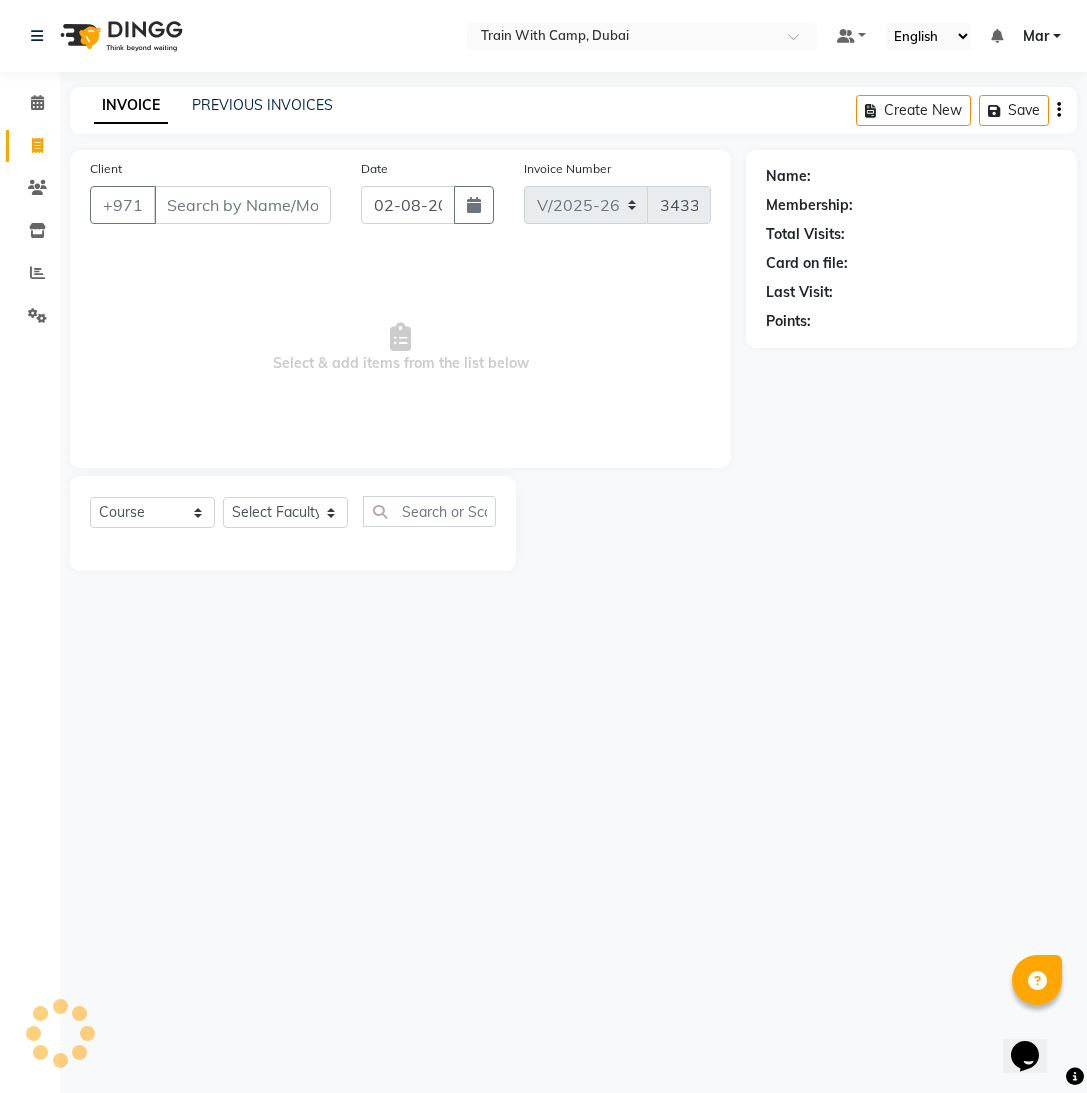 select on "14898" 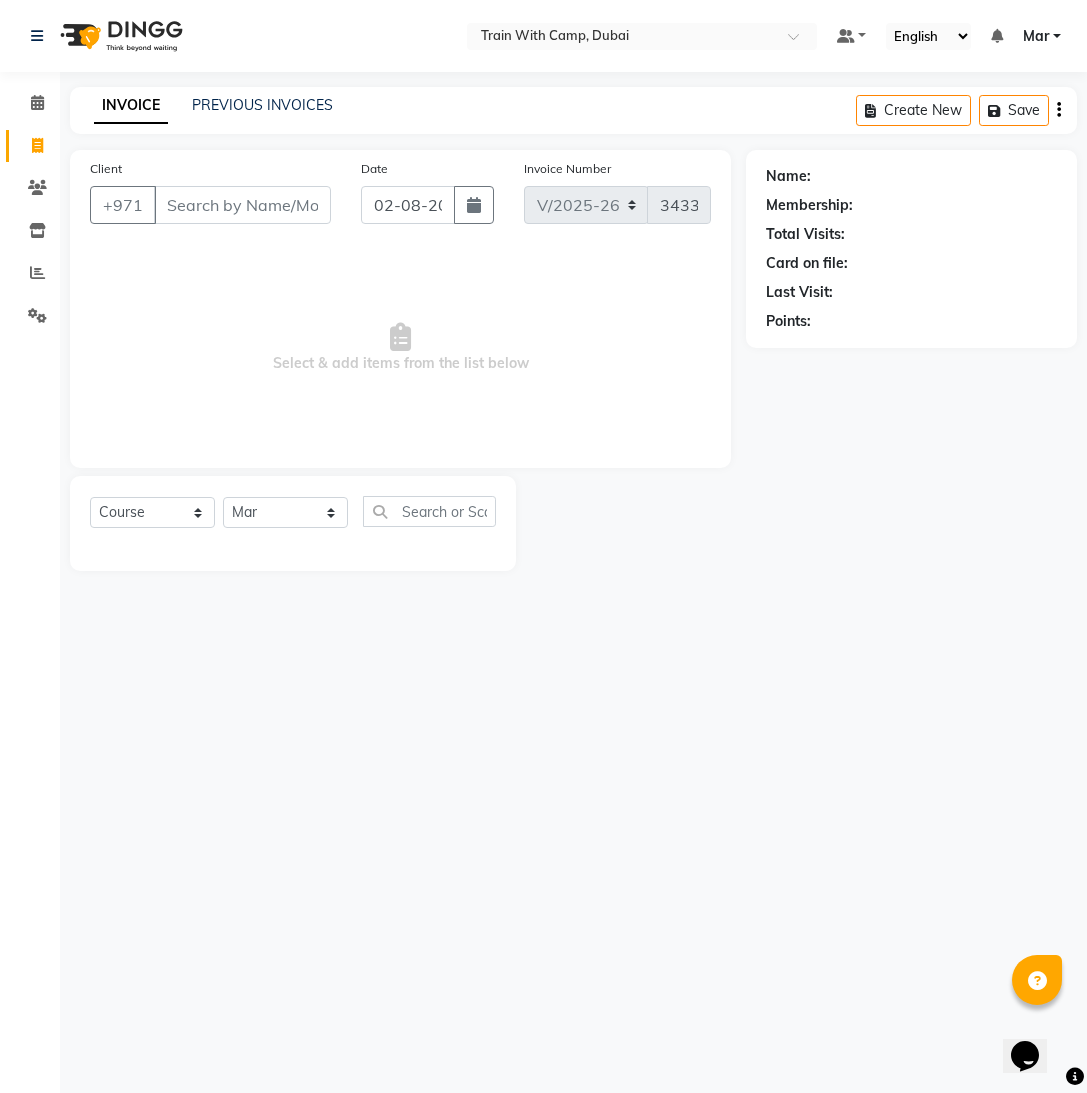 click on "Client" at bounding box center [242, 205] 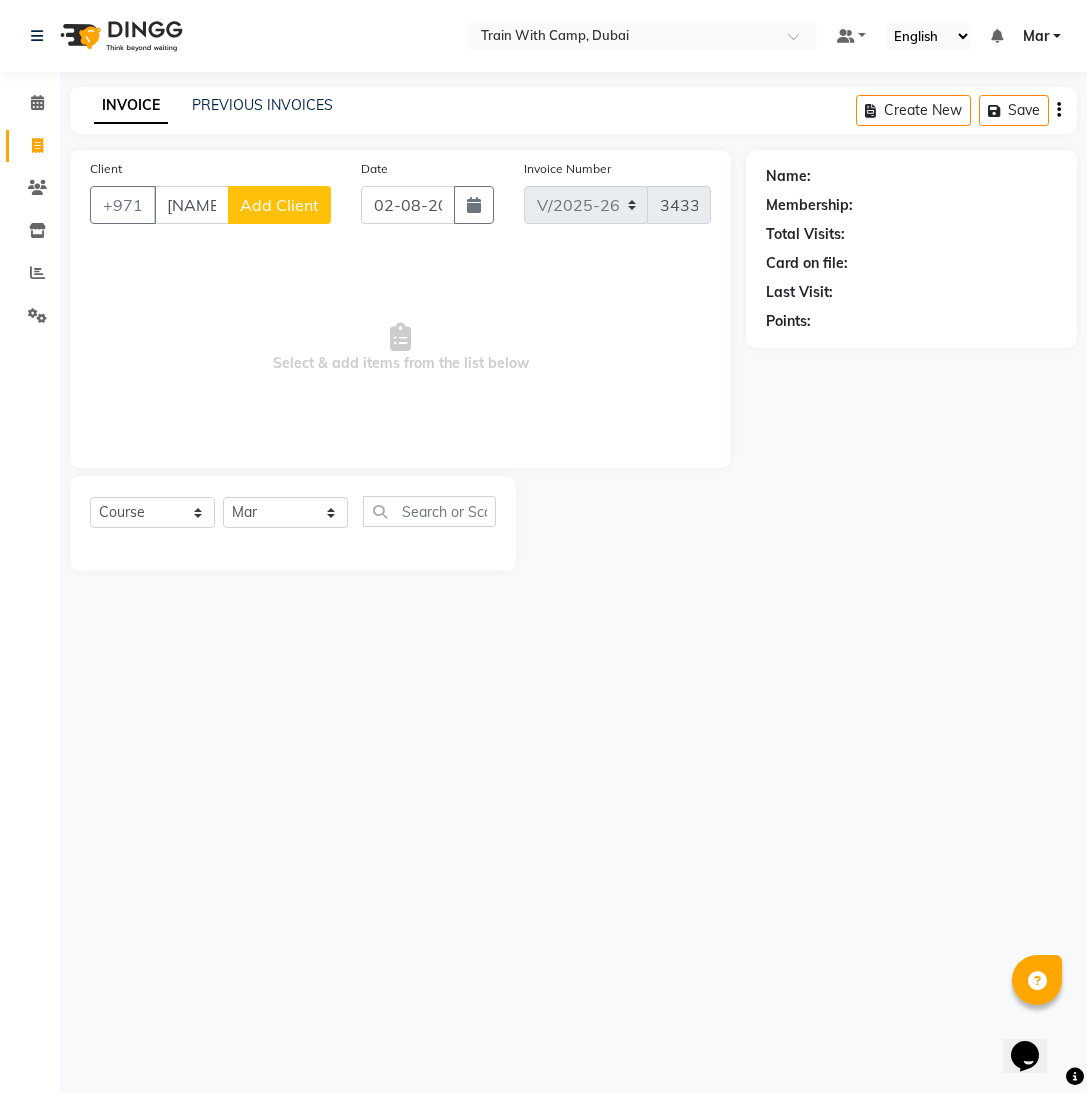 scroll, scrollTop: 0, scrollLeft: 4, axis: horizontal 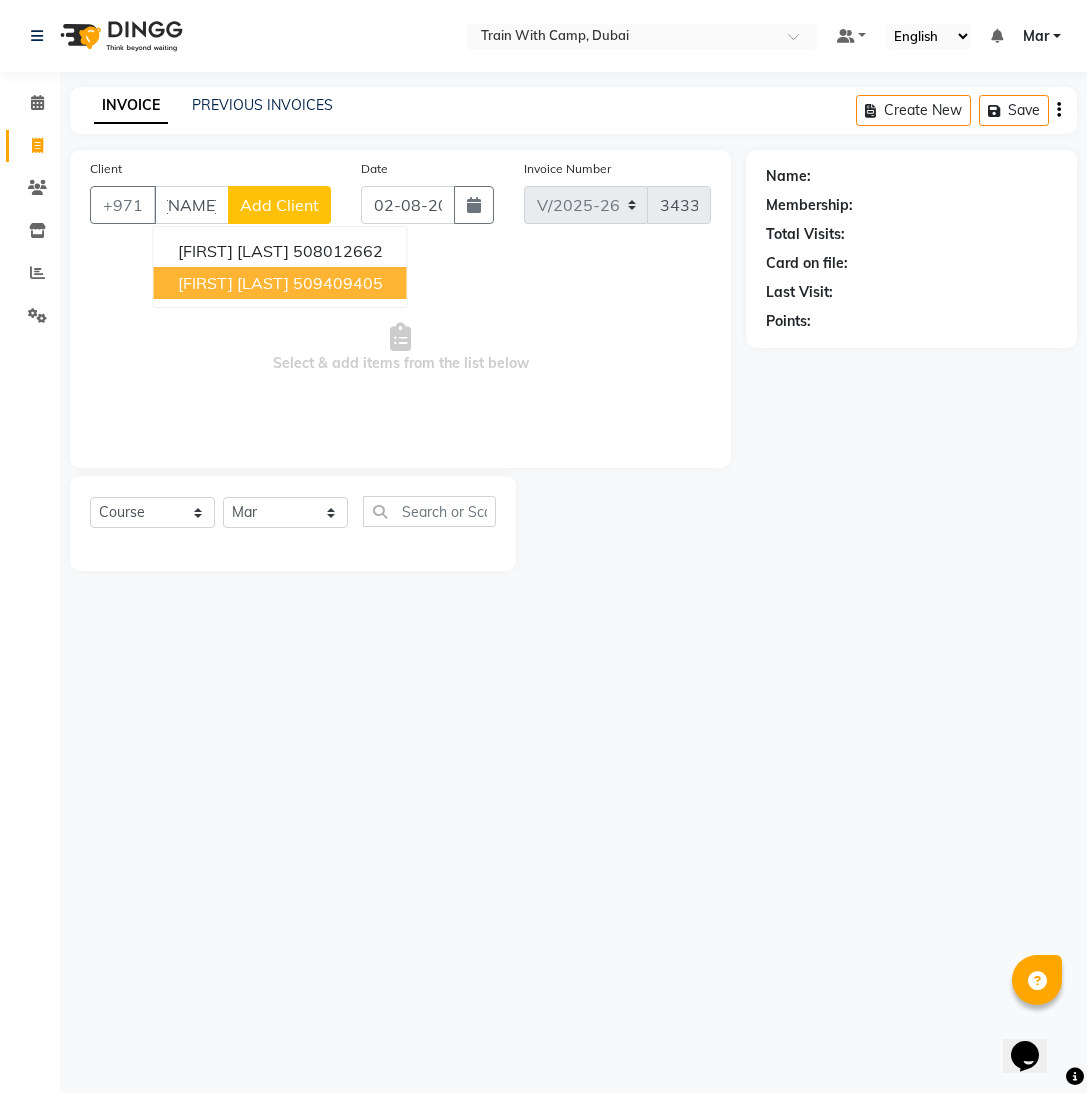 click on "[FIRST] [LAST]" at bounding box center (233, 283) 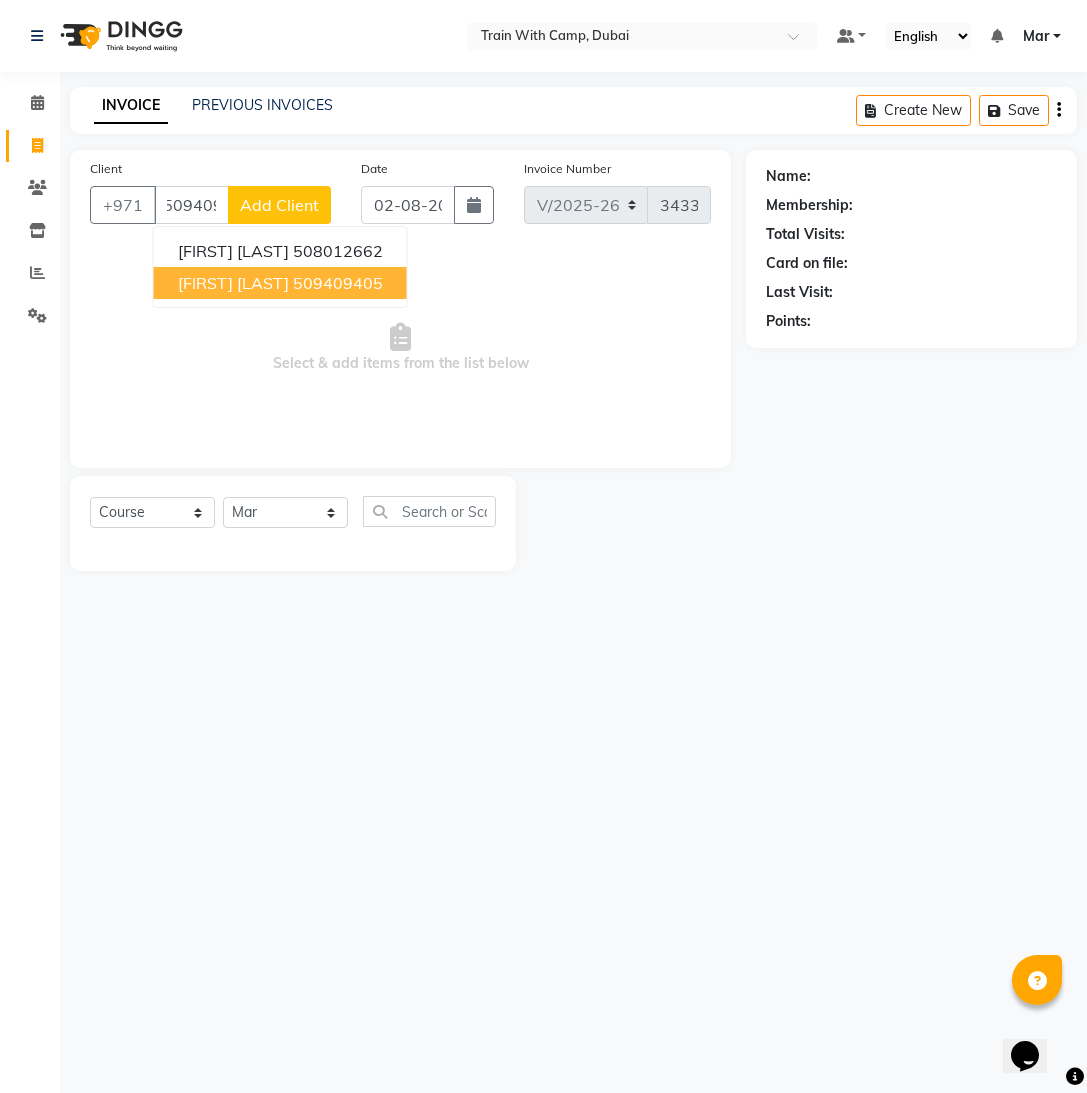 scroll, scrollTop: 0, scrollLeft: 0, axis: both 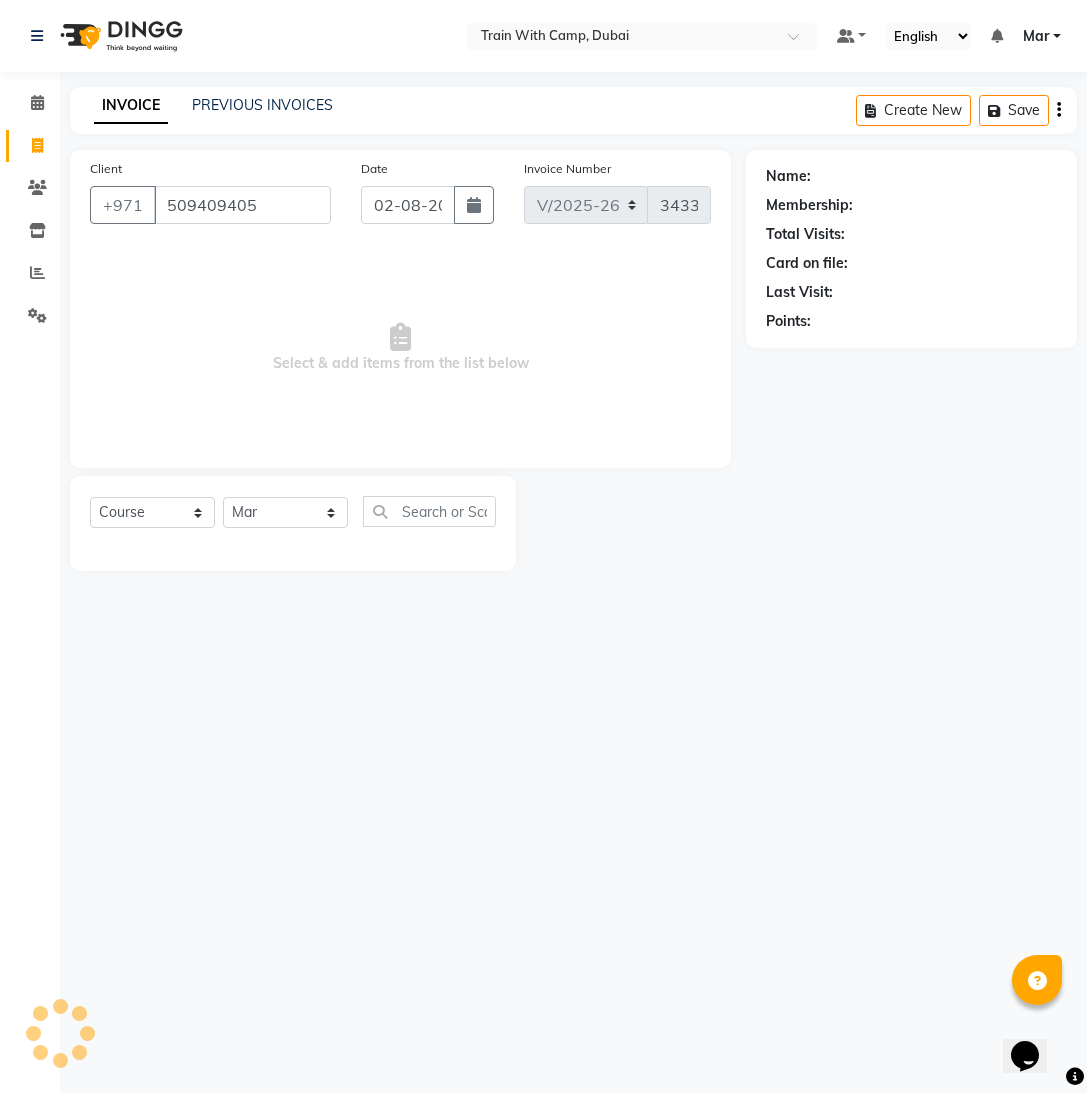 type on "509409405" 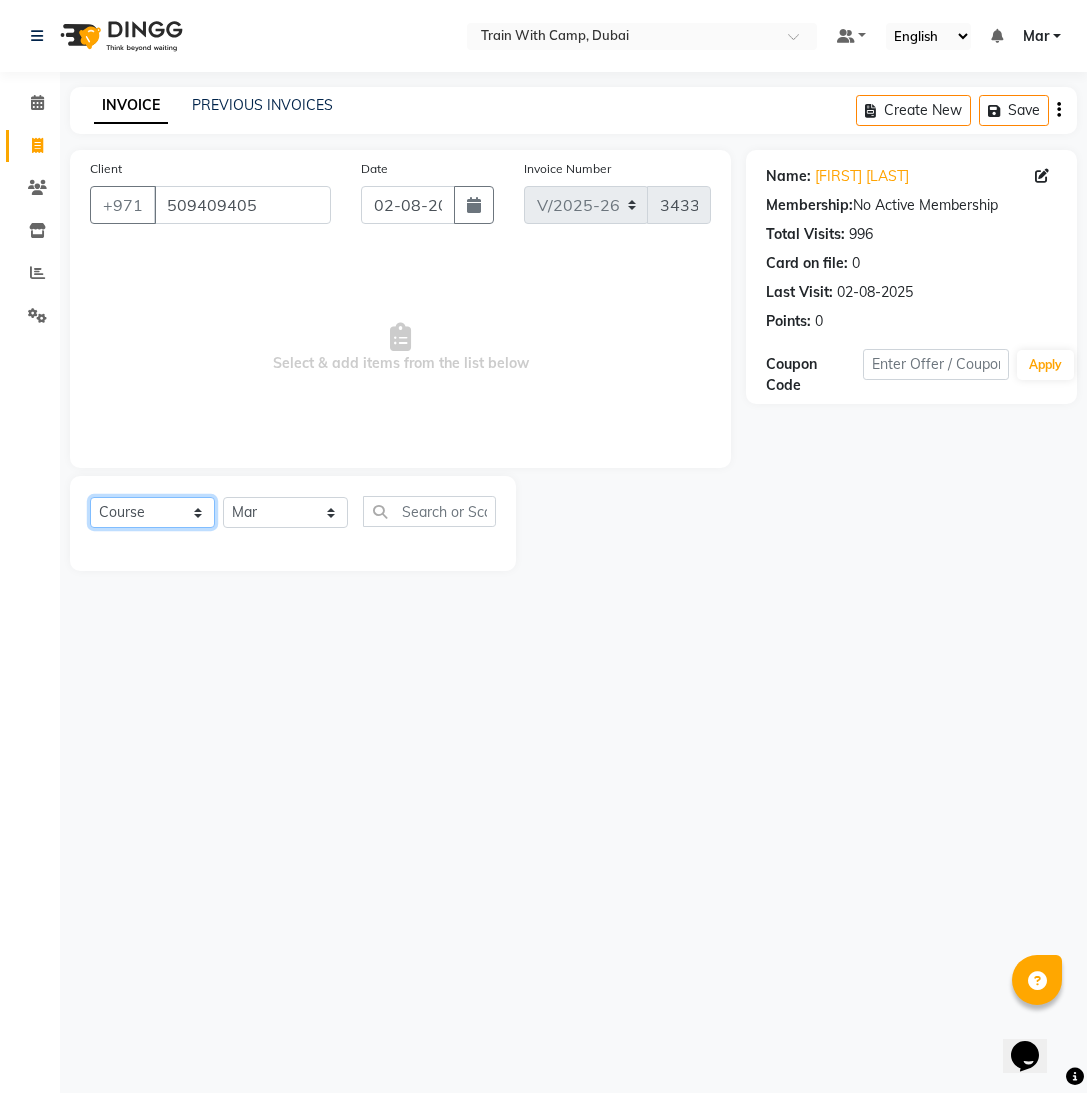 click on "Select  Course  Product  Membership  Package Voucher Prepaid Gift Card" 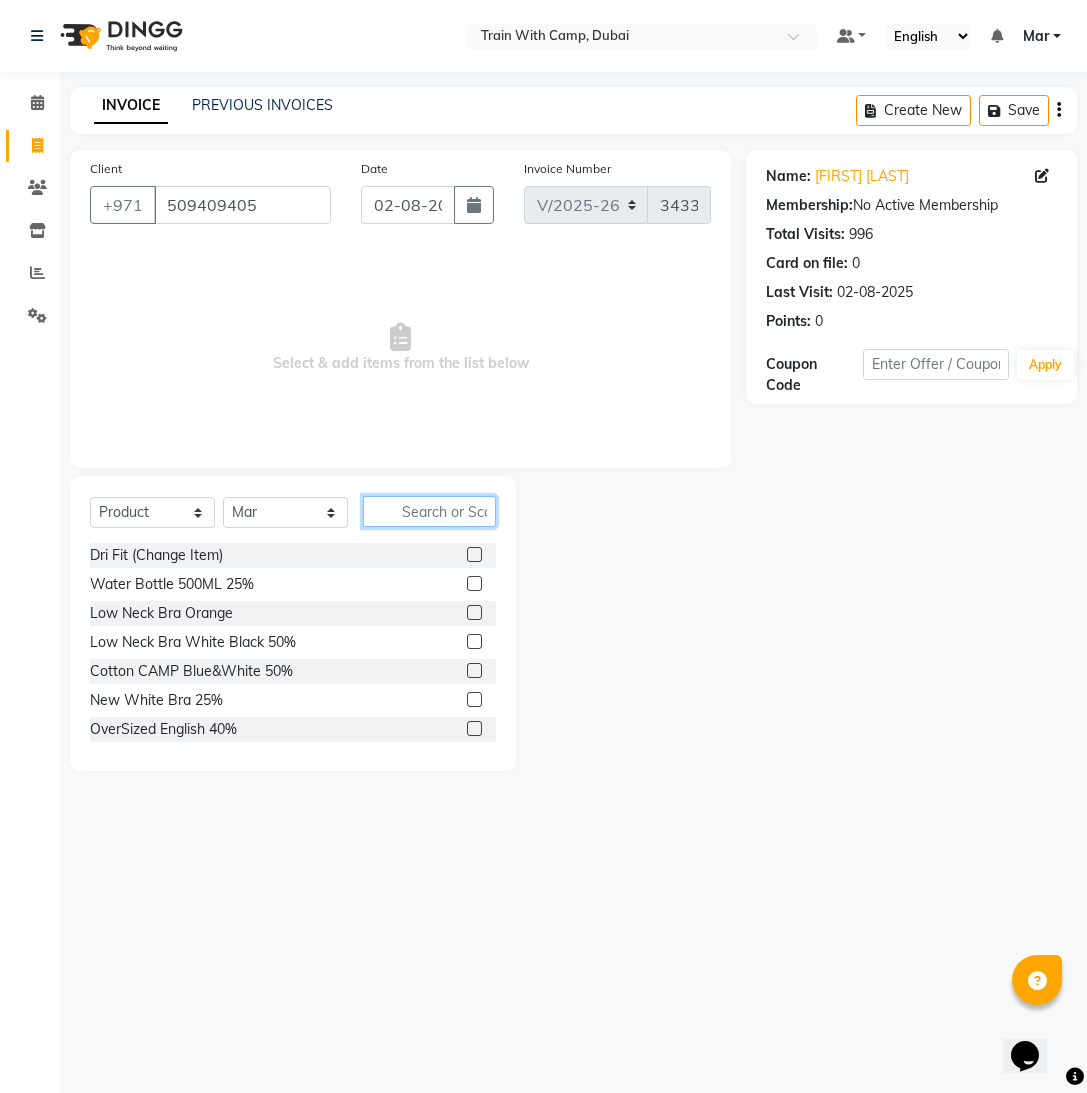 click 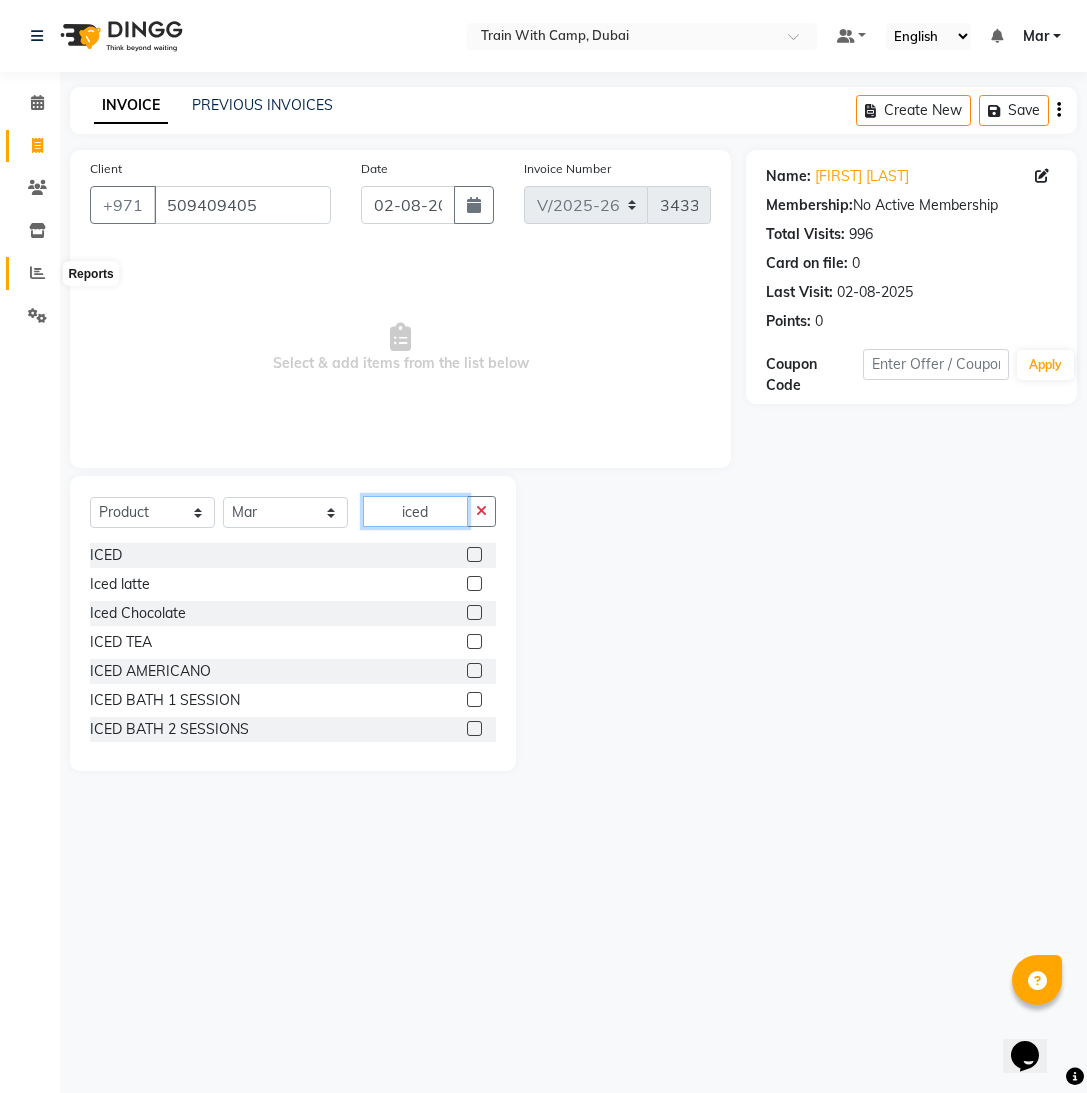 type on "iced" 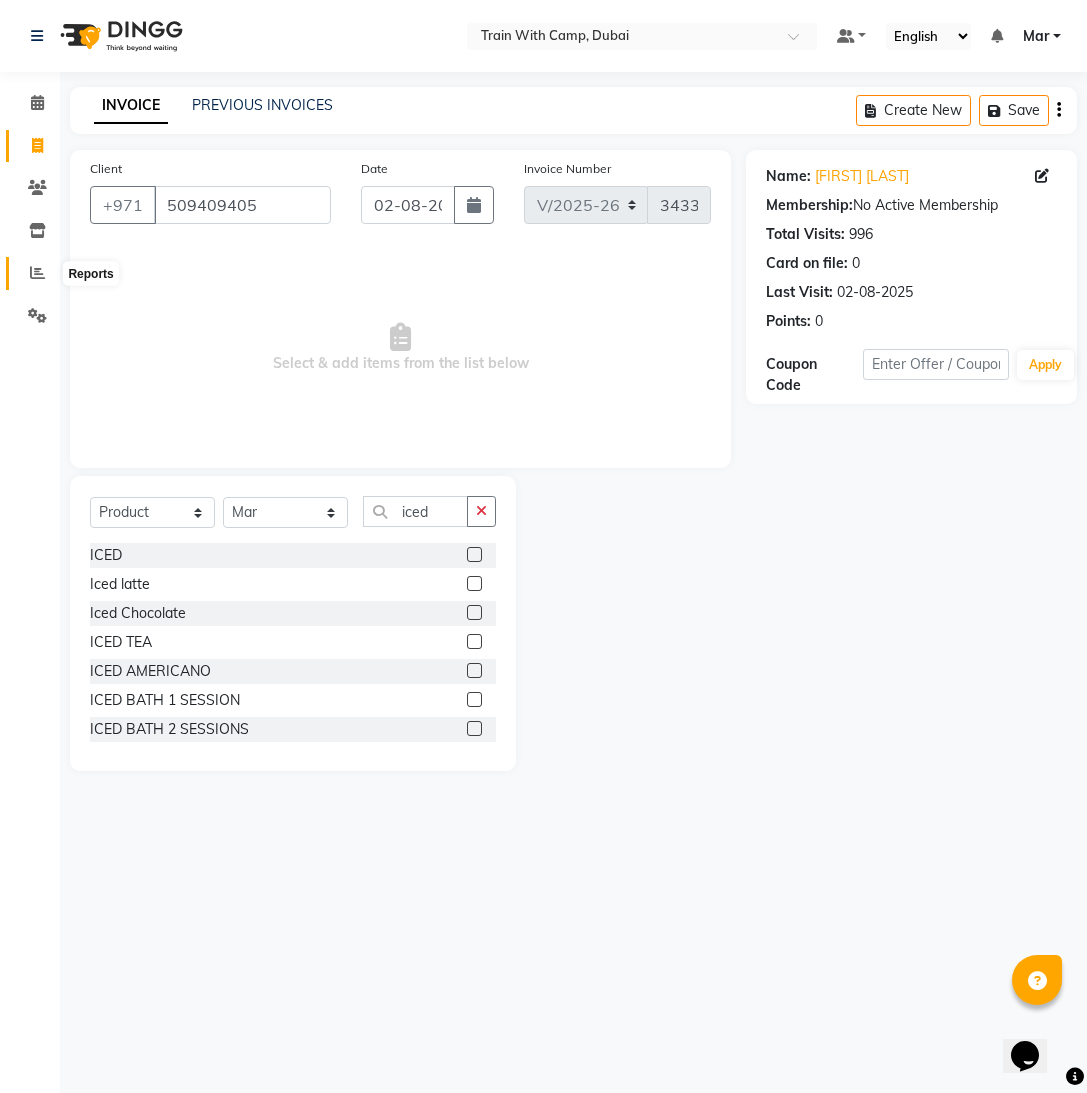 click 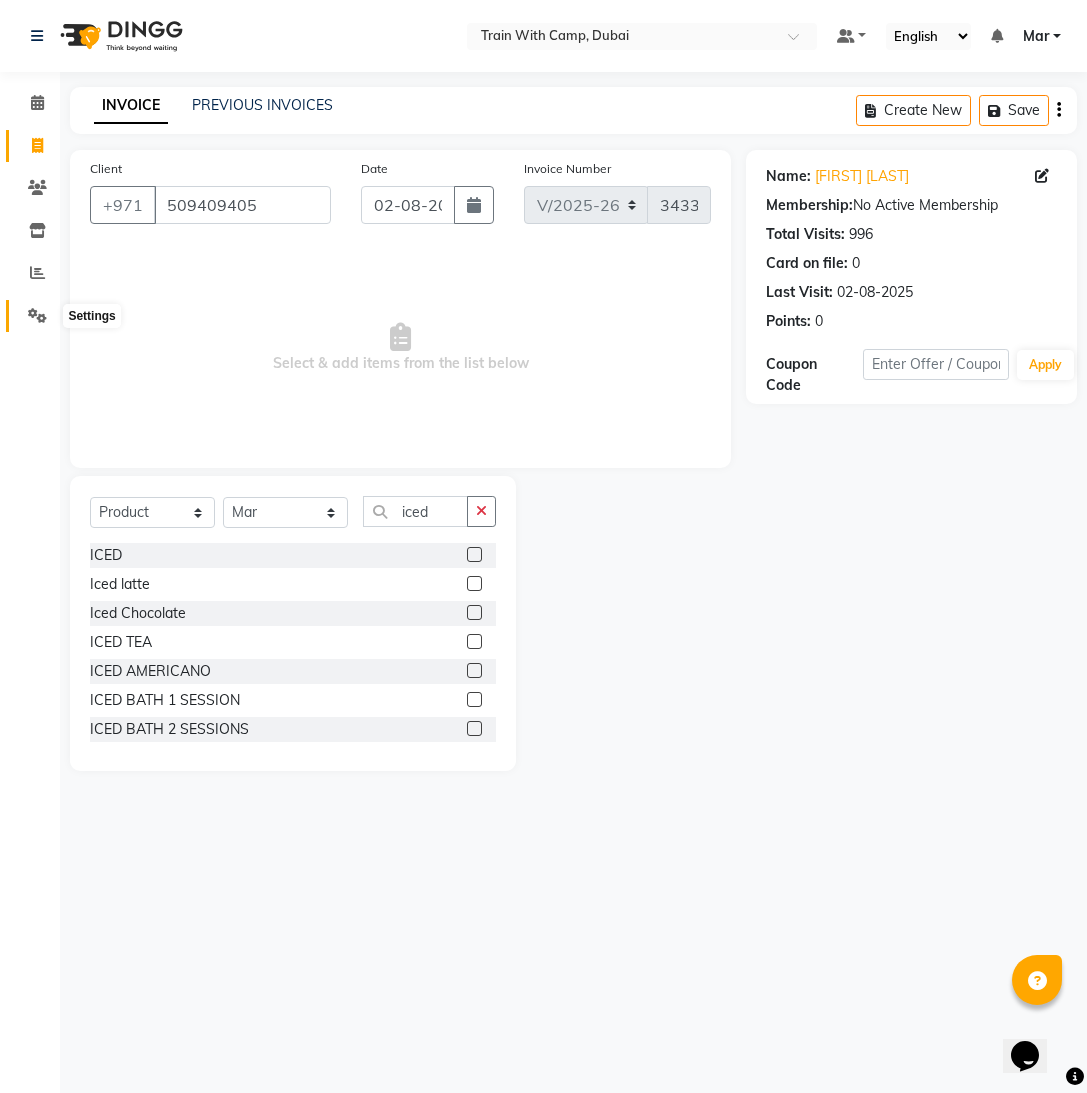 click 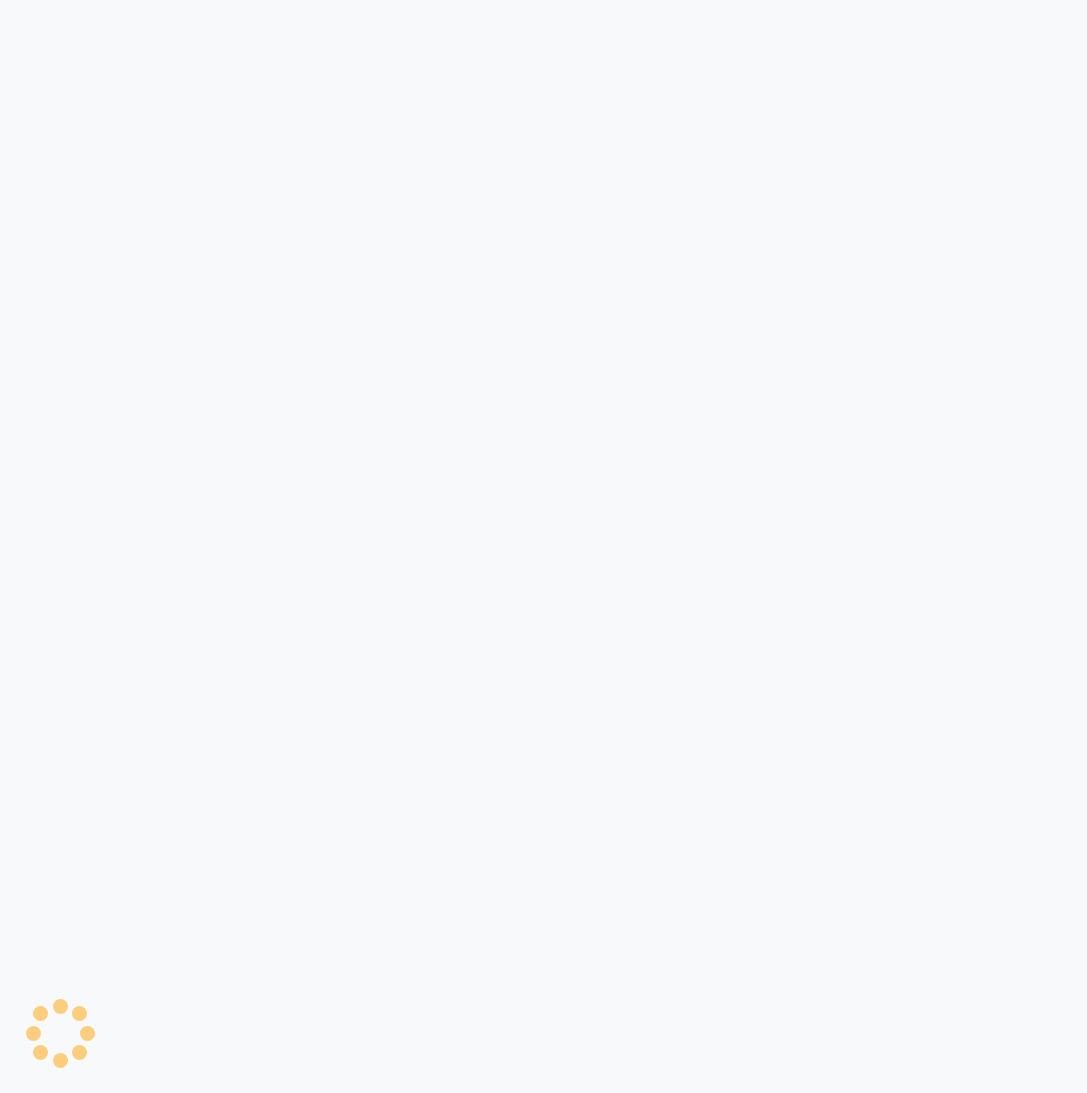 scroll, scrollTop: 0, scrollLeft: 0, axis: both 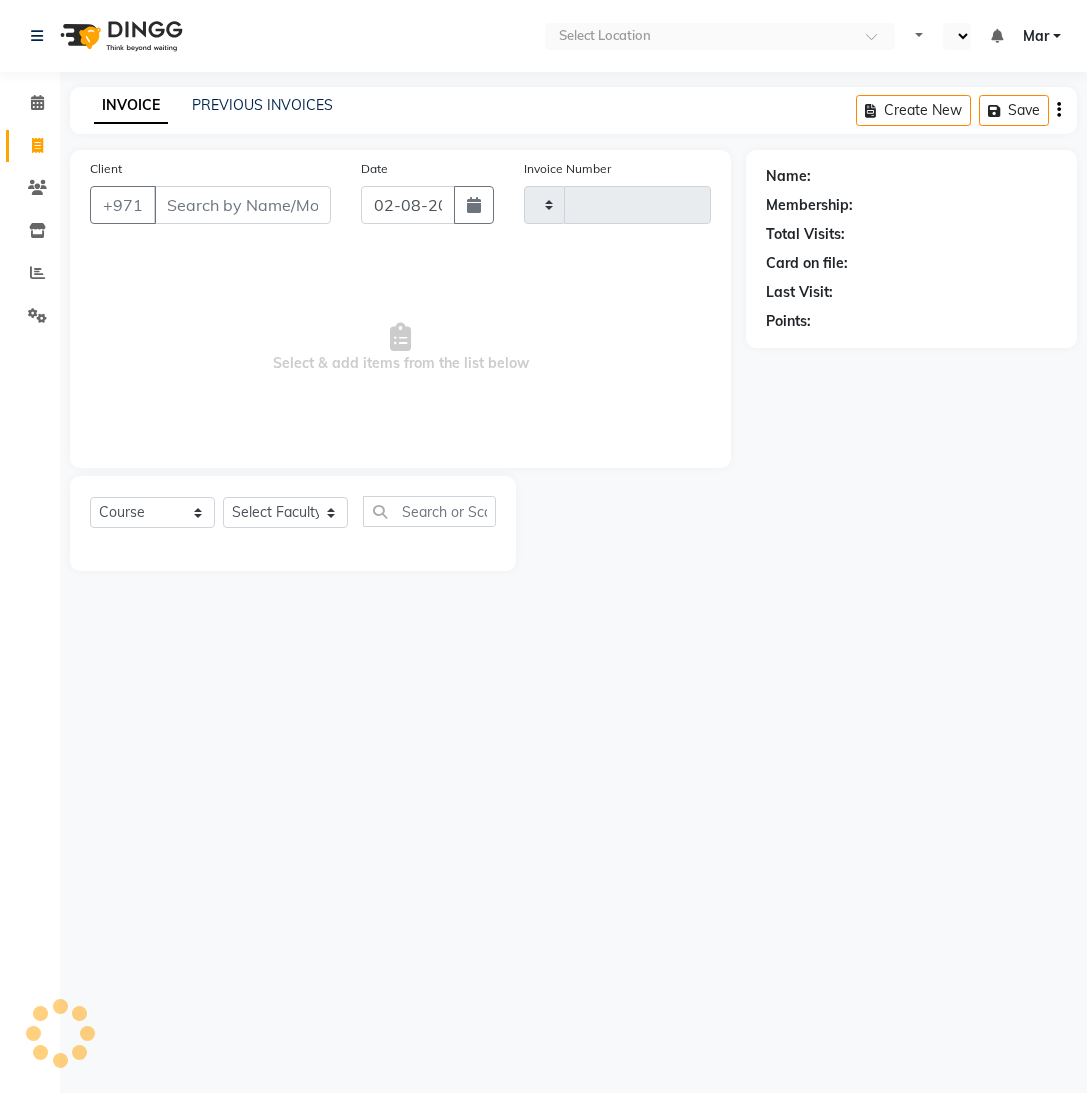 type on "3433" 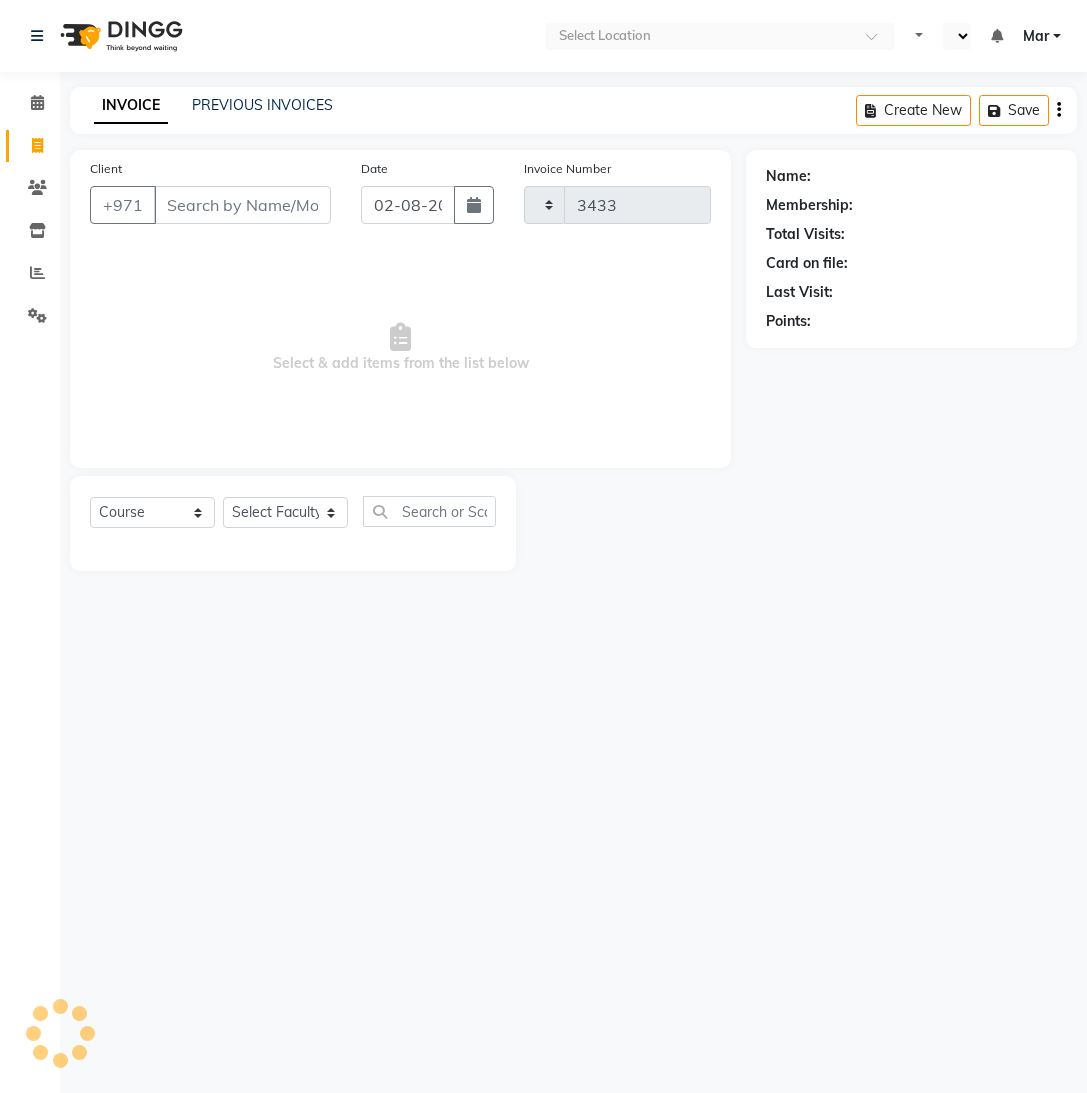 select on "en" 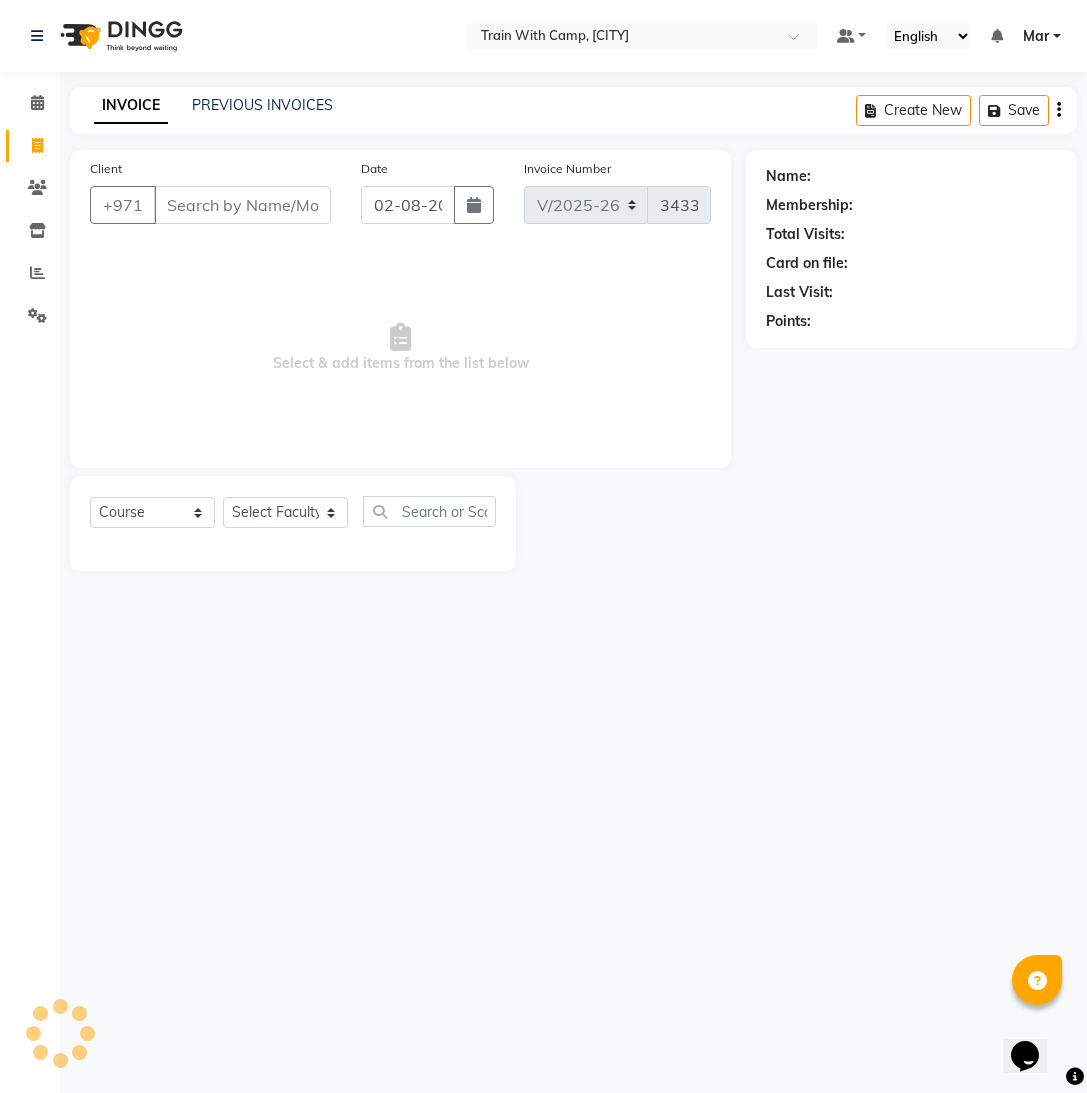 scroll, scrollTop: 0, scrollLeft: 0, axis: both 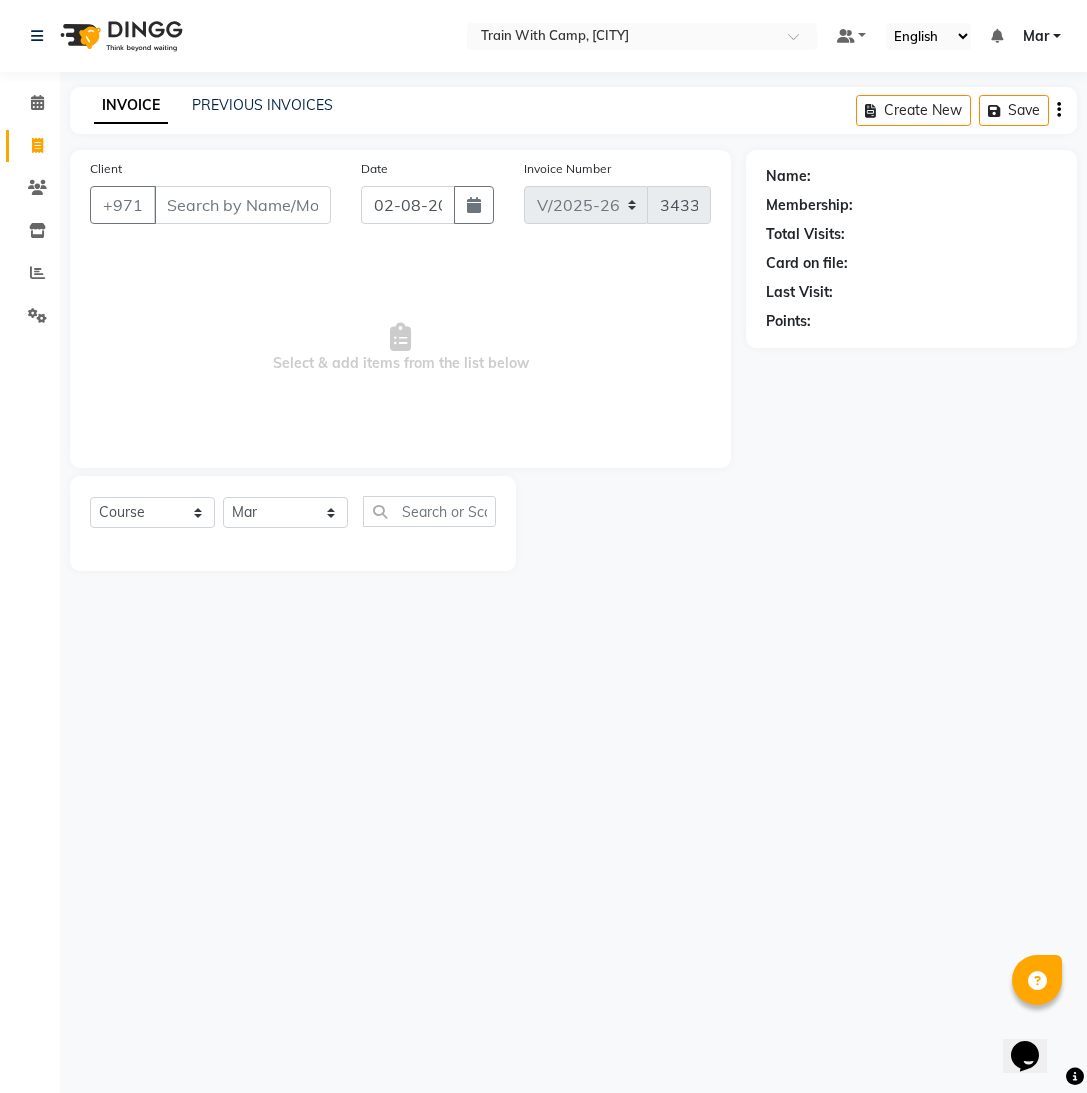 click on "Client" at bounding box center [242, 205] 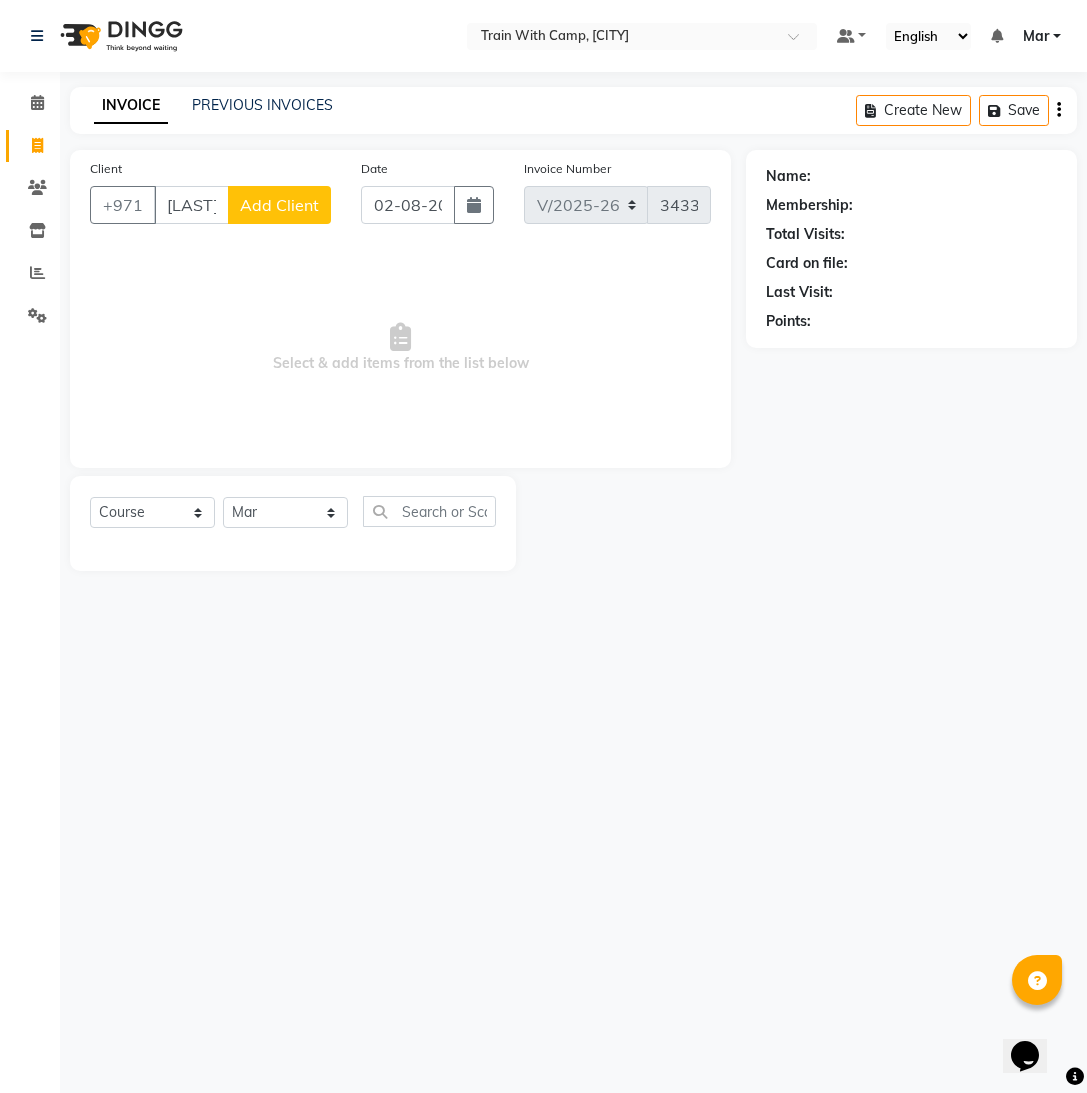 scroll, scrollTop: 0, scrollLeft: 4, axis: horizontal 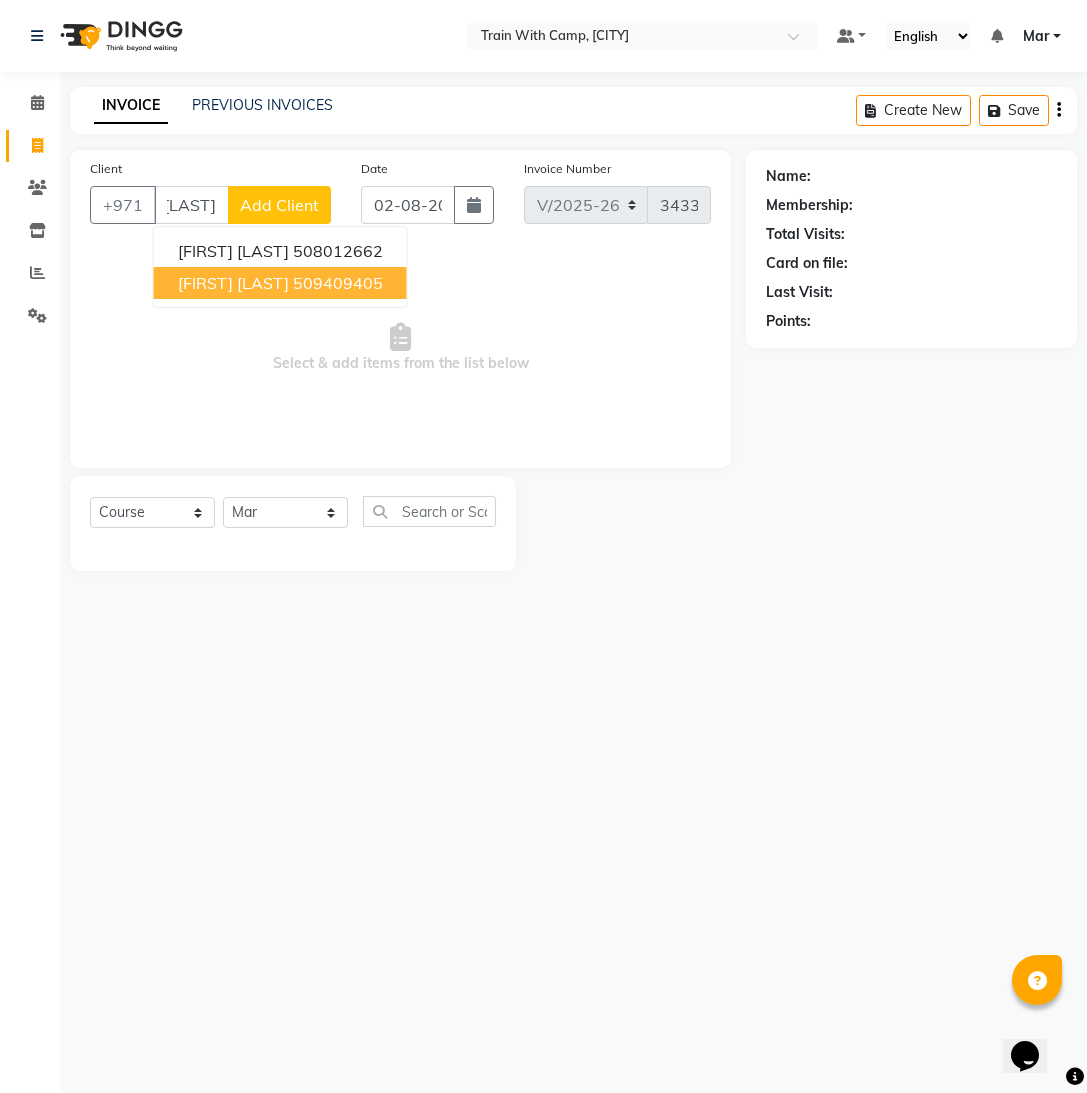 click on "[FIRST] [LAST]" at bounding box center [233, 283] 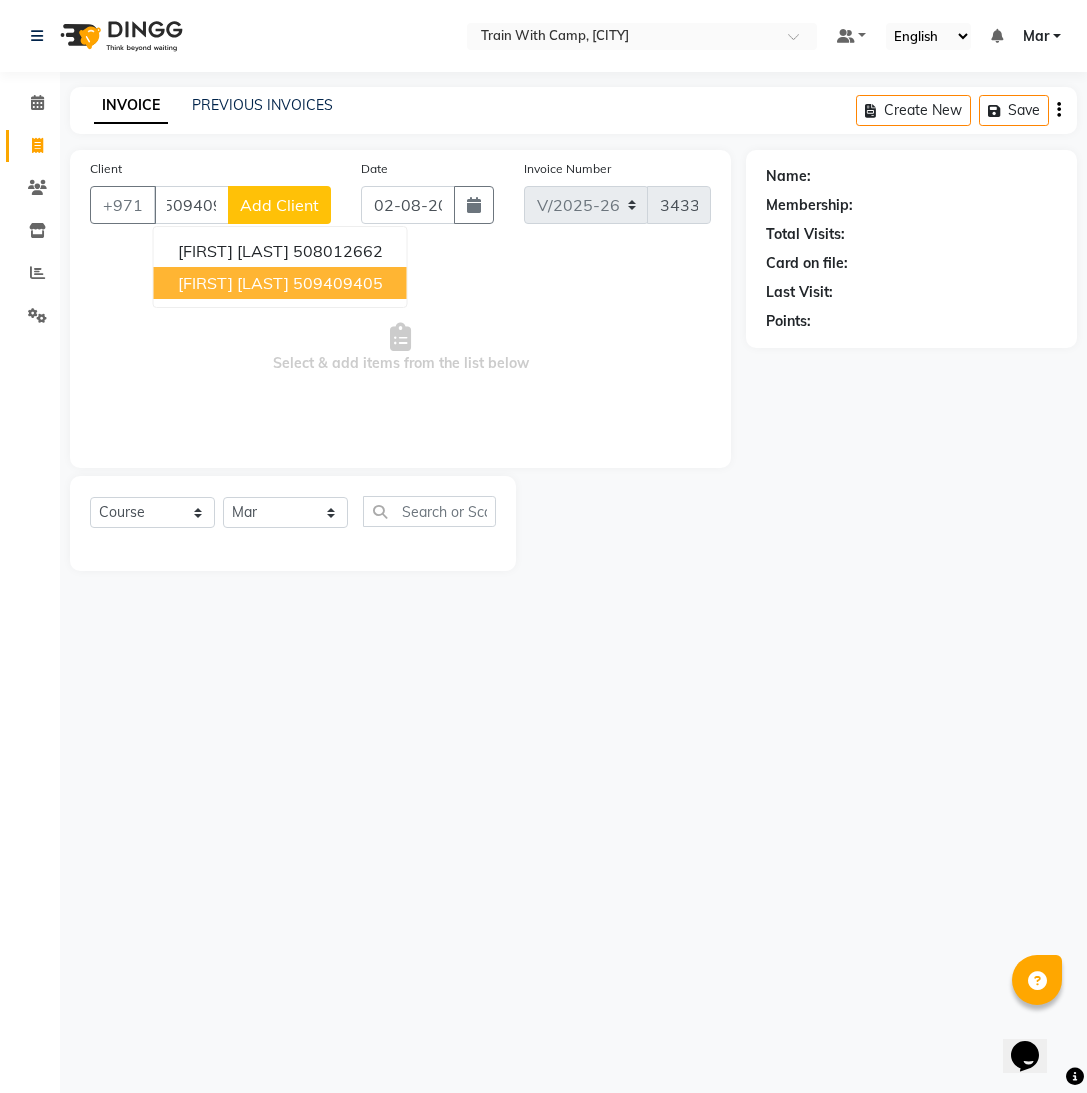 scroll, scrollTop: 0, scrollLeft: 0, axis: both 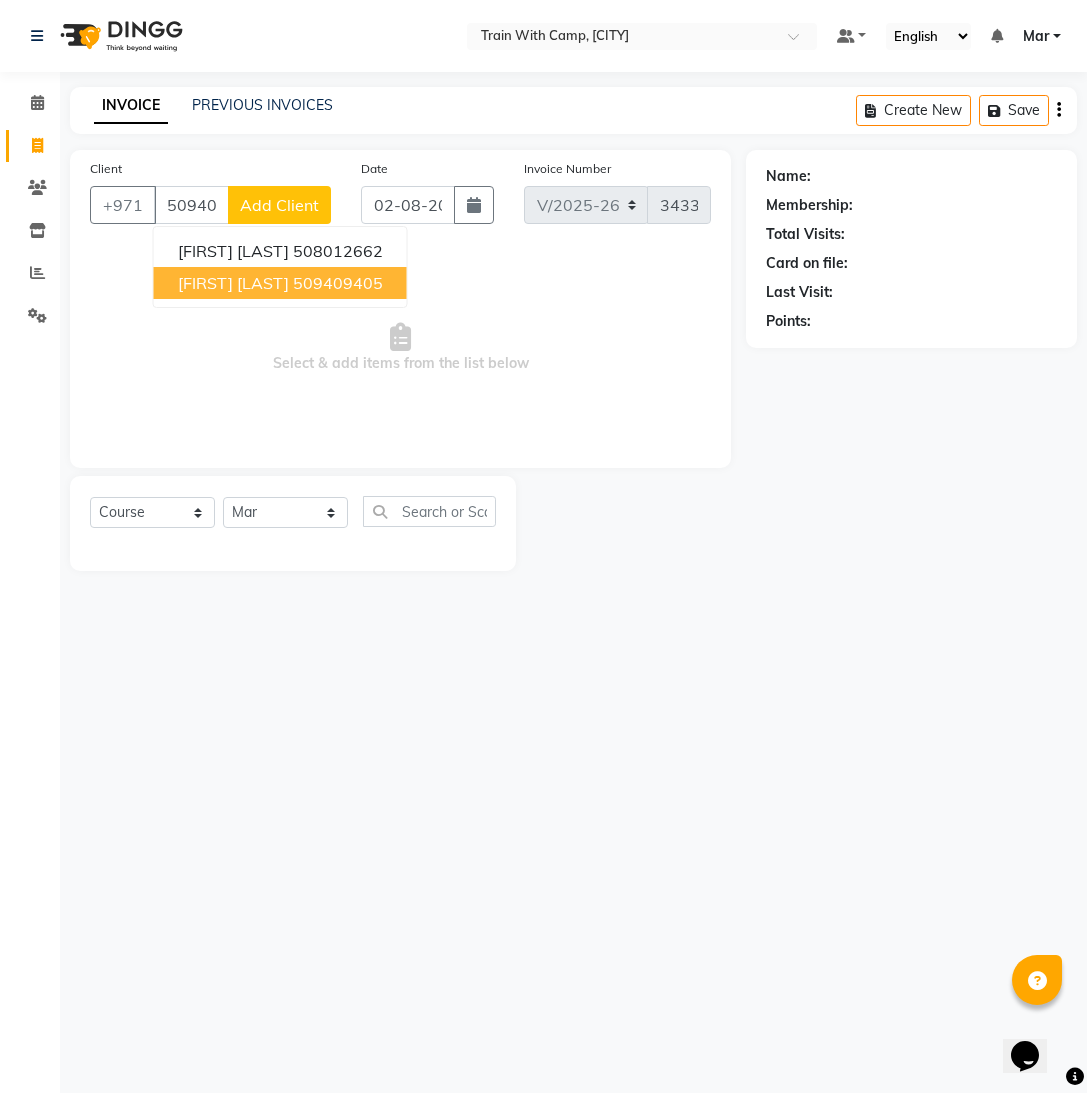 type on "509409405" 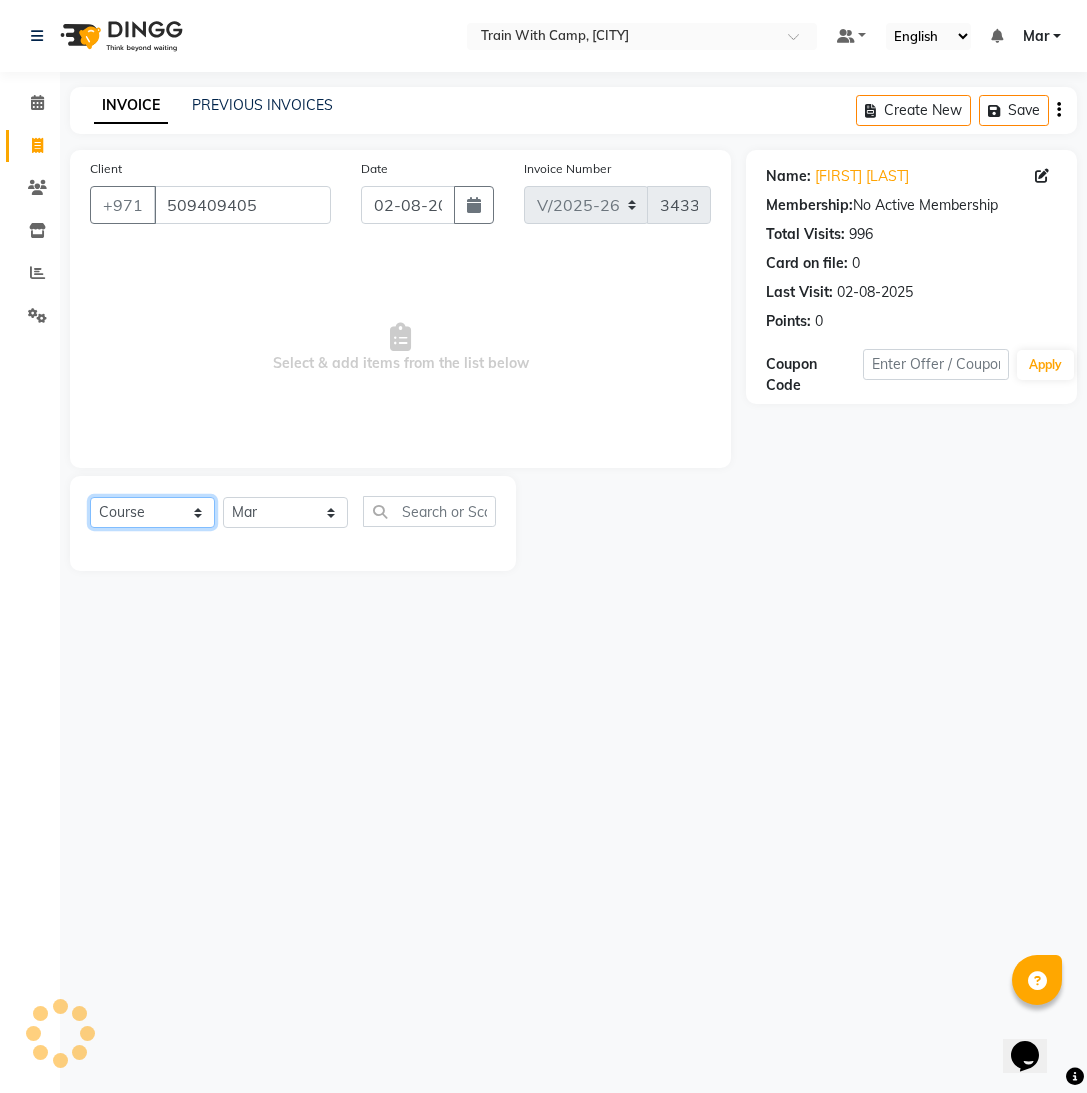 click on "Select  Course  Product  Membership  Package Voucher Prepaid Gift Card" 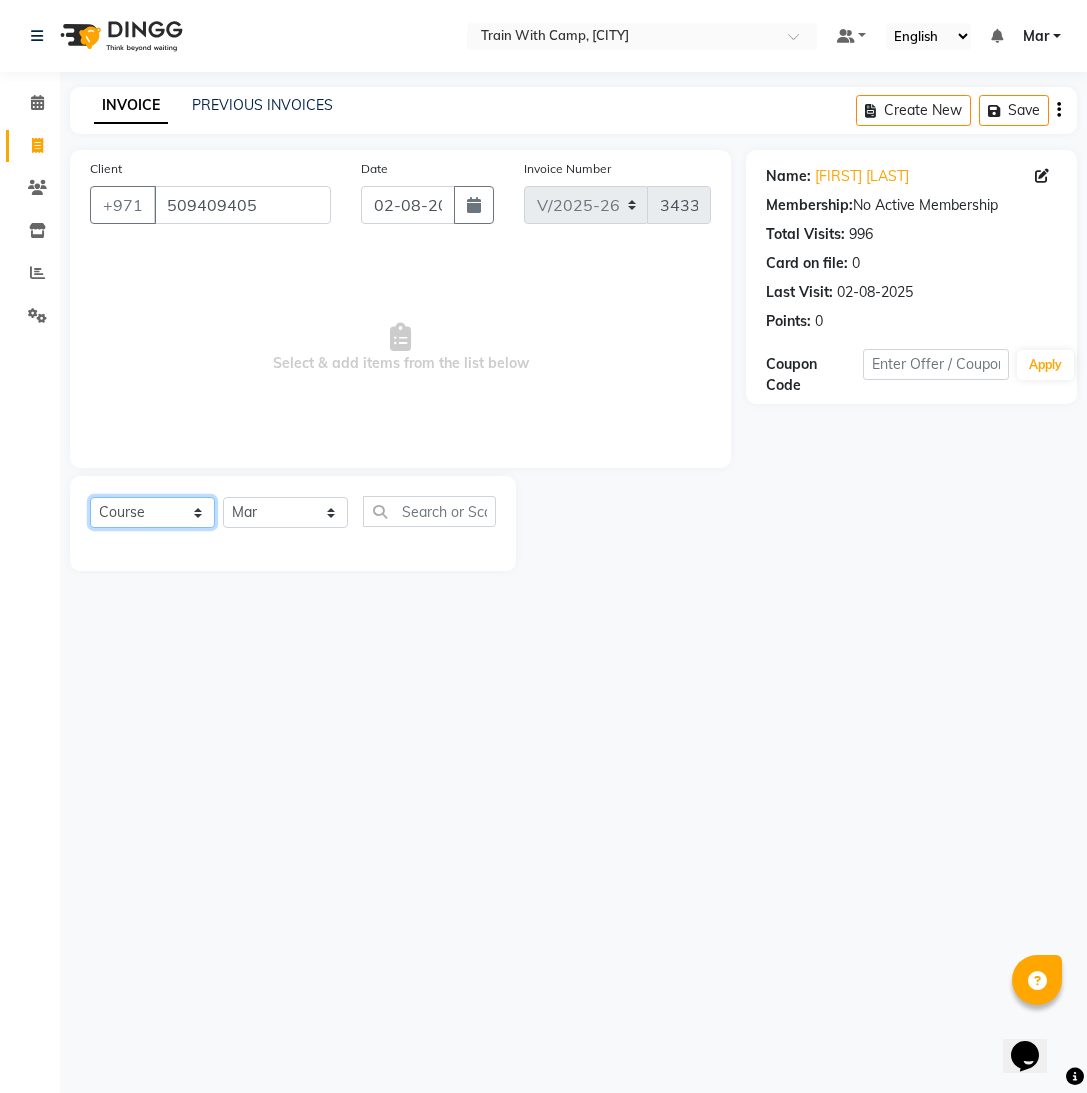 select on "product" 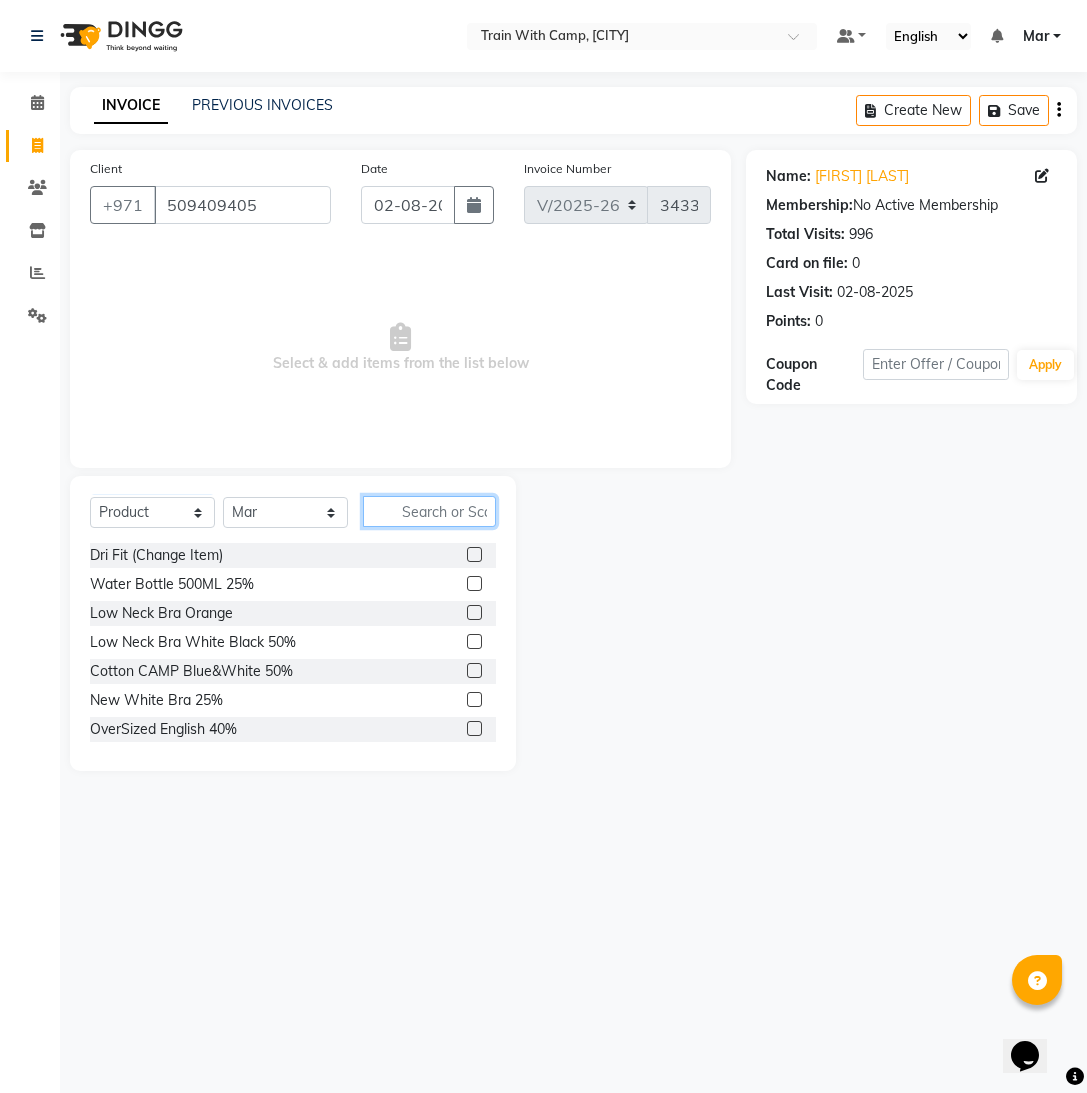 click 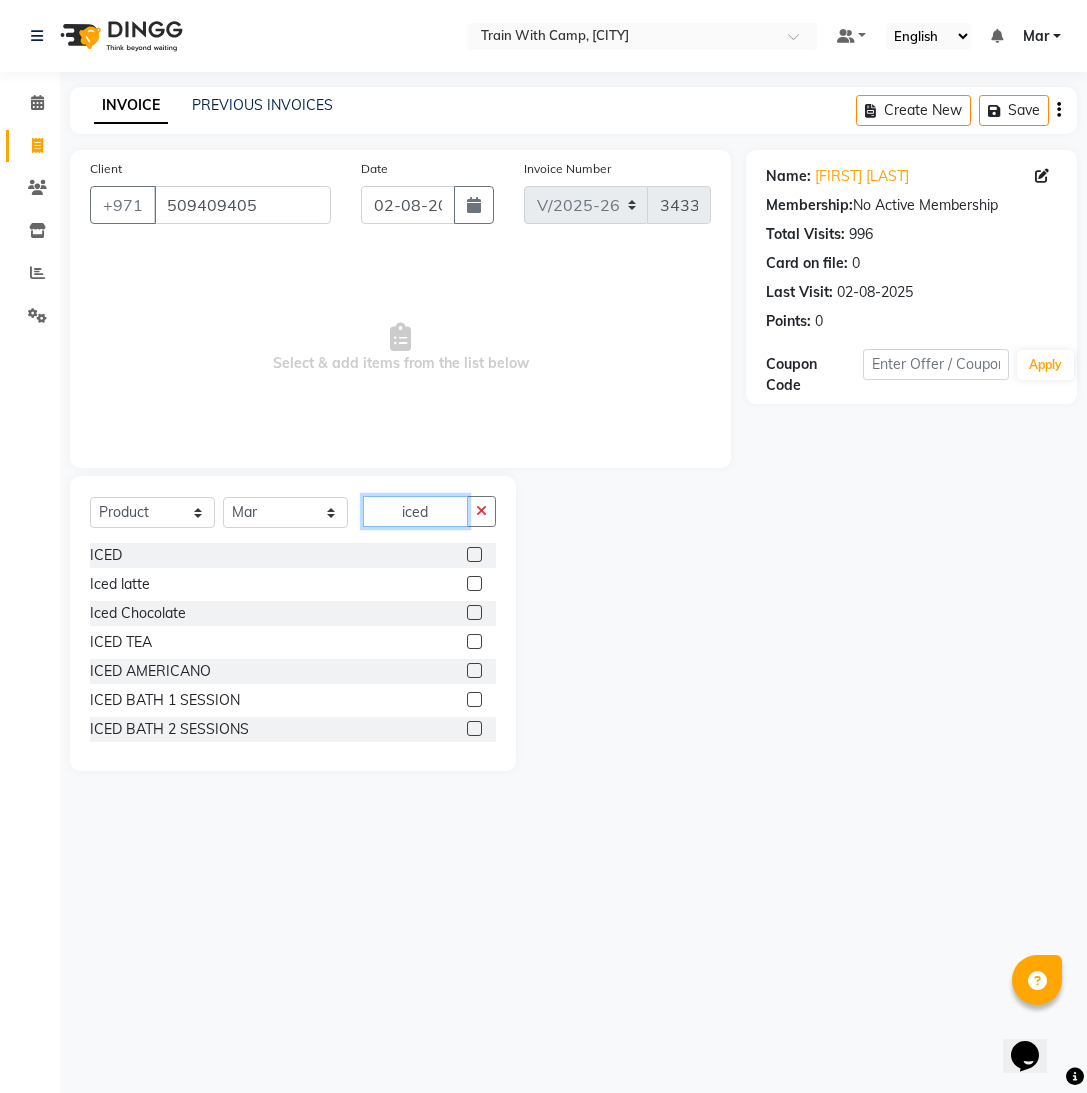 type on "iced" 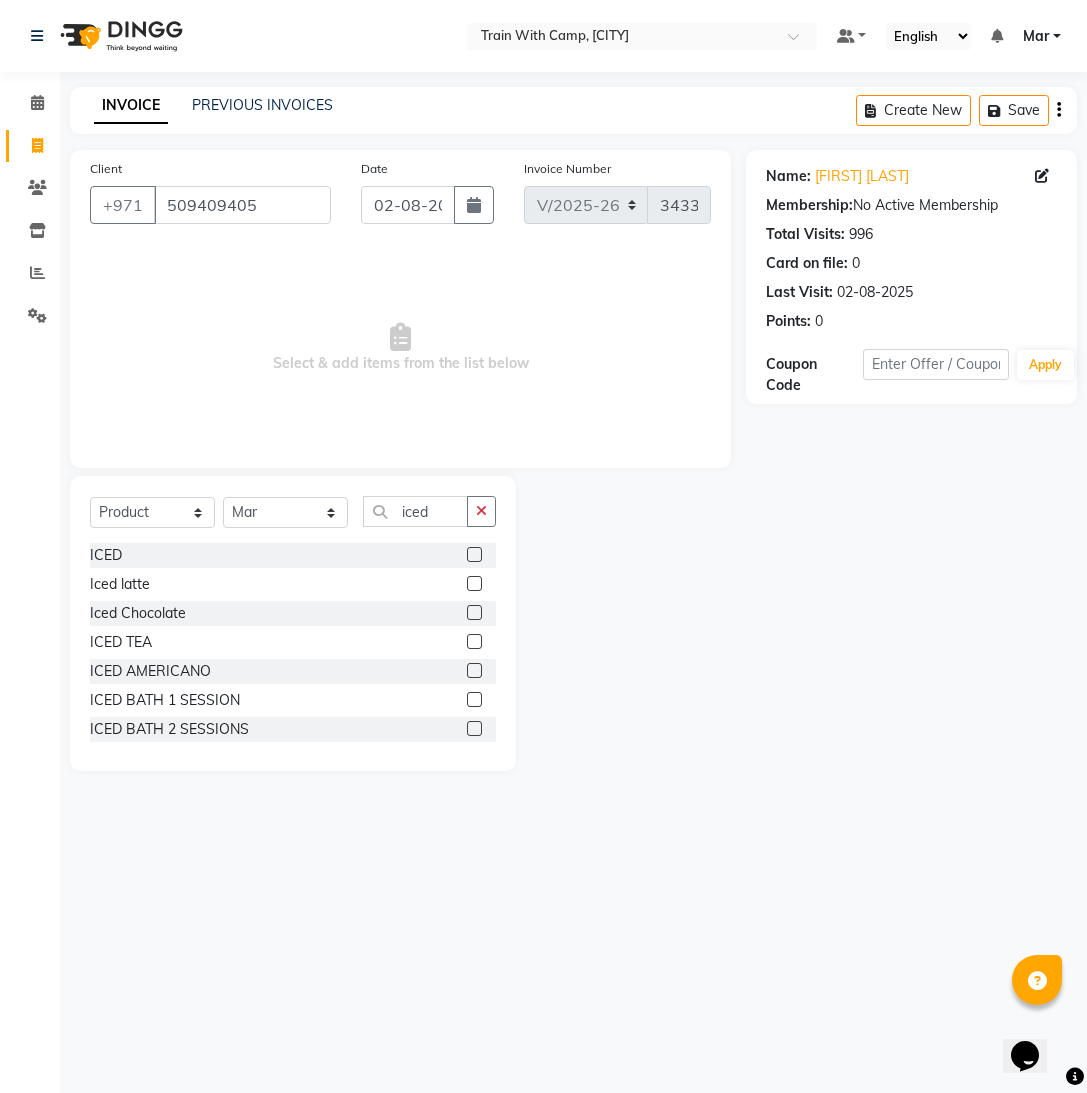 click 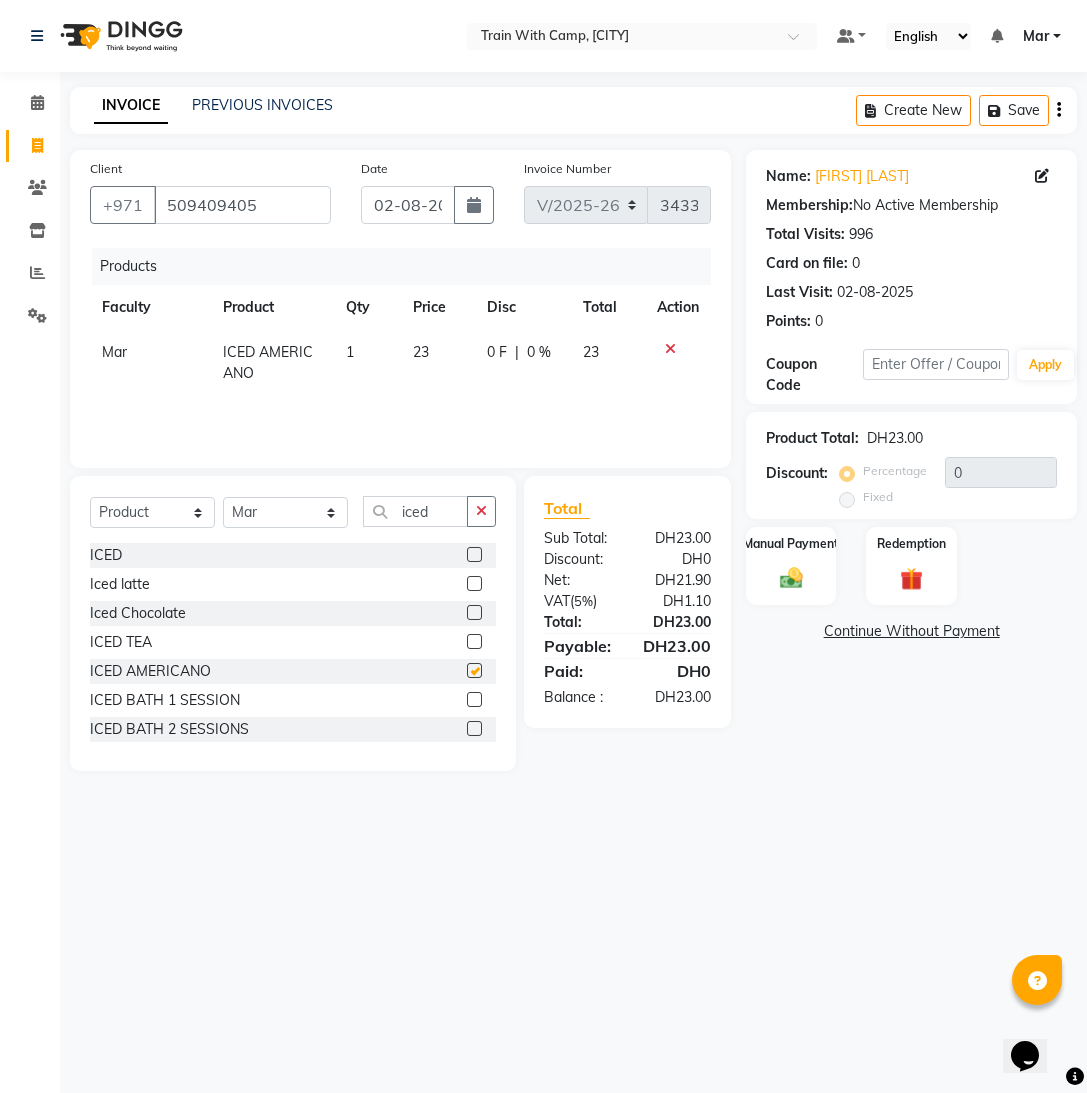 checkbox on "false" 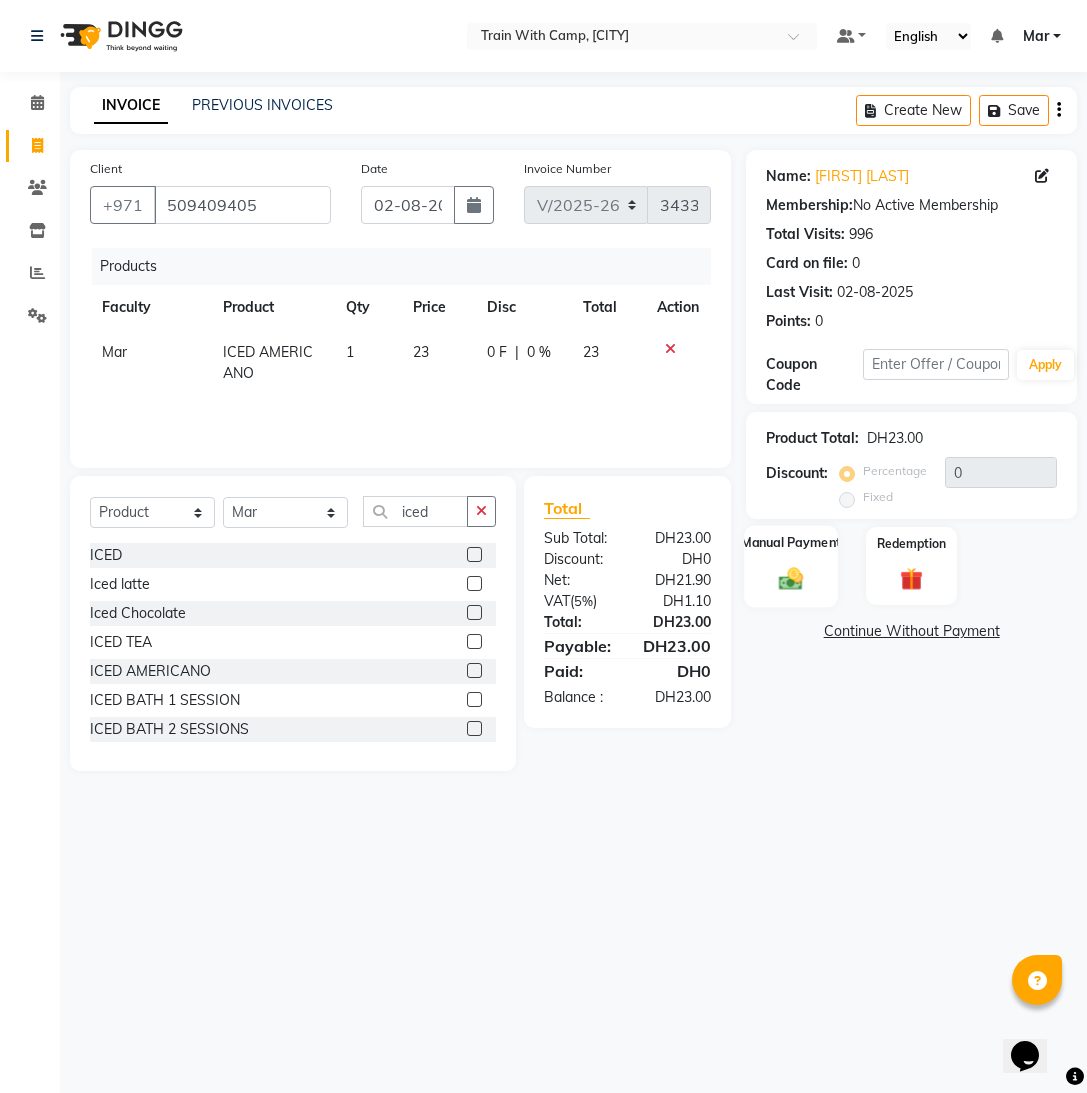 click 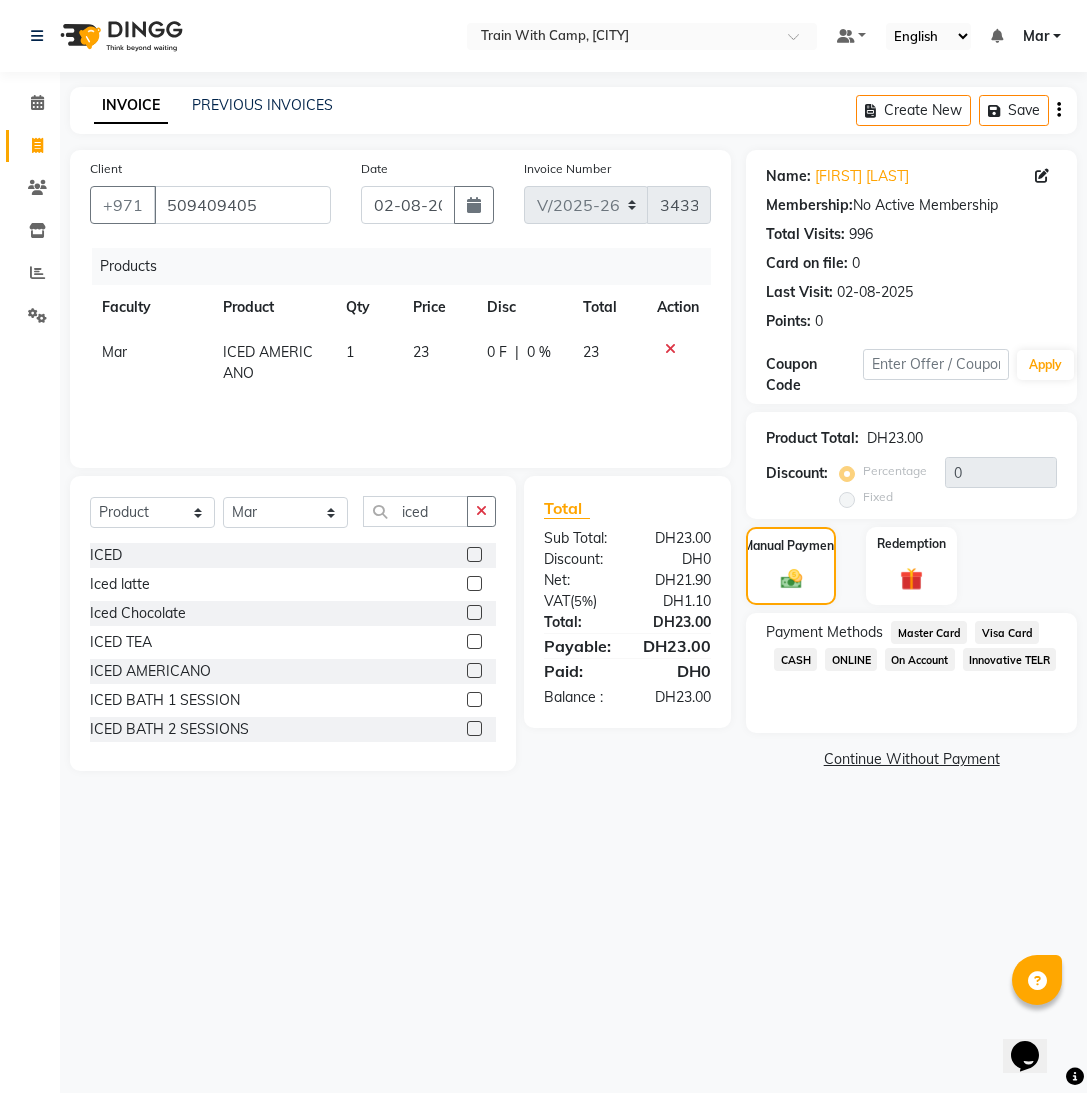 click on "Visa Card" 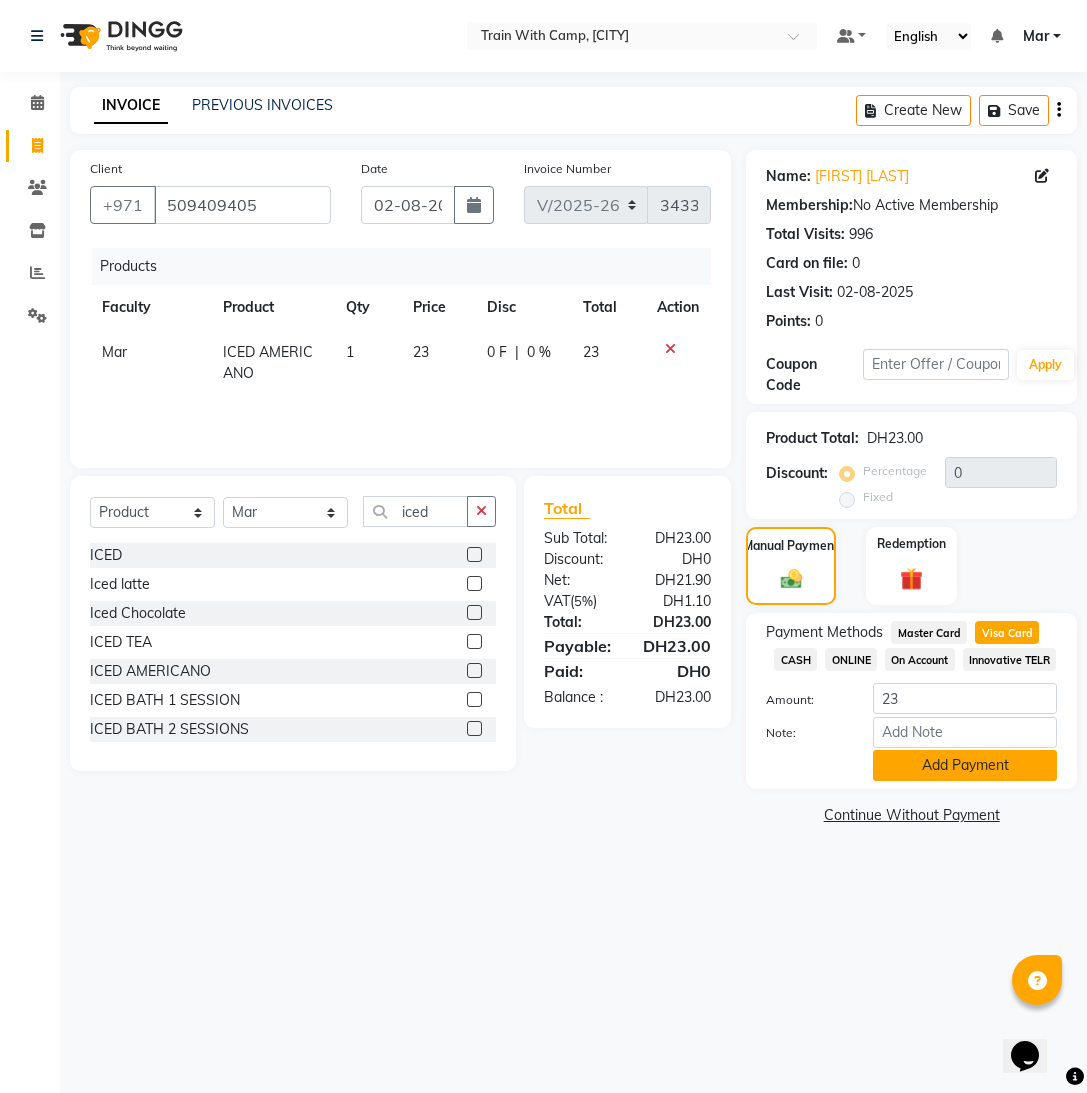 click on "Add Payment" 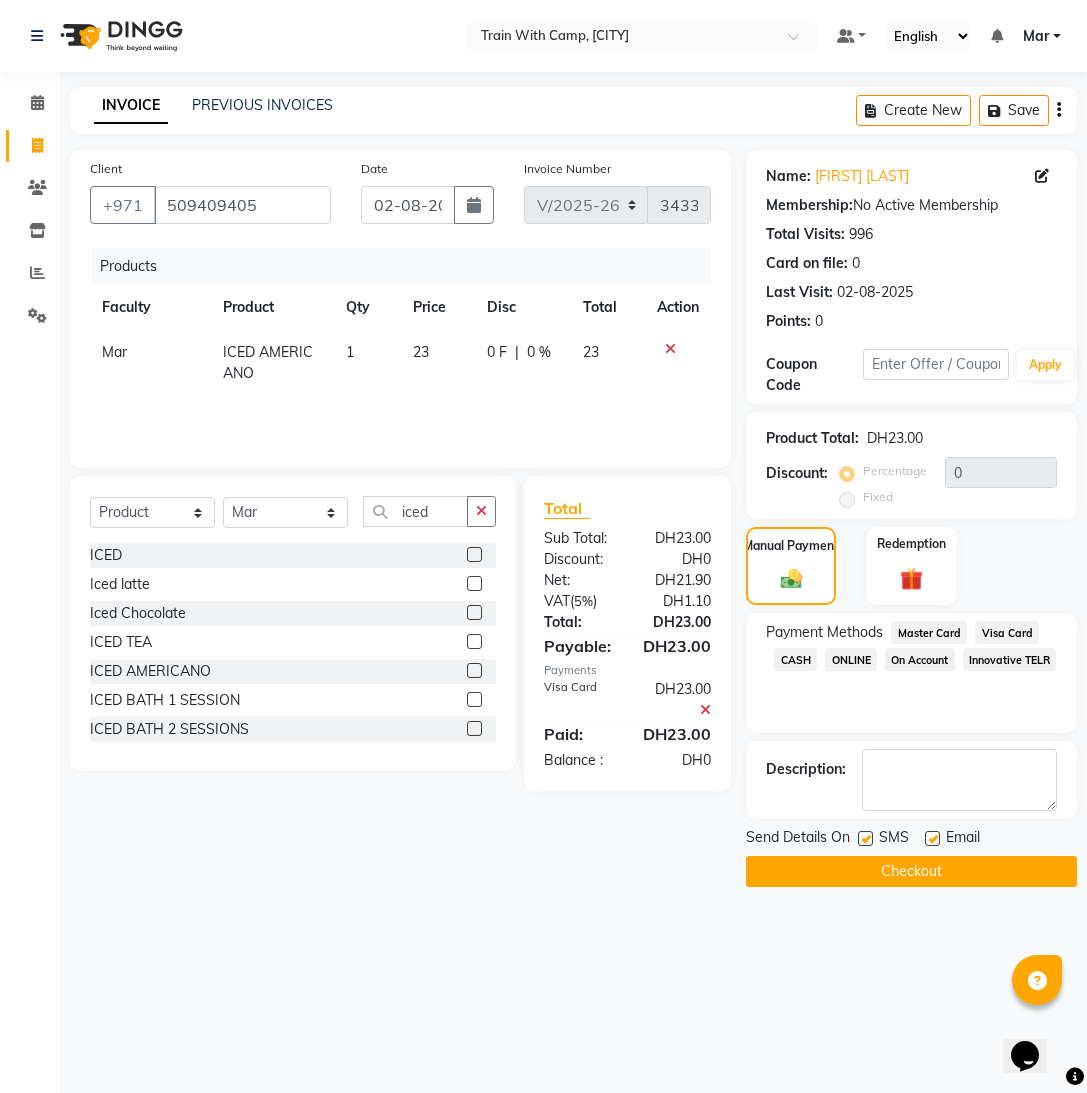 drag, startPoint x: 930, startPoint y: 839, endPoint x: 882, endPoint y: 842, distance: 48.09366 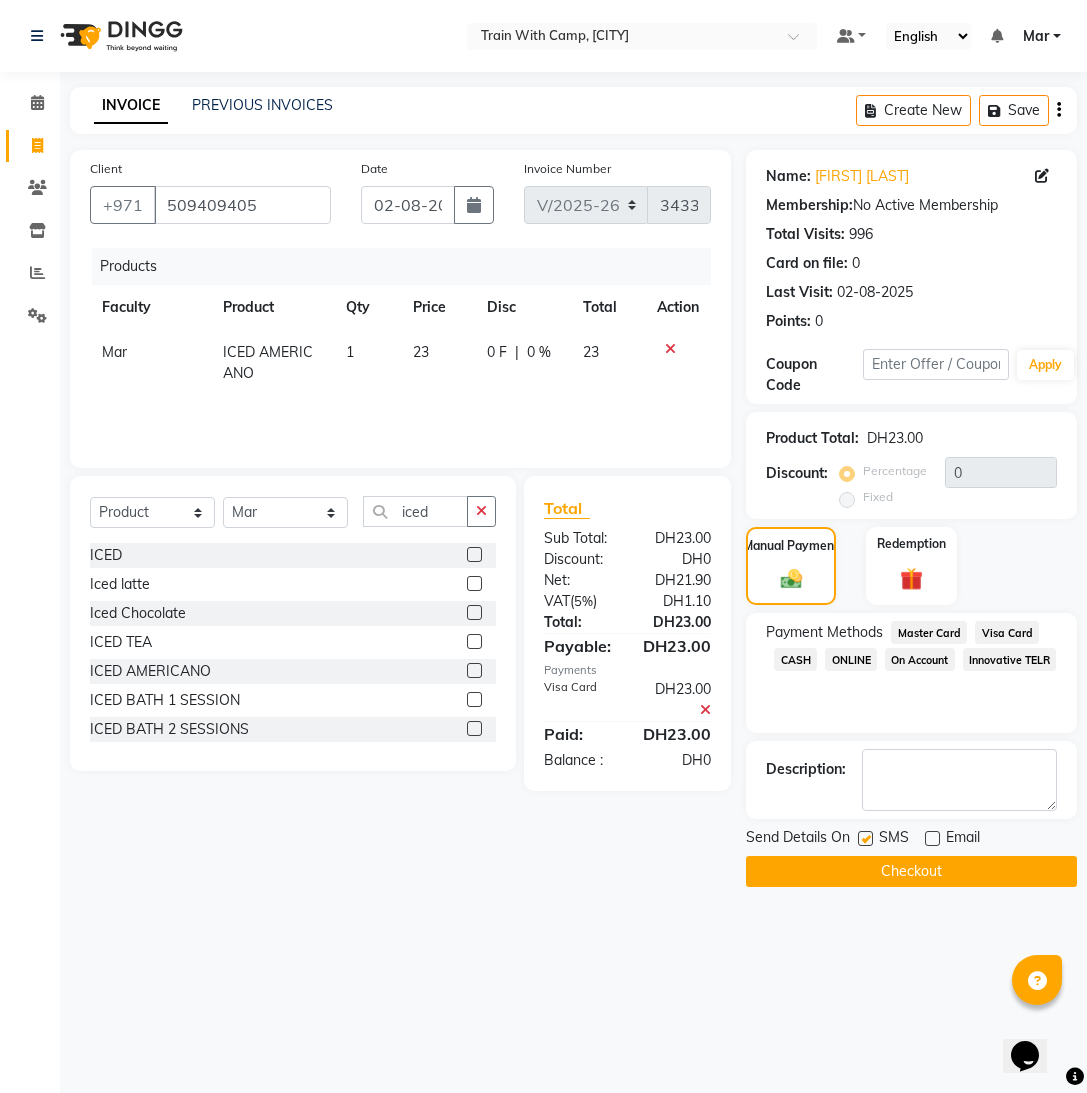 click 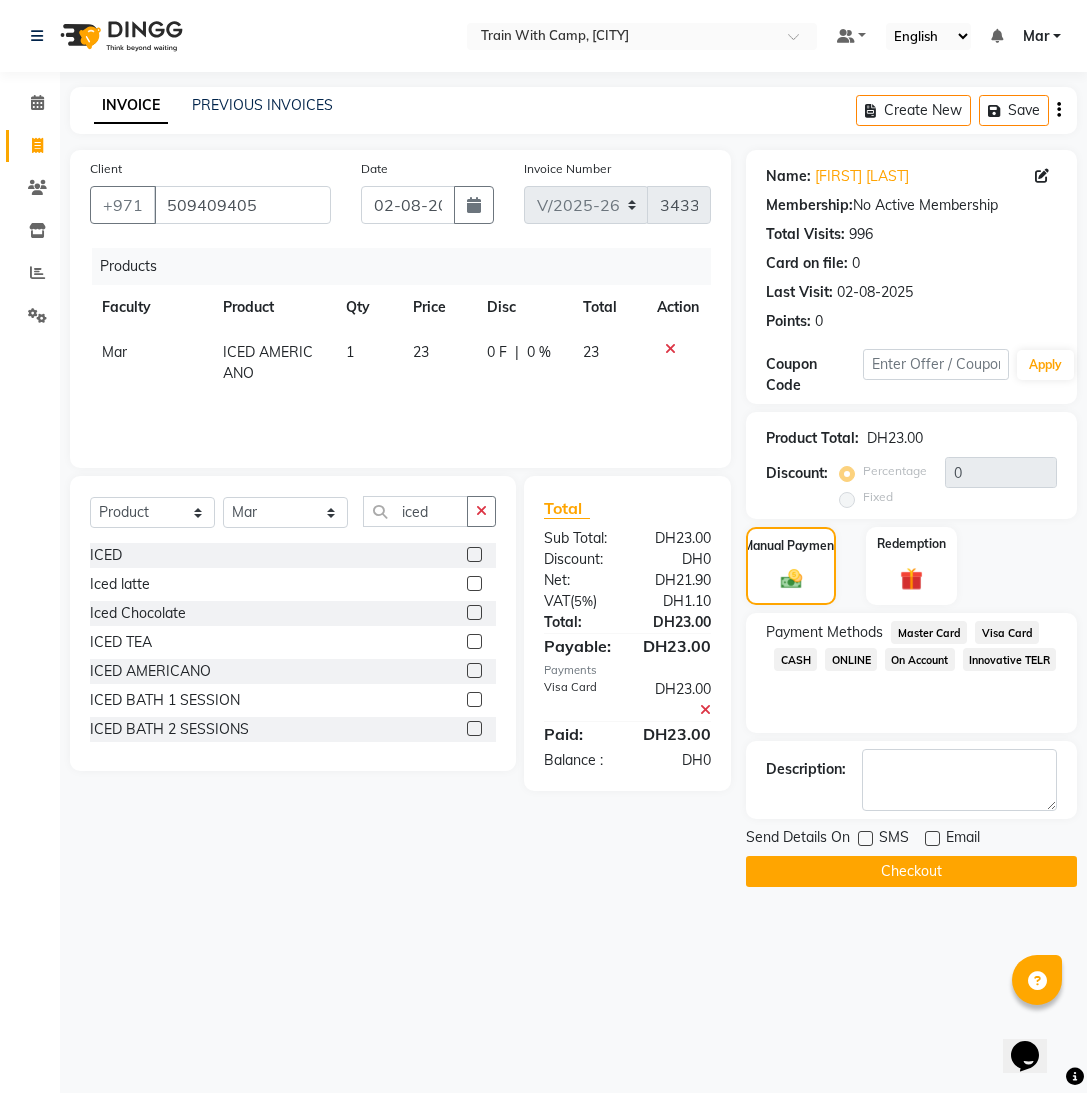 click on "Checkout" 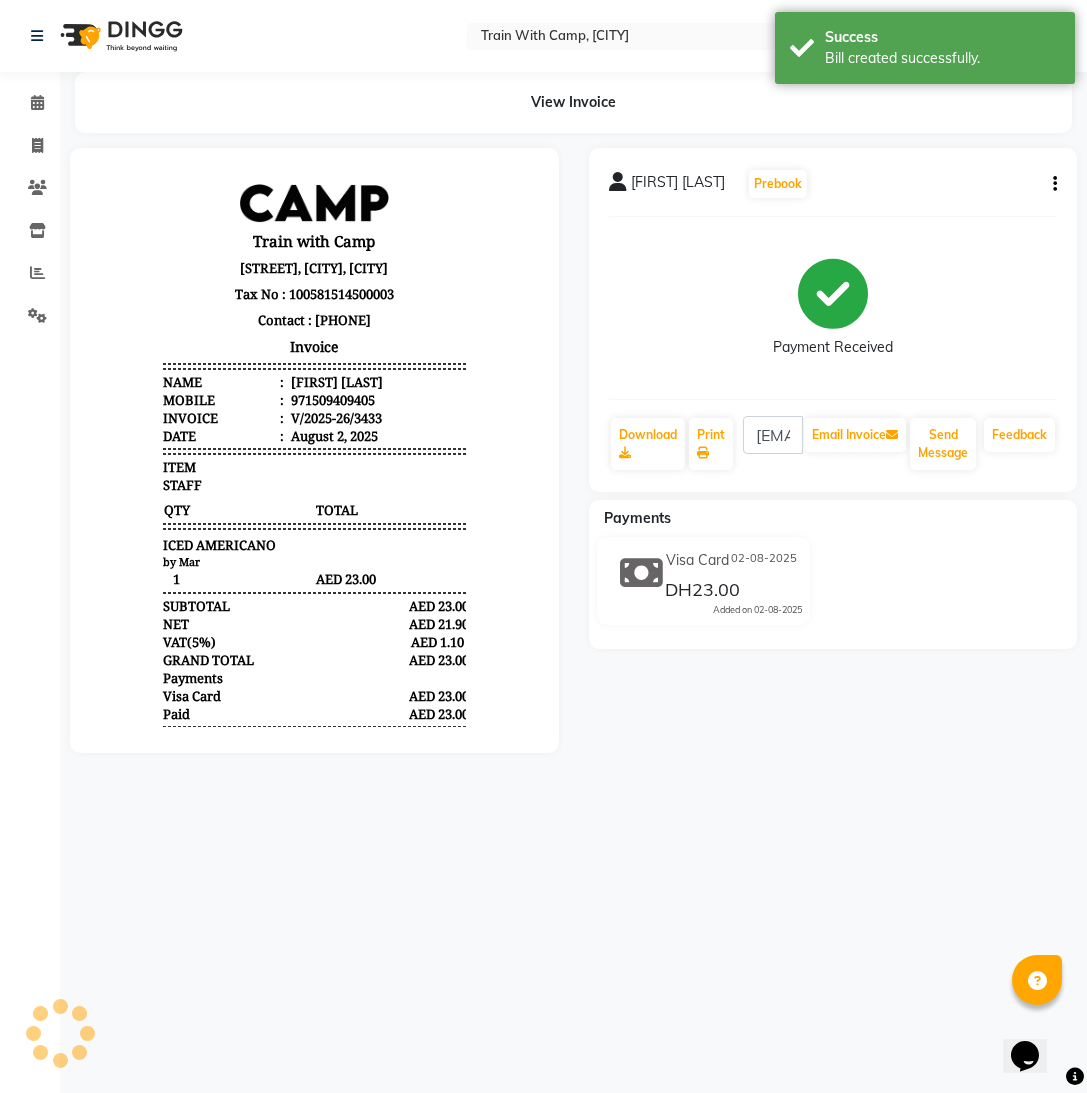scroll, scrollTop: 0, scrollLeft: 0, axis: both 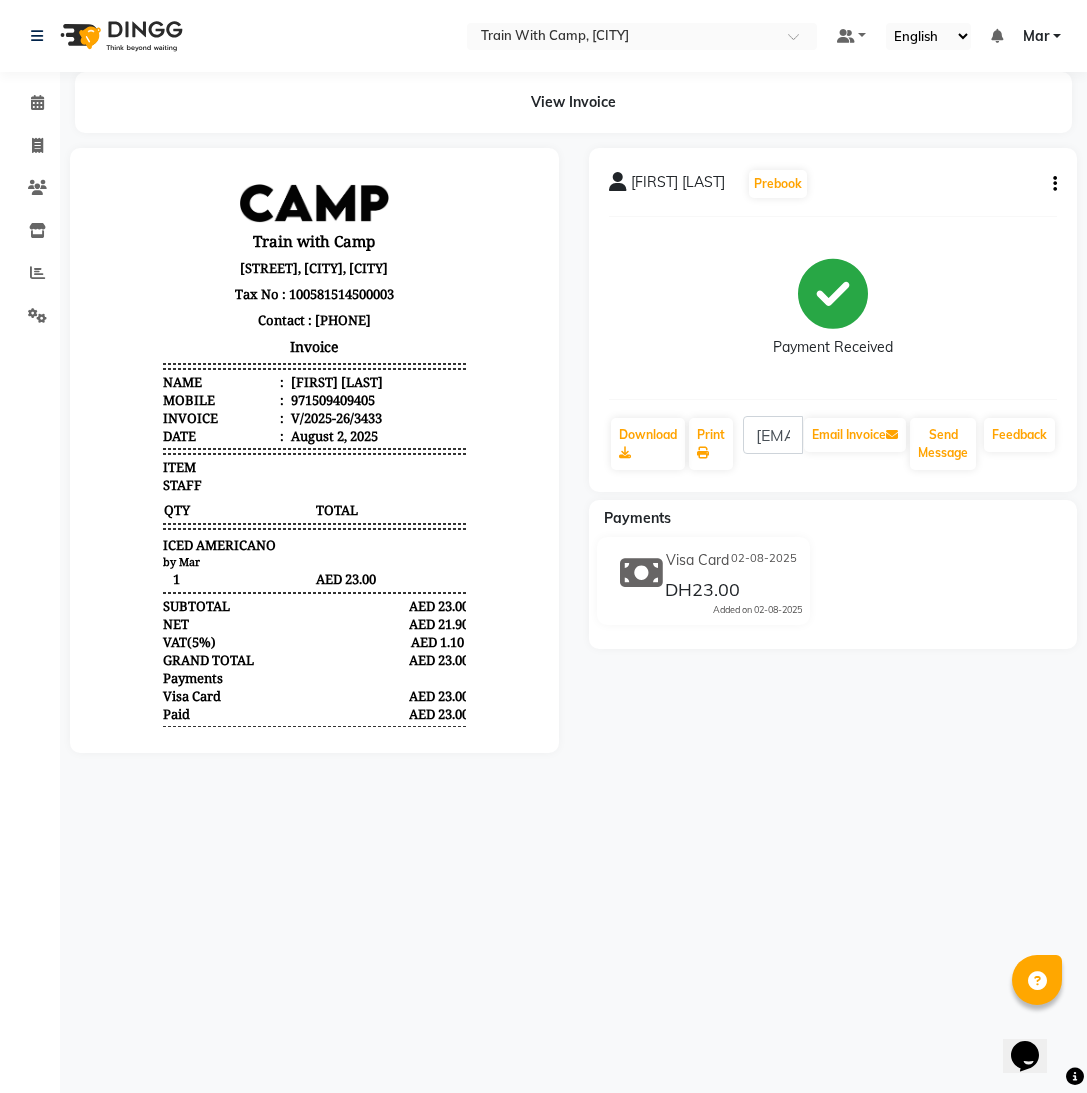click on "Settings" 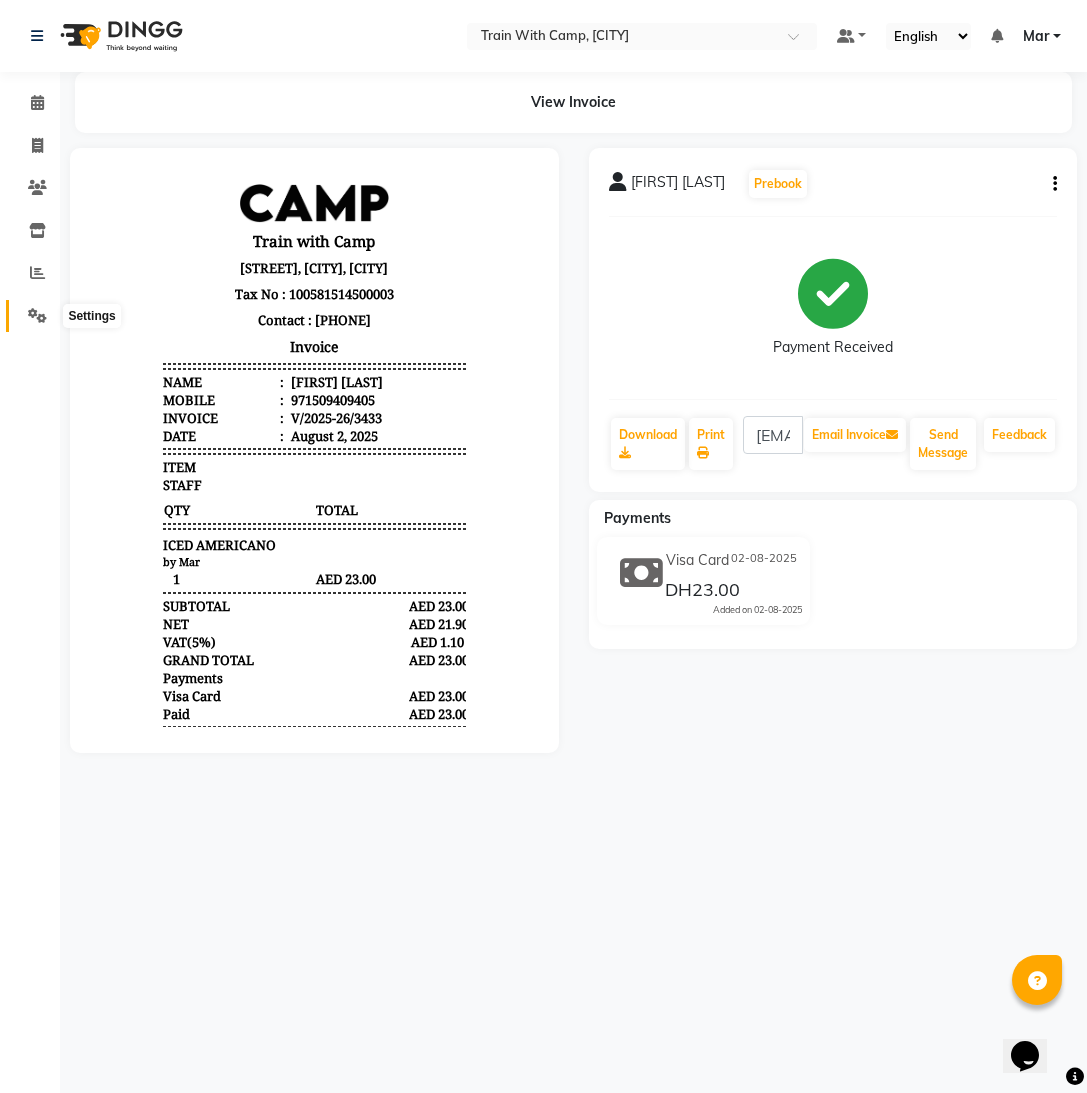 click 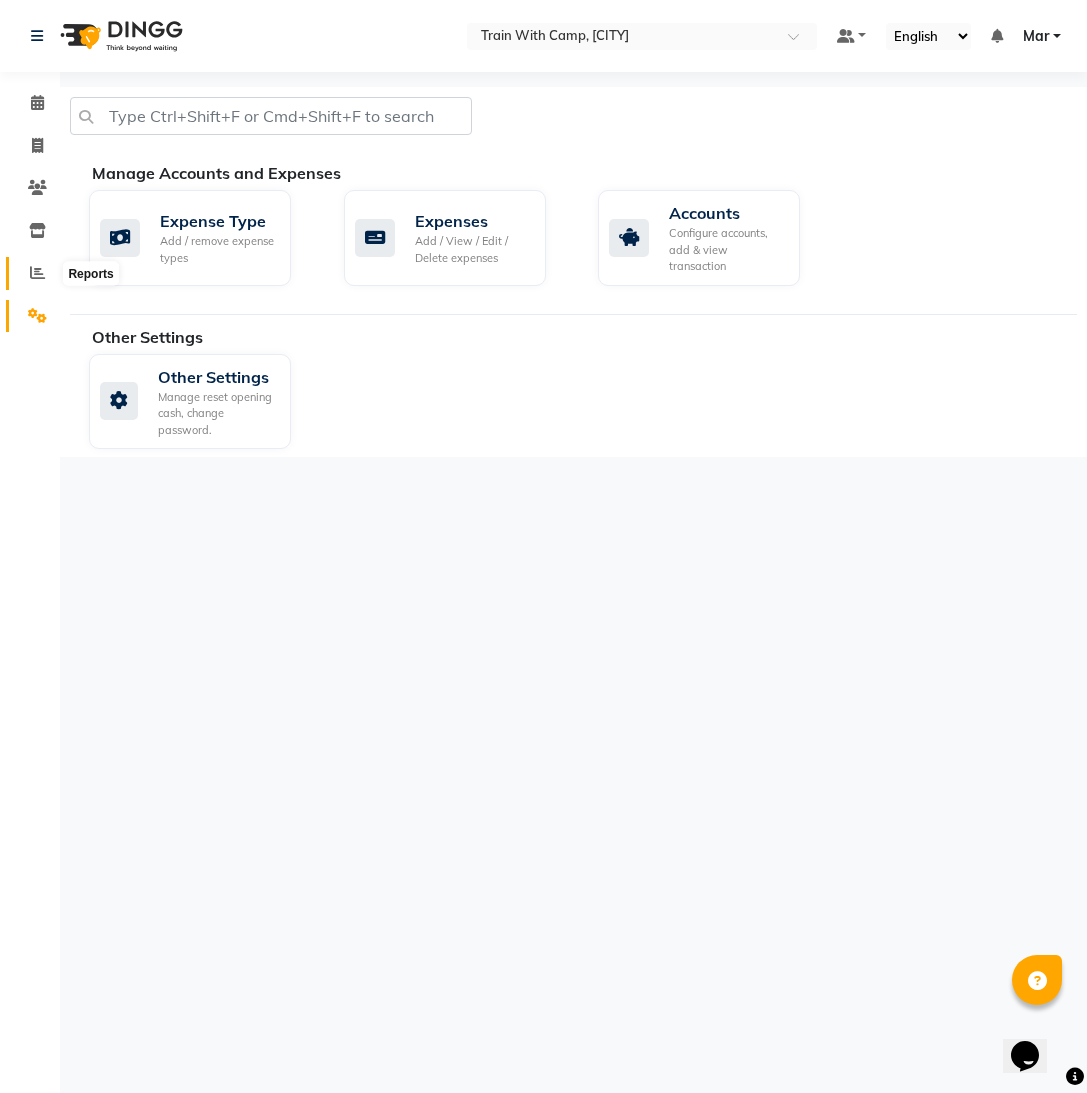 click 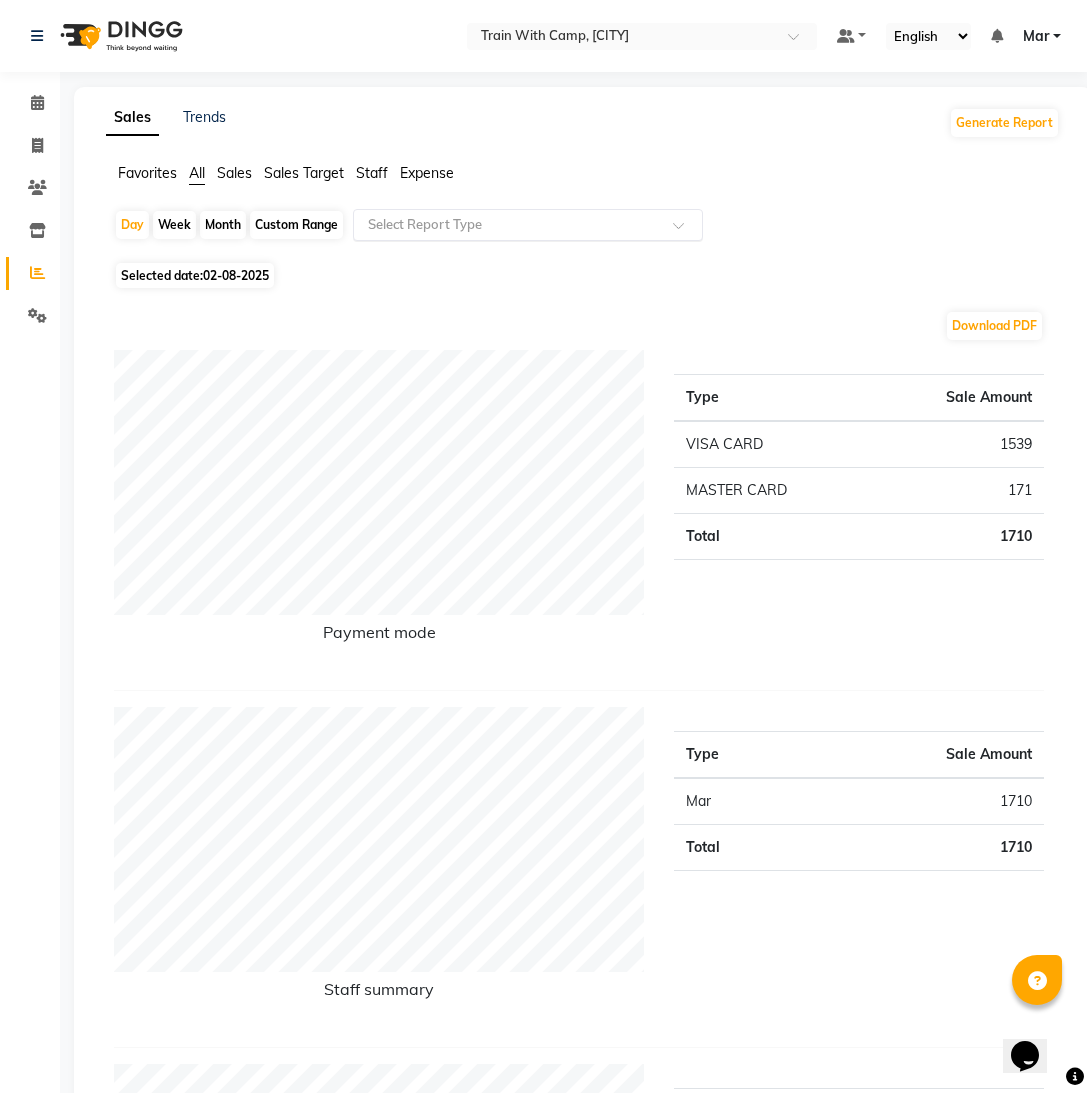 click 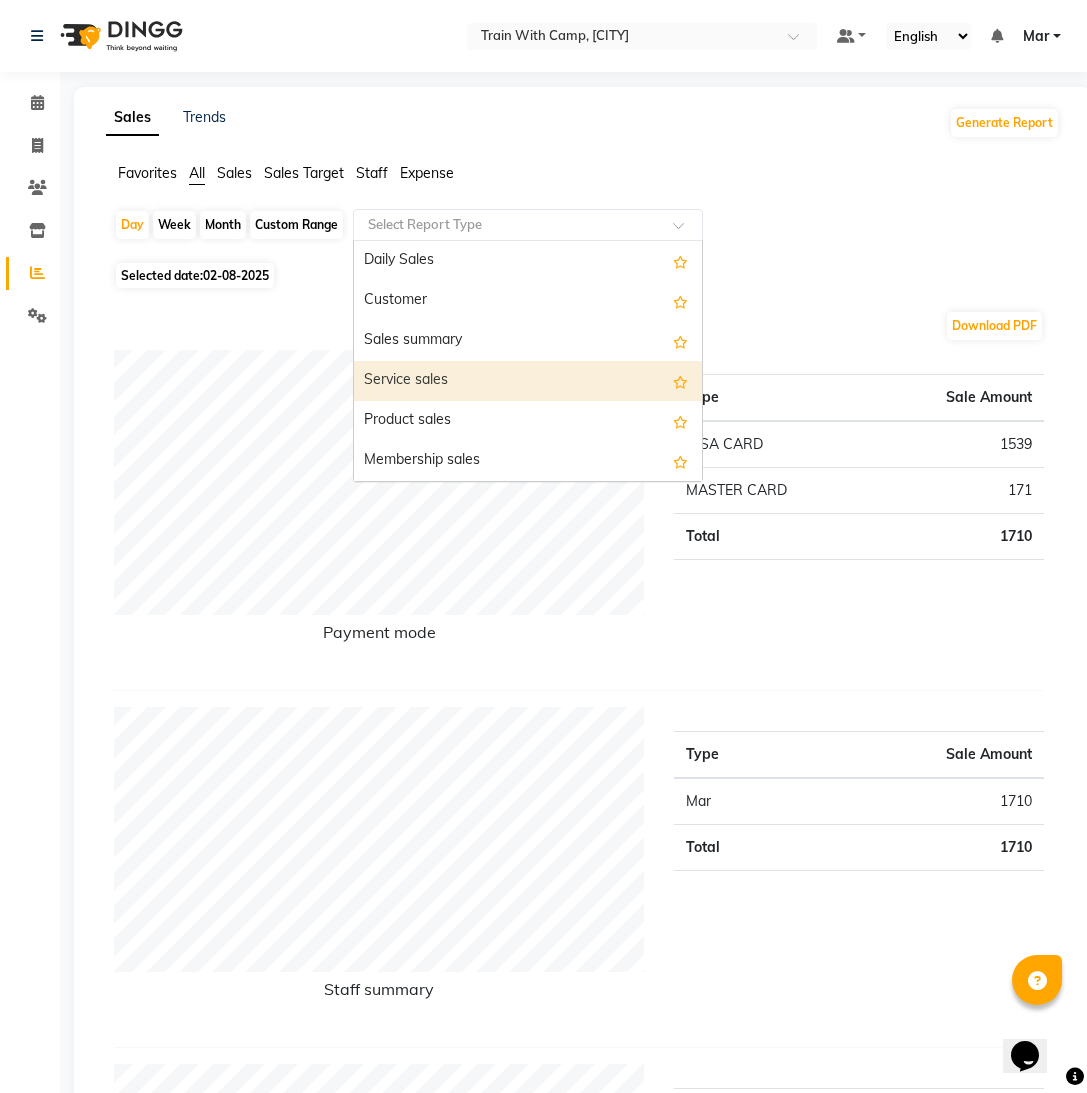 click on "Service sales" at bounding box center (528, 381) 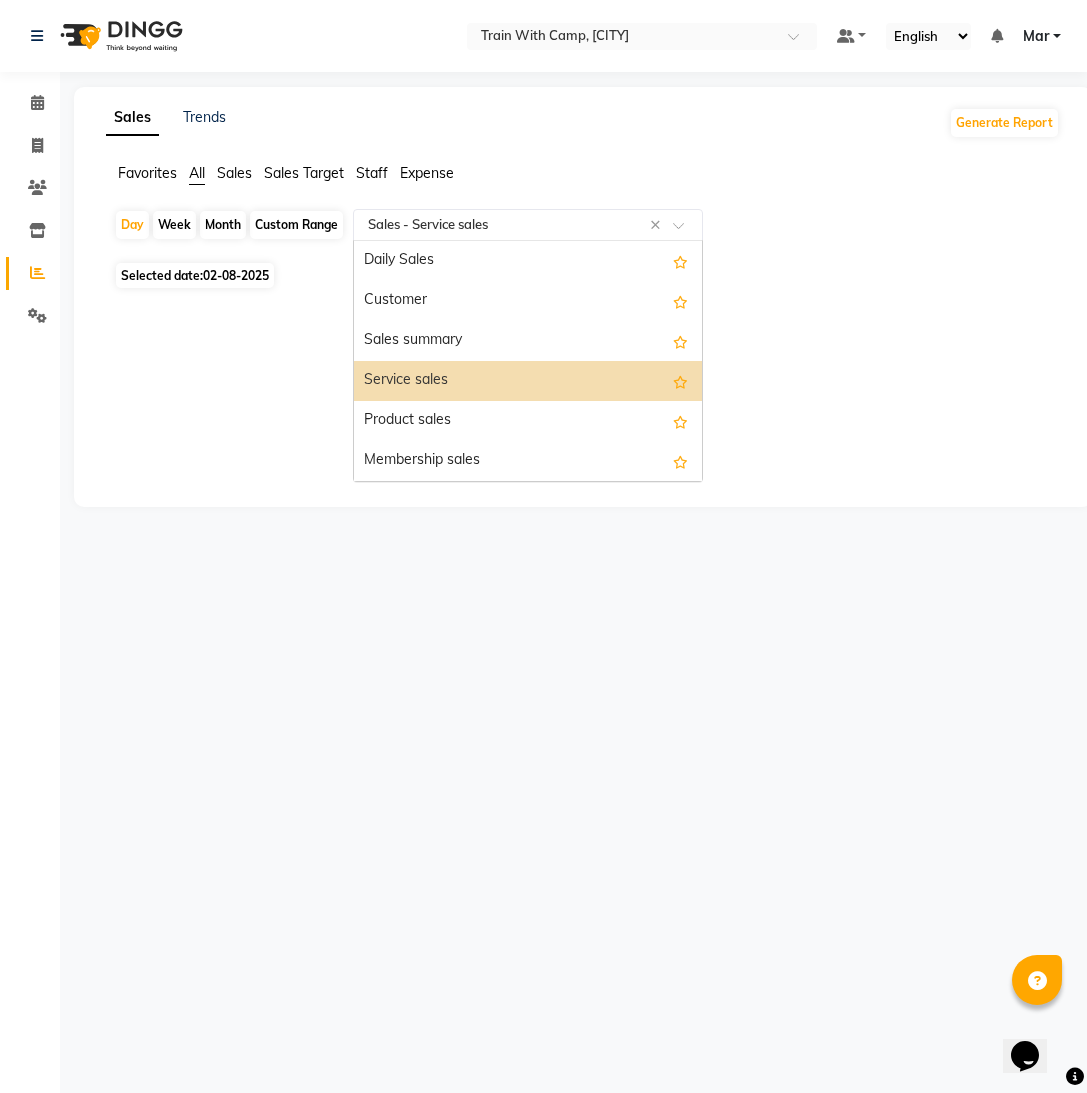 click 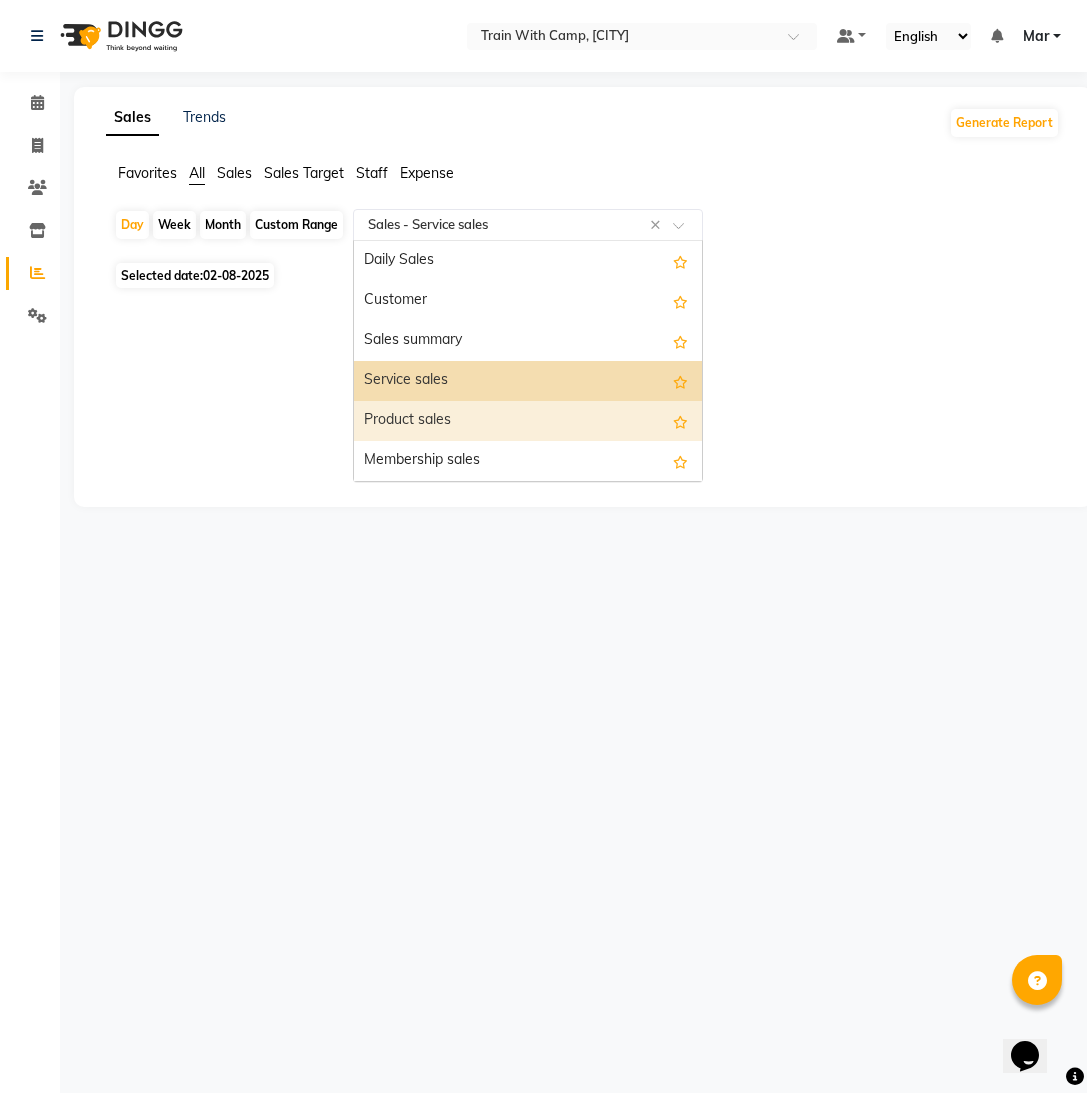 click on "Product sales" at bounding box center [528, 421] 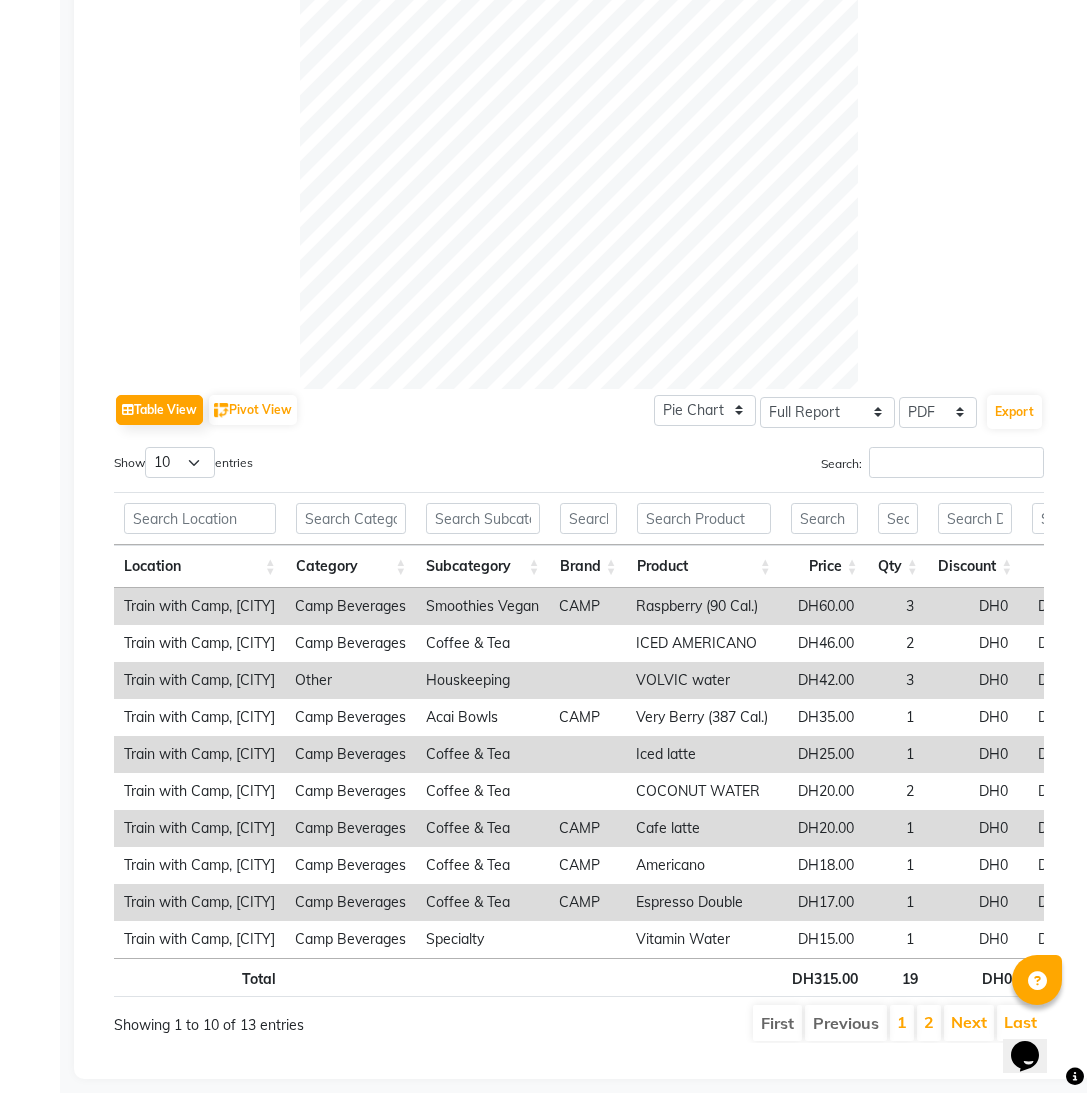 scroll, scrollTop: 519, scrollLeft: 0, axis: vertical 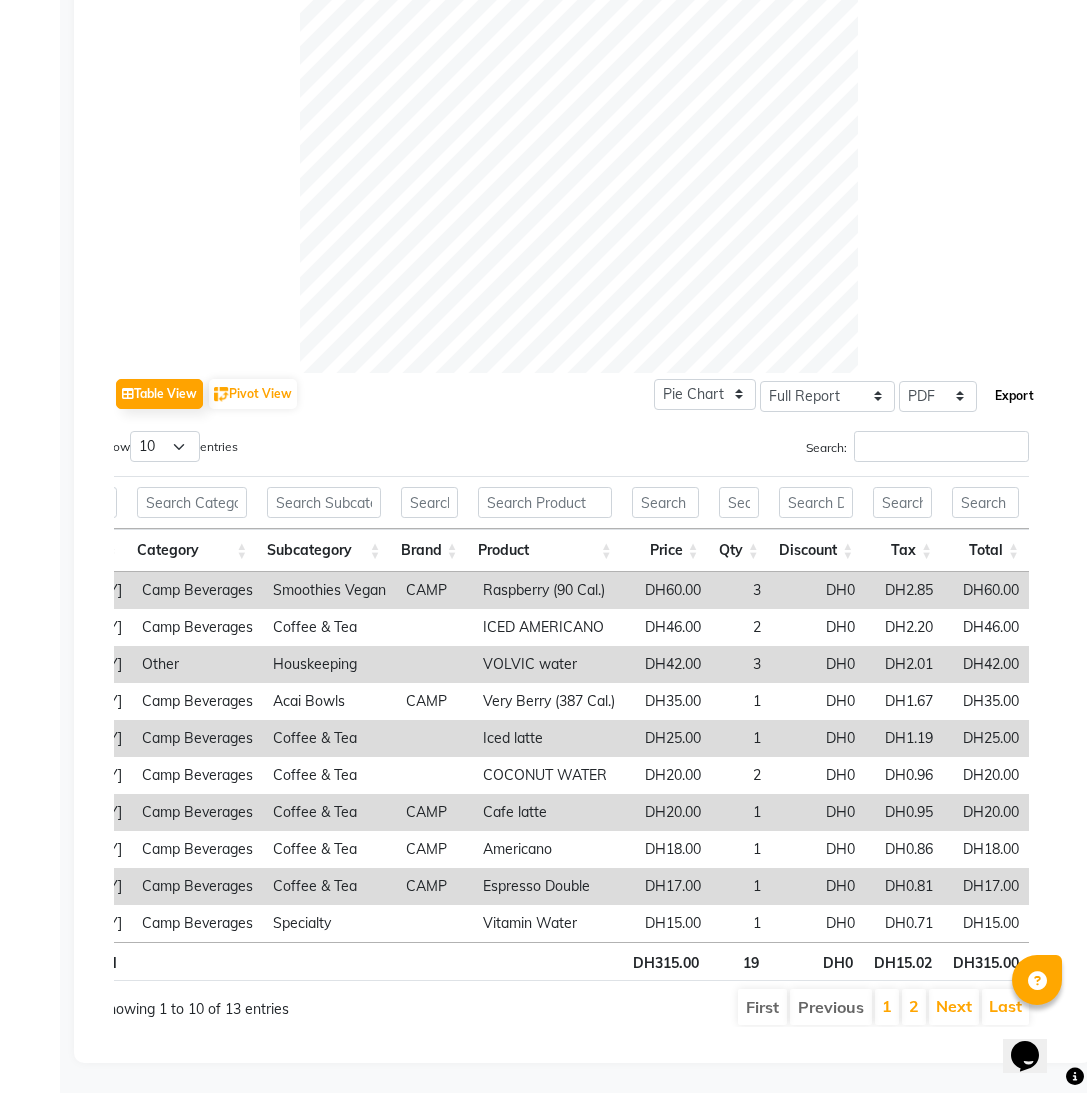 click on "Export" 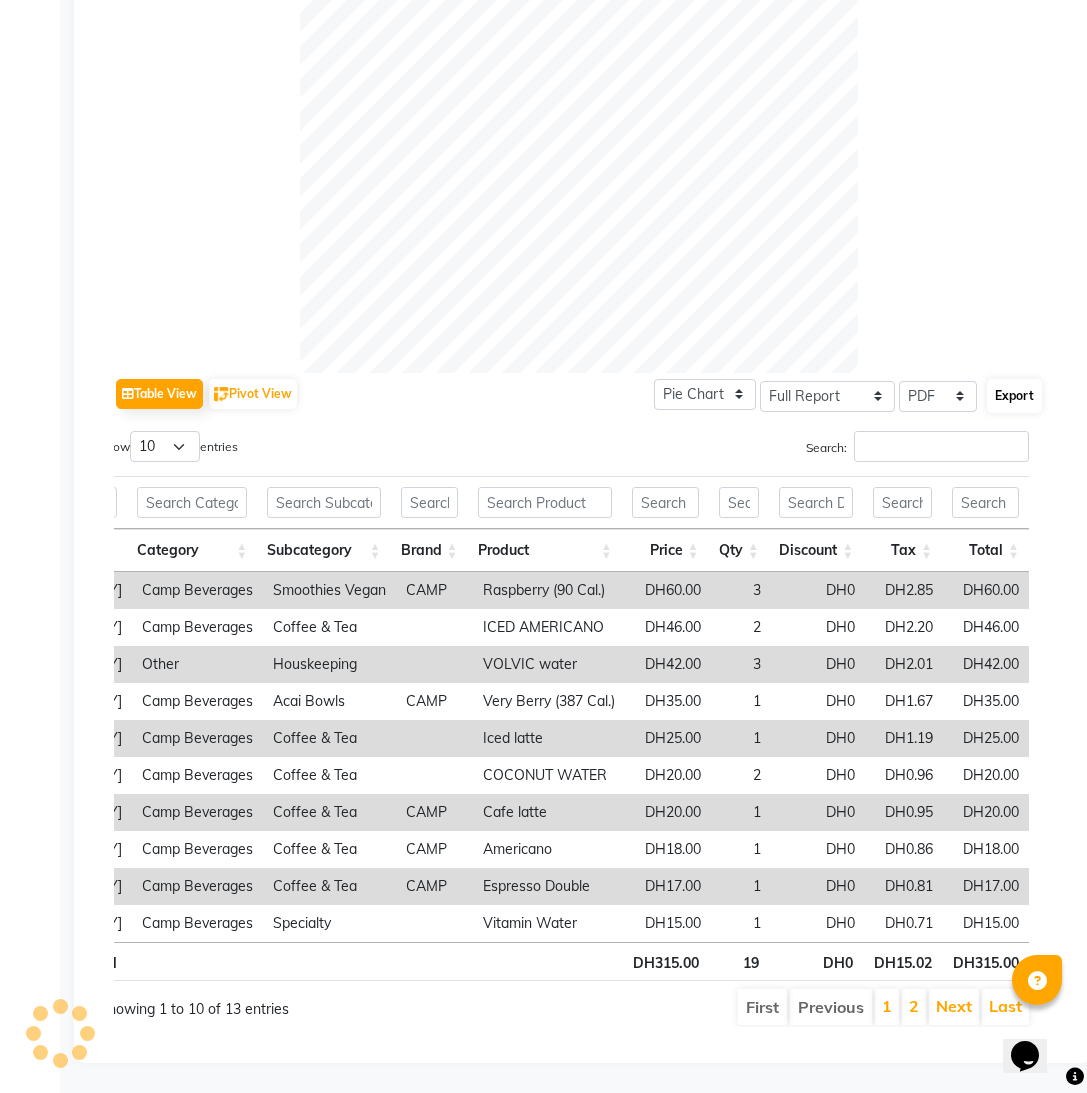 select on "monospace" 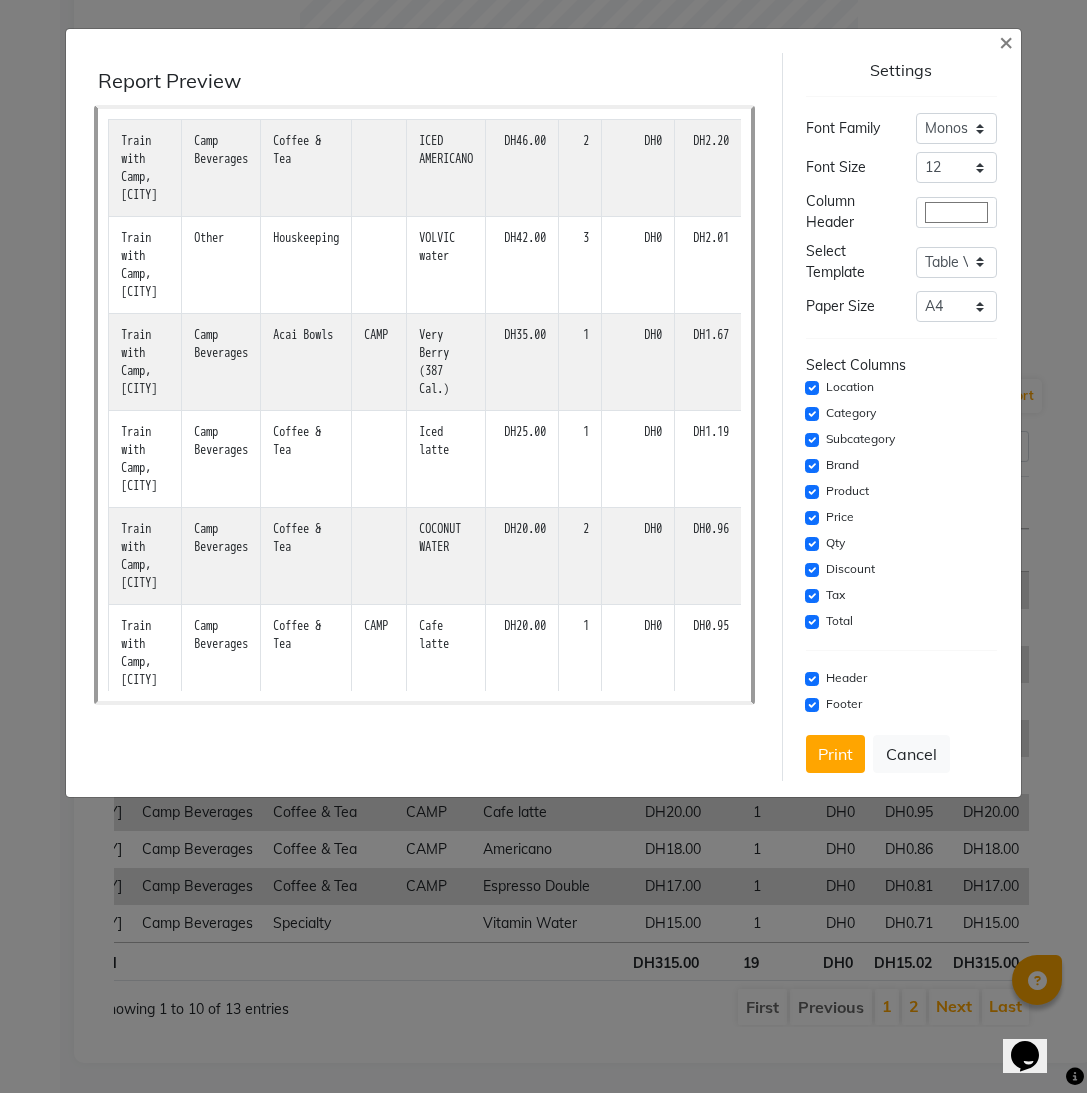 scroll, scrollTop: 882, scrollLeft: 0, axis: vertical 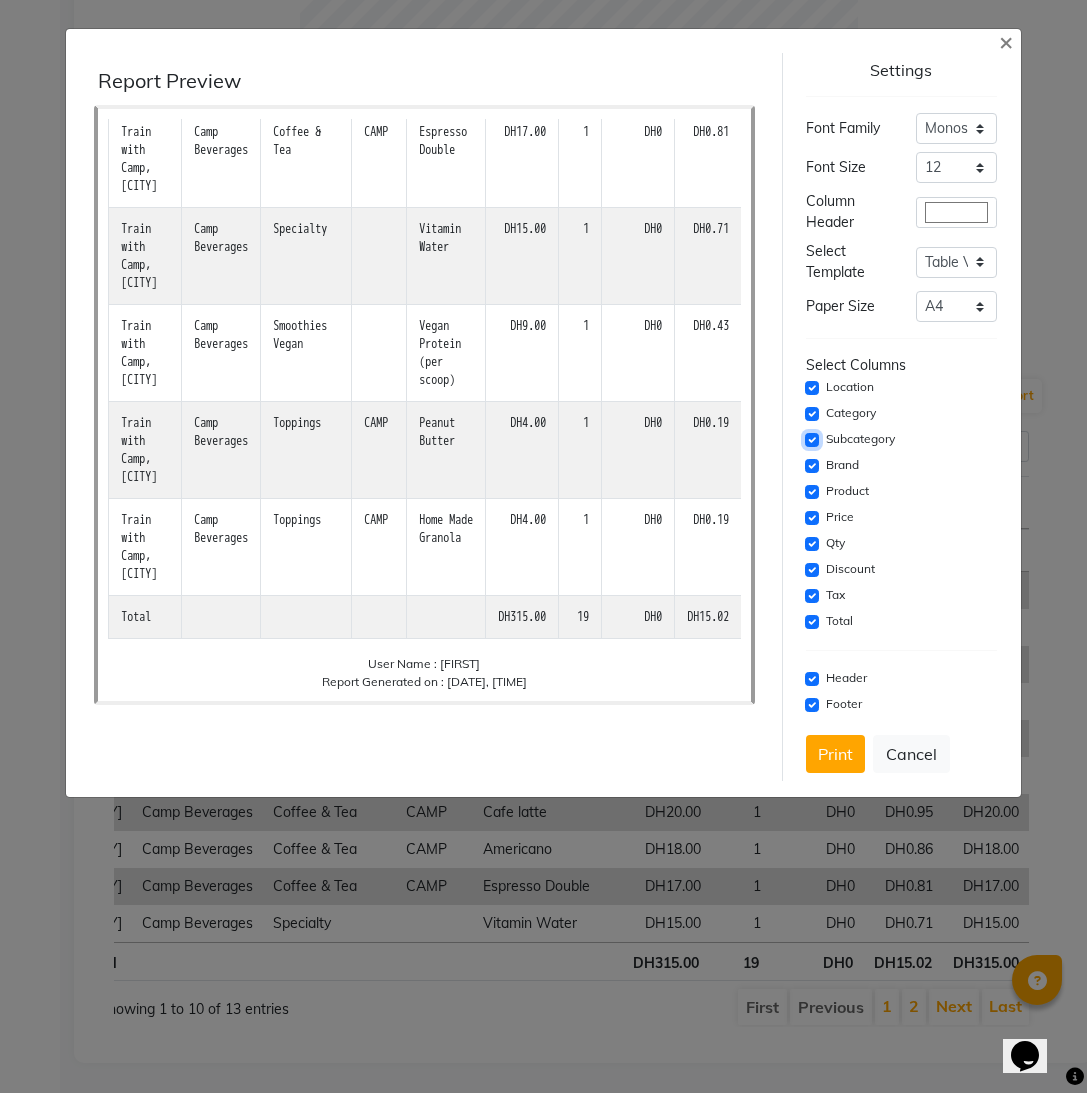 click 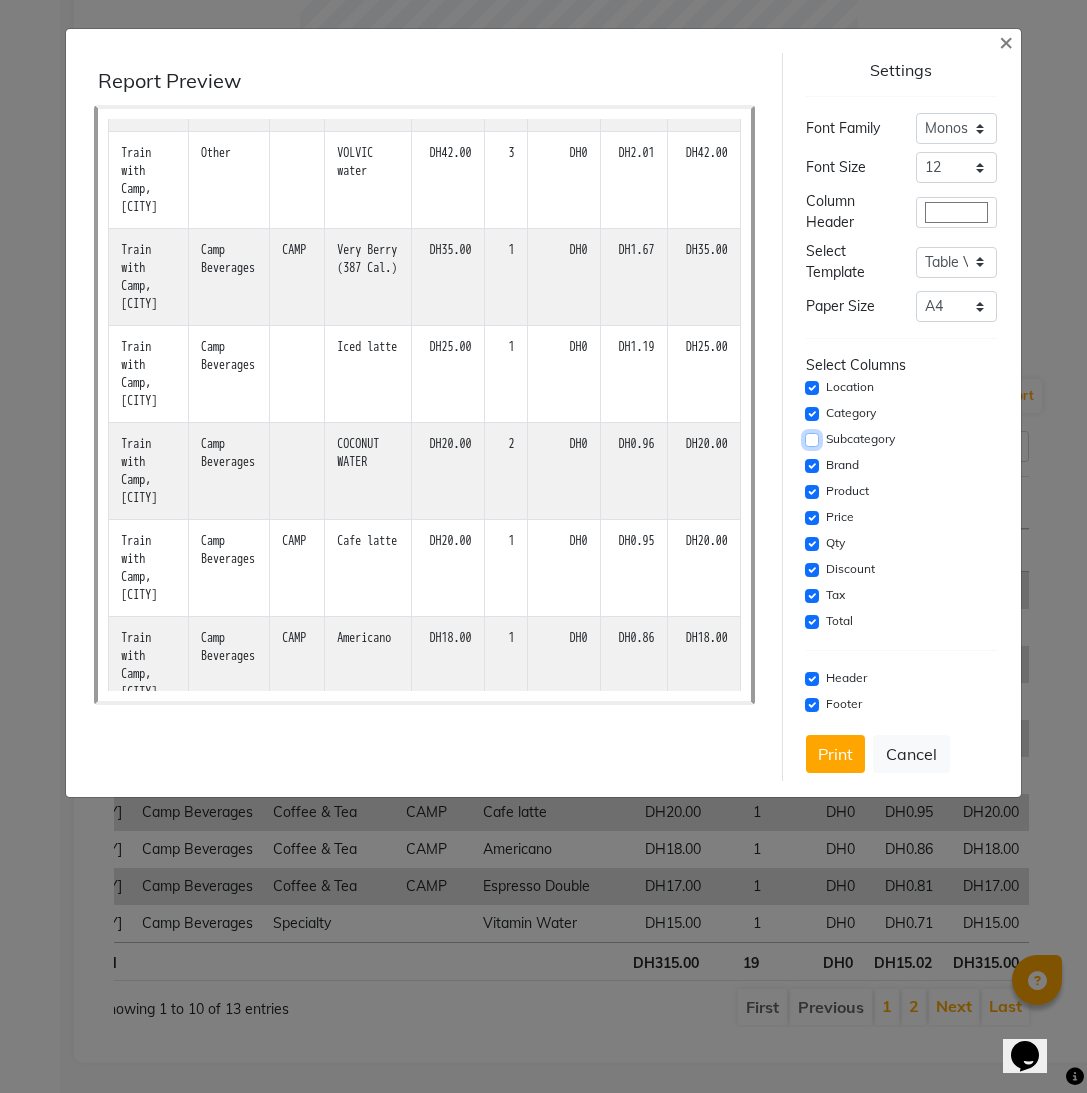 scroll, scrollTop: 232, scrollLeft: 0, axis: vertical 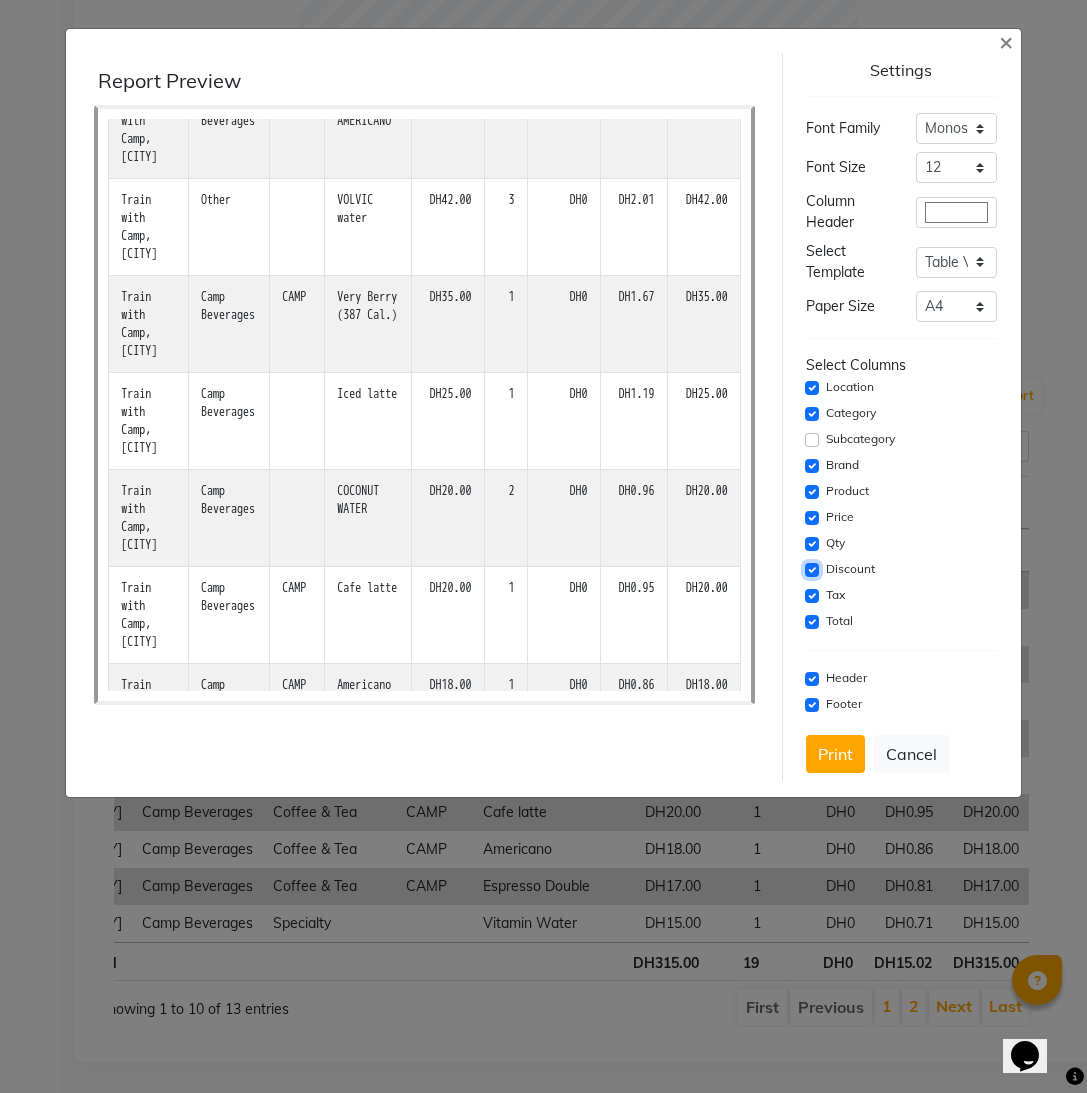 click 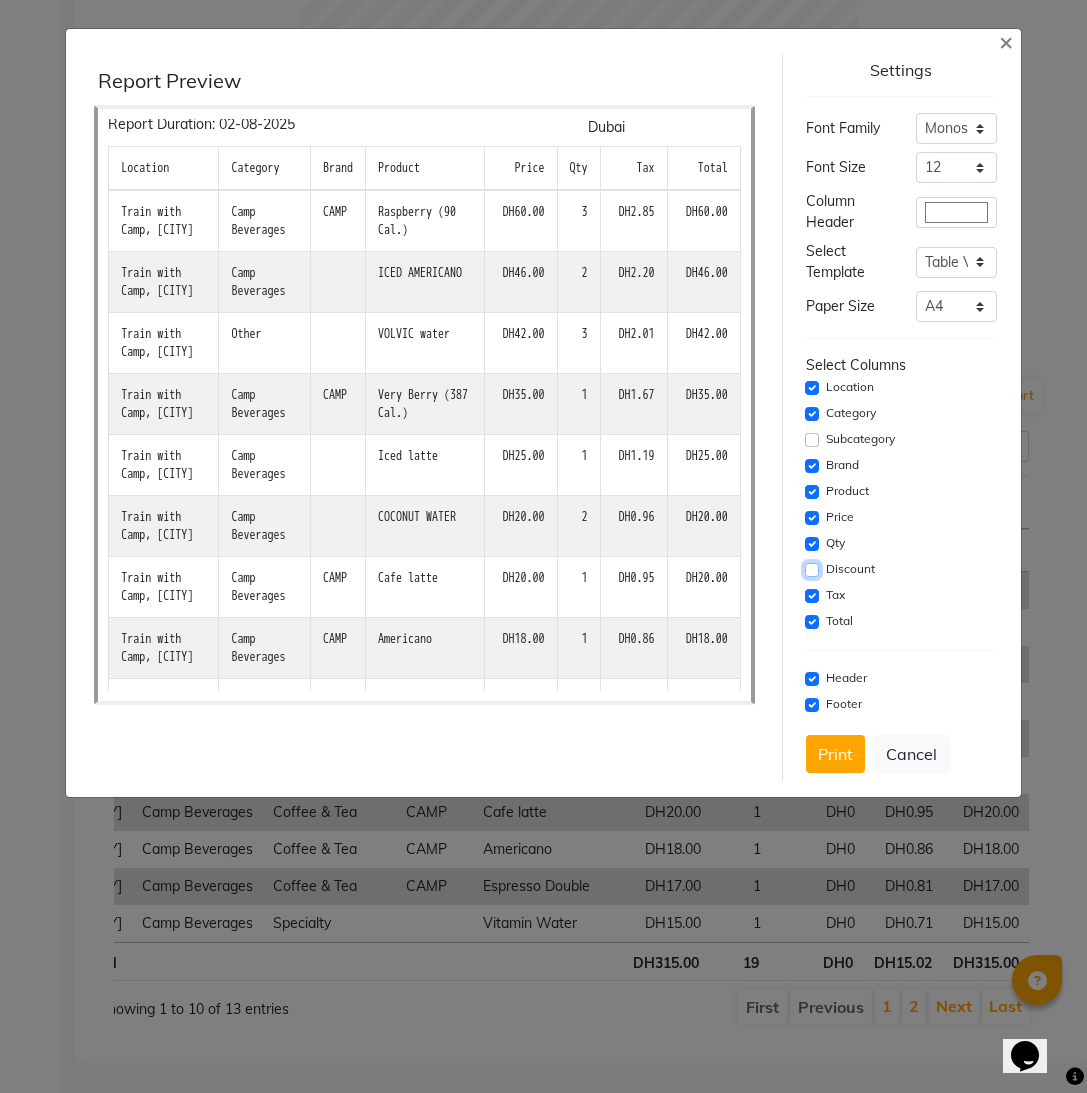 scroll, scrollTop: 0, scrollLeft: 0, axis: both 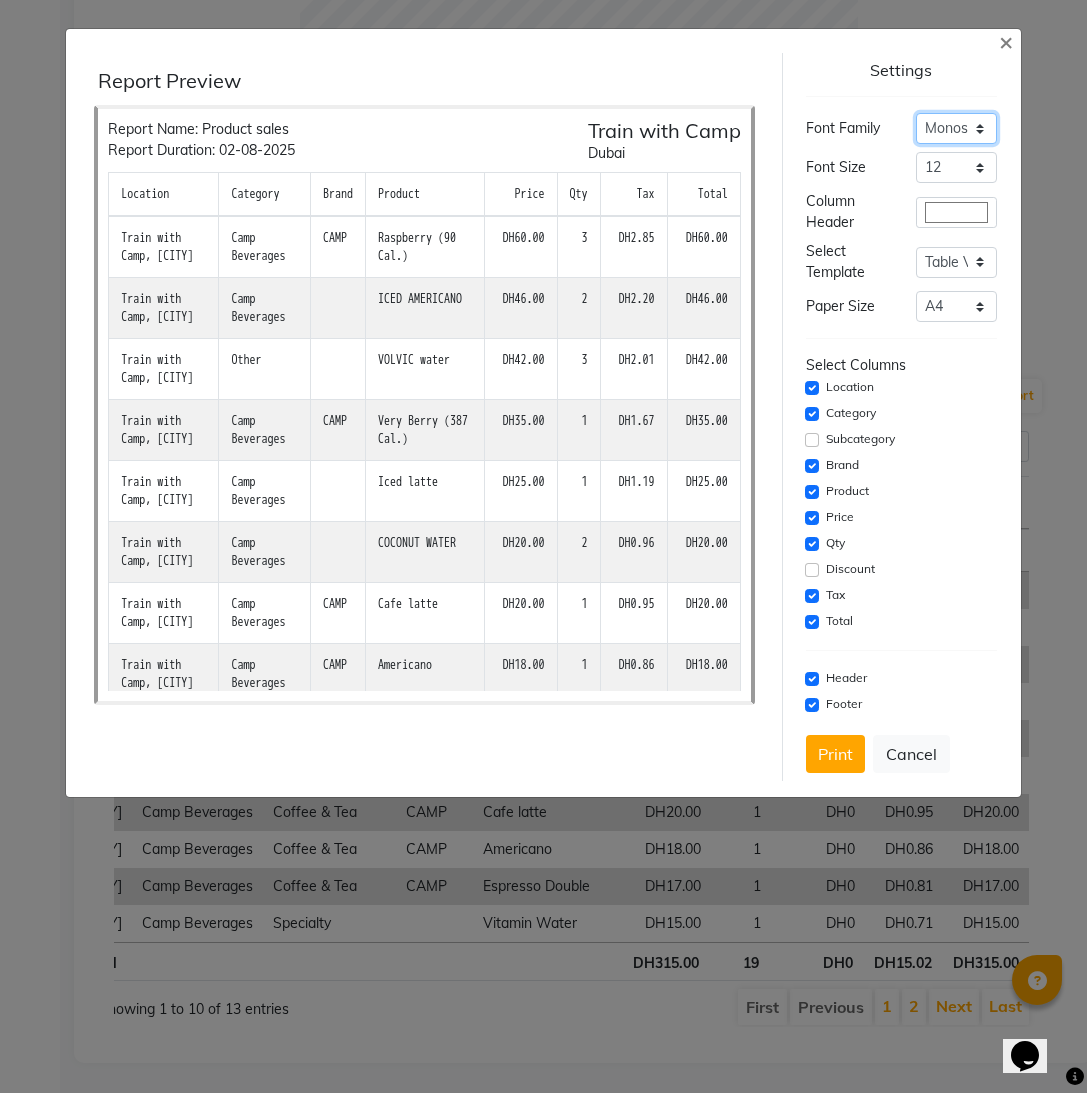 click on "Select Sans Serif Monospace Serif" 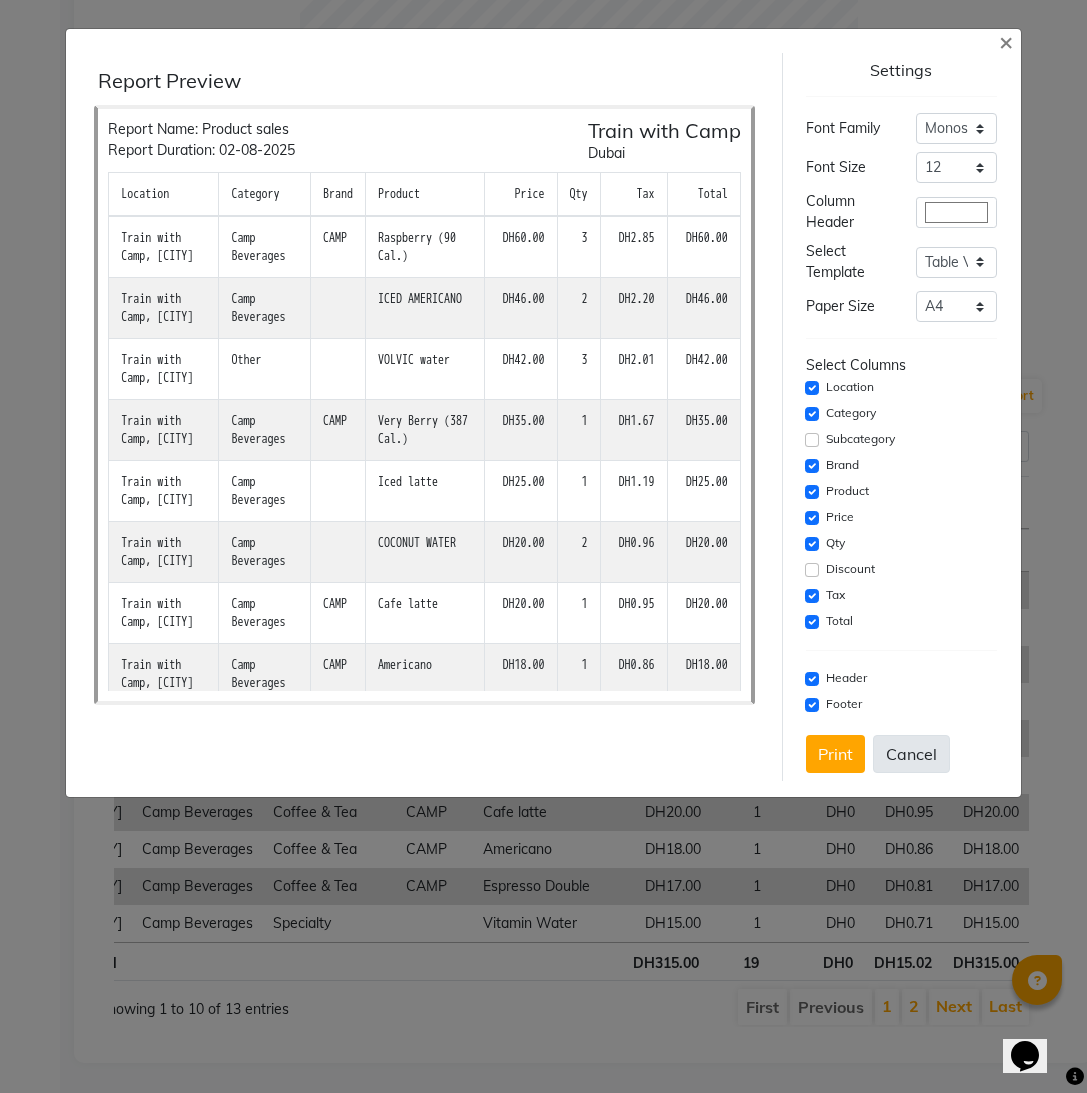 click on "Cancel" 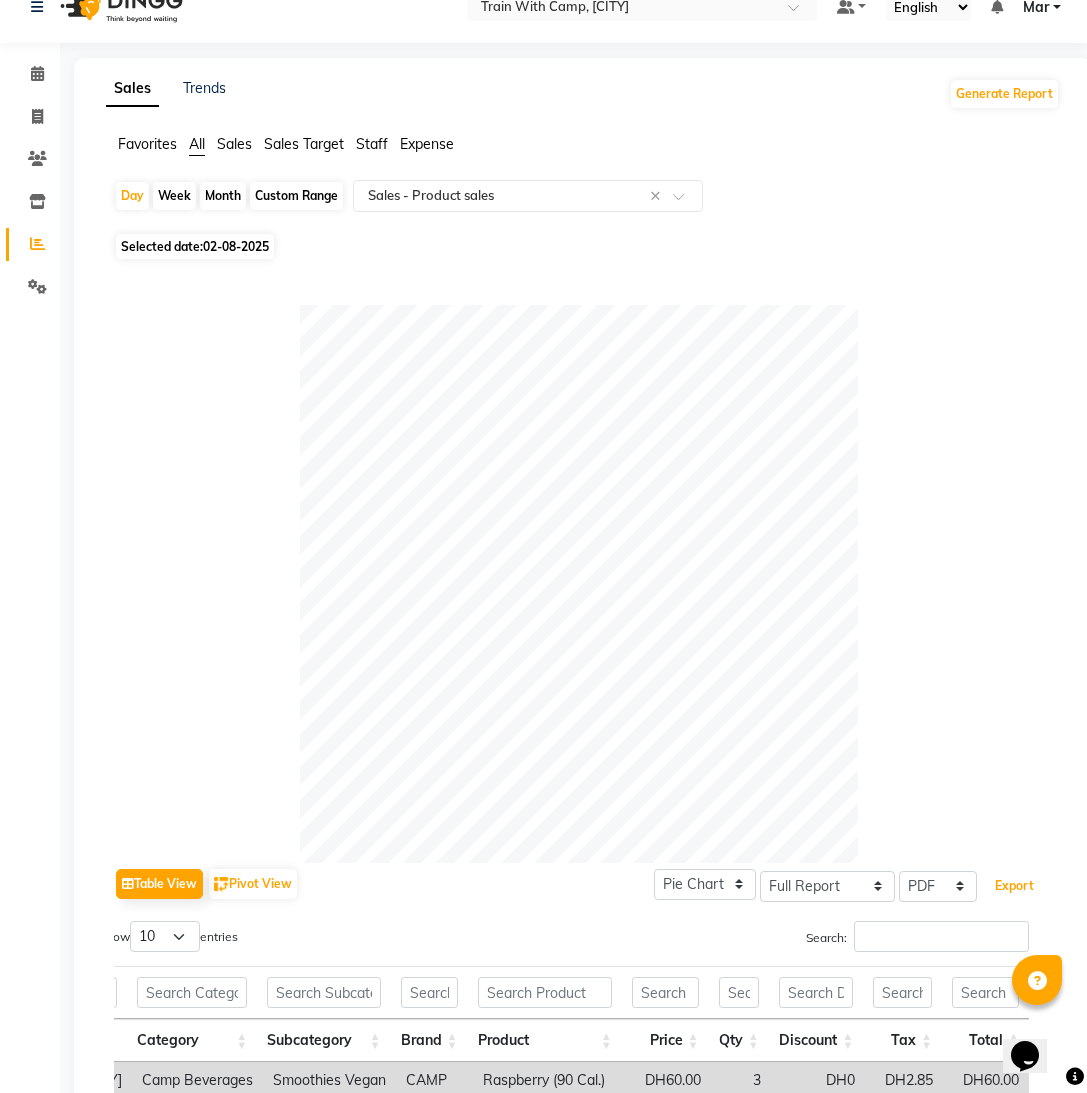 scroll, scrollTop: 0, scrollLeft: 0, axis: both 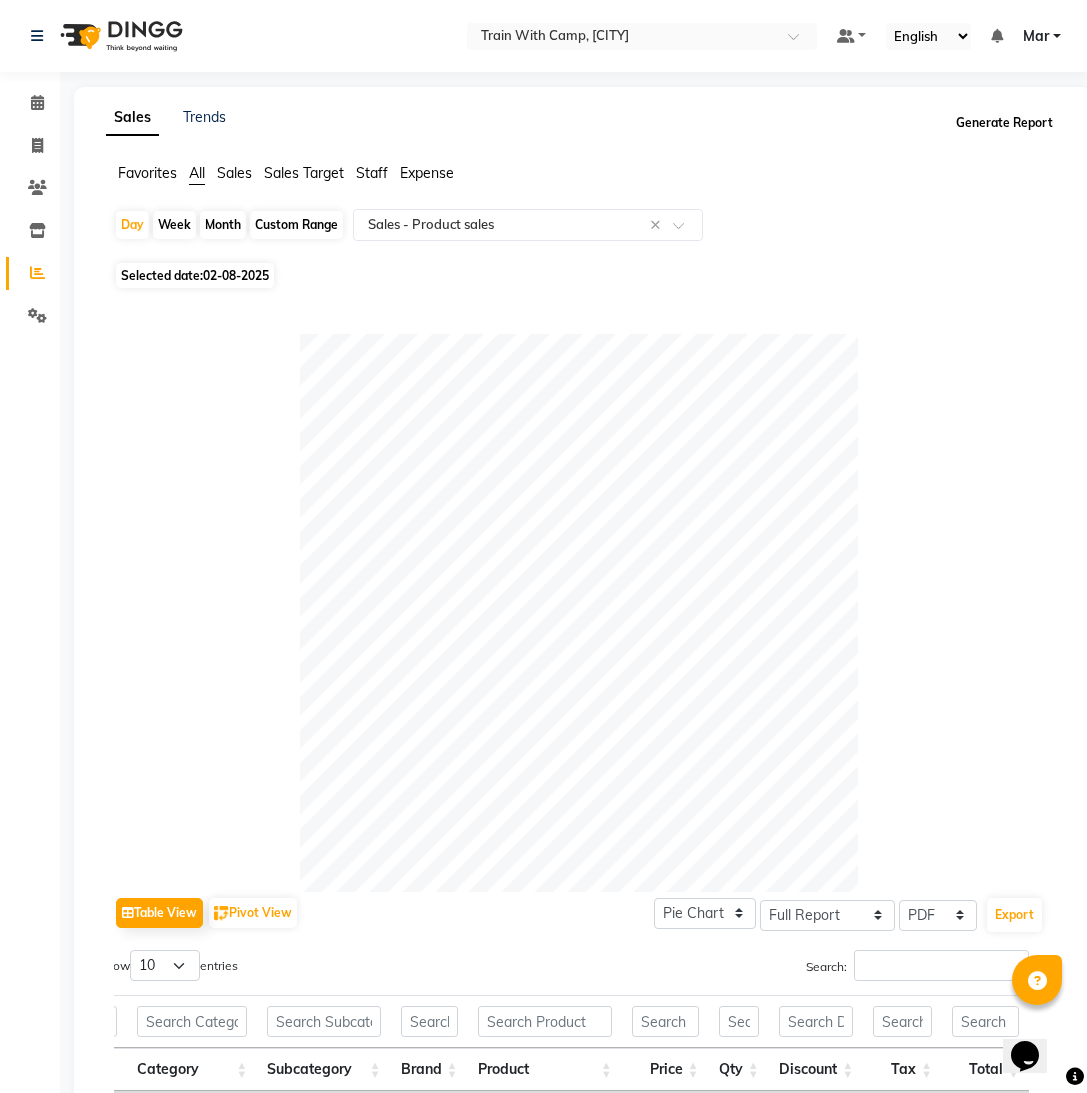 click on "Generate Report" 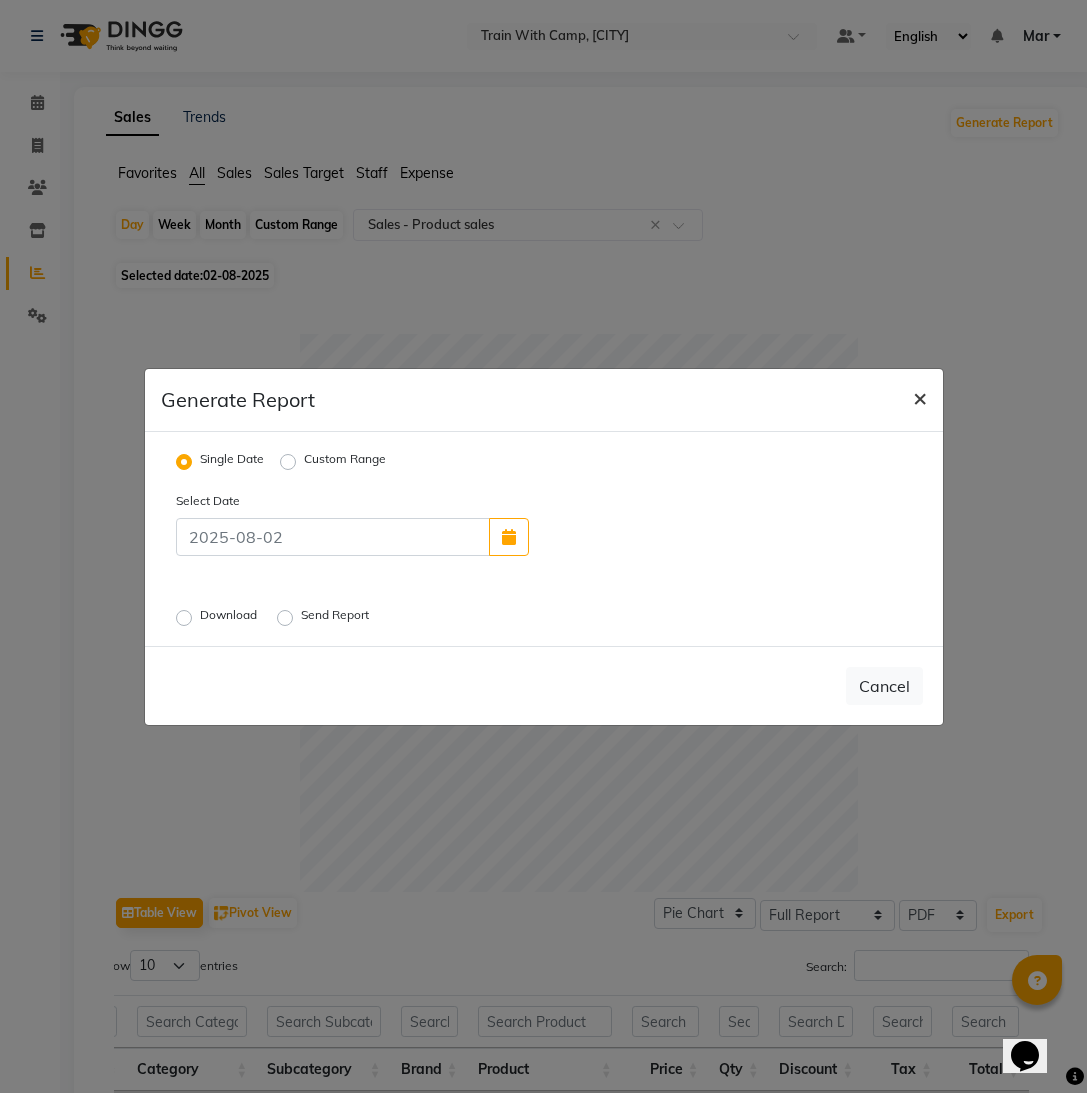 click on "×" 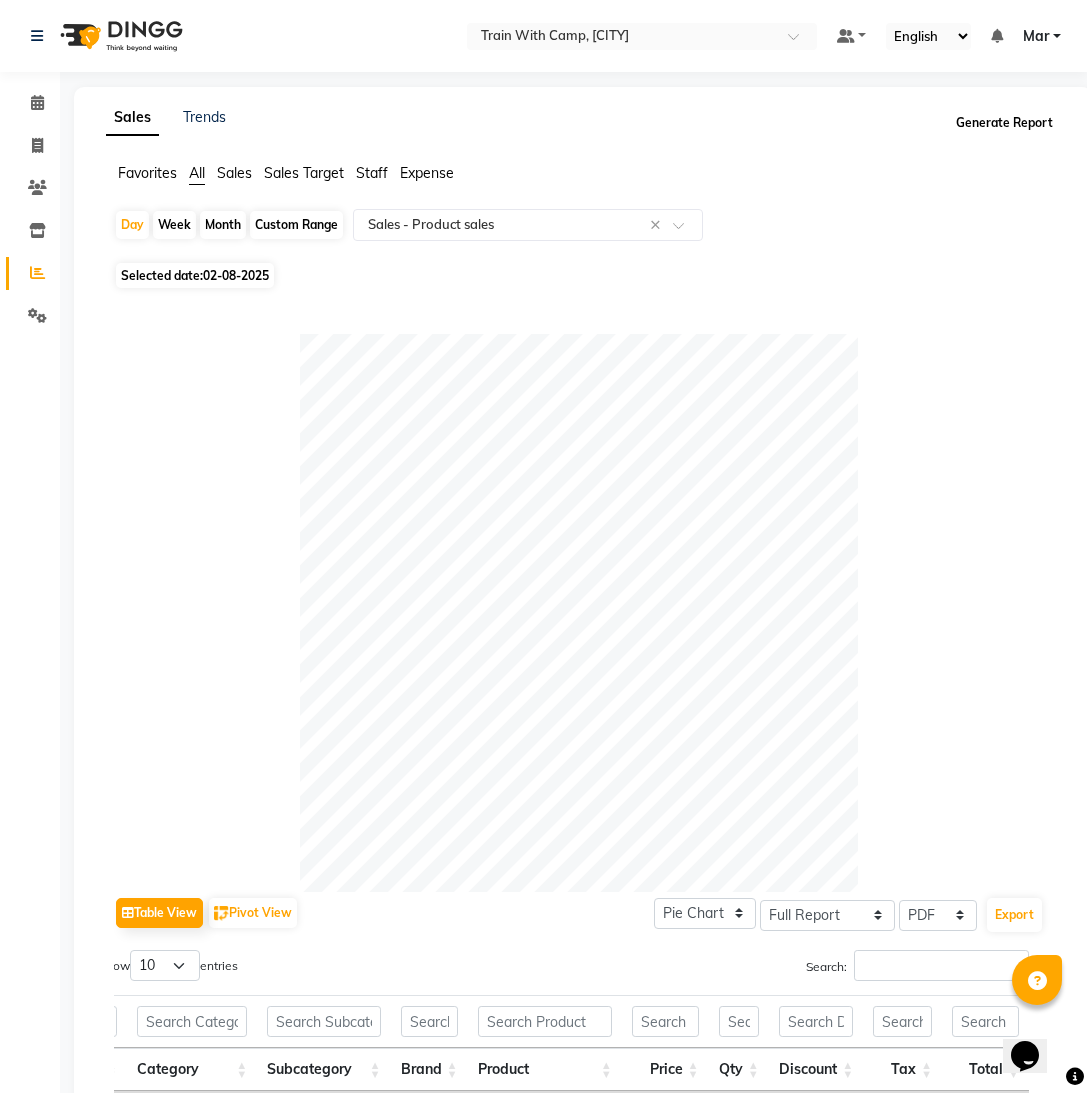 click on "Generate Report" 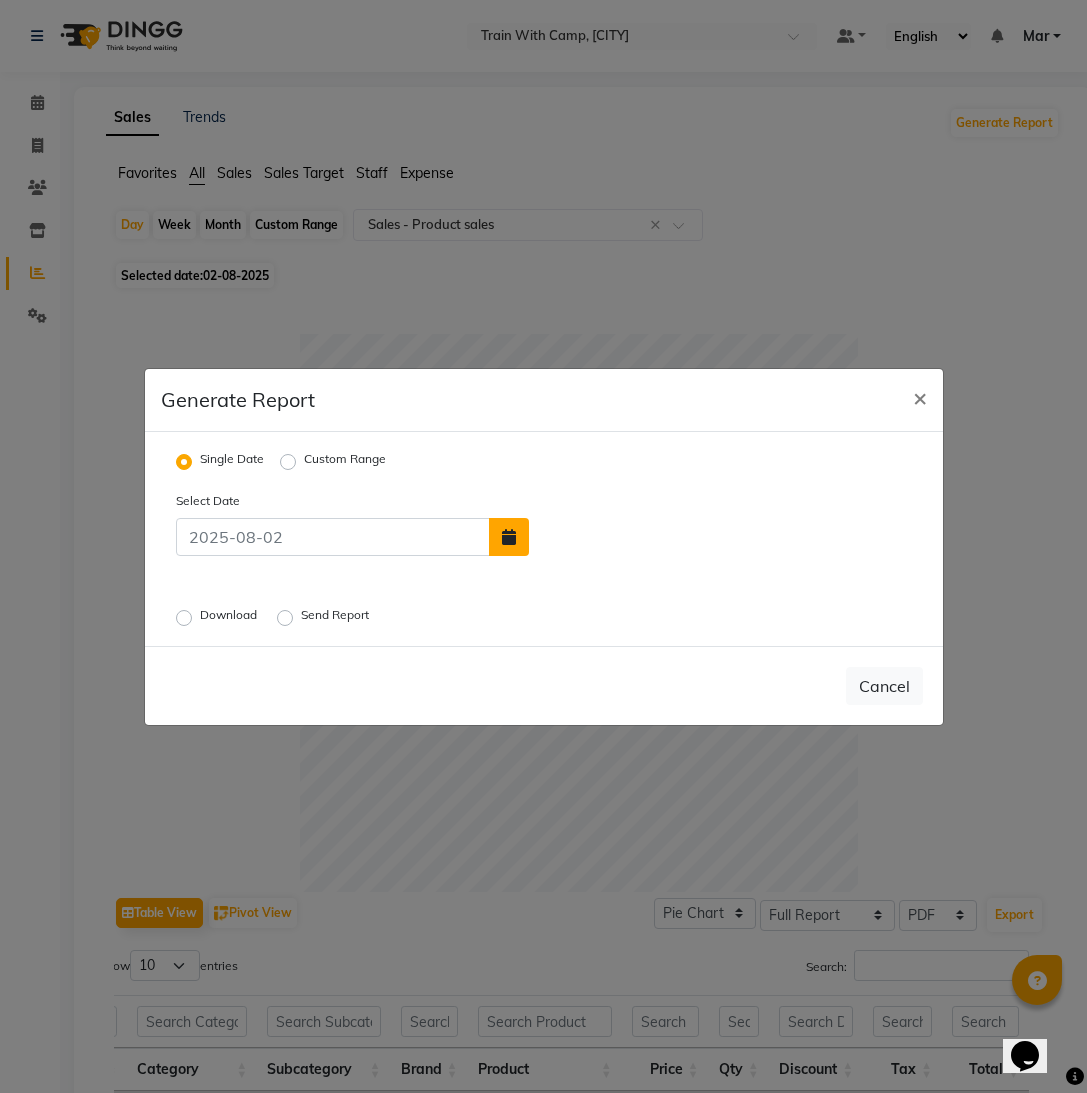 click 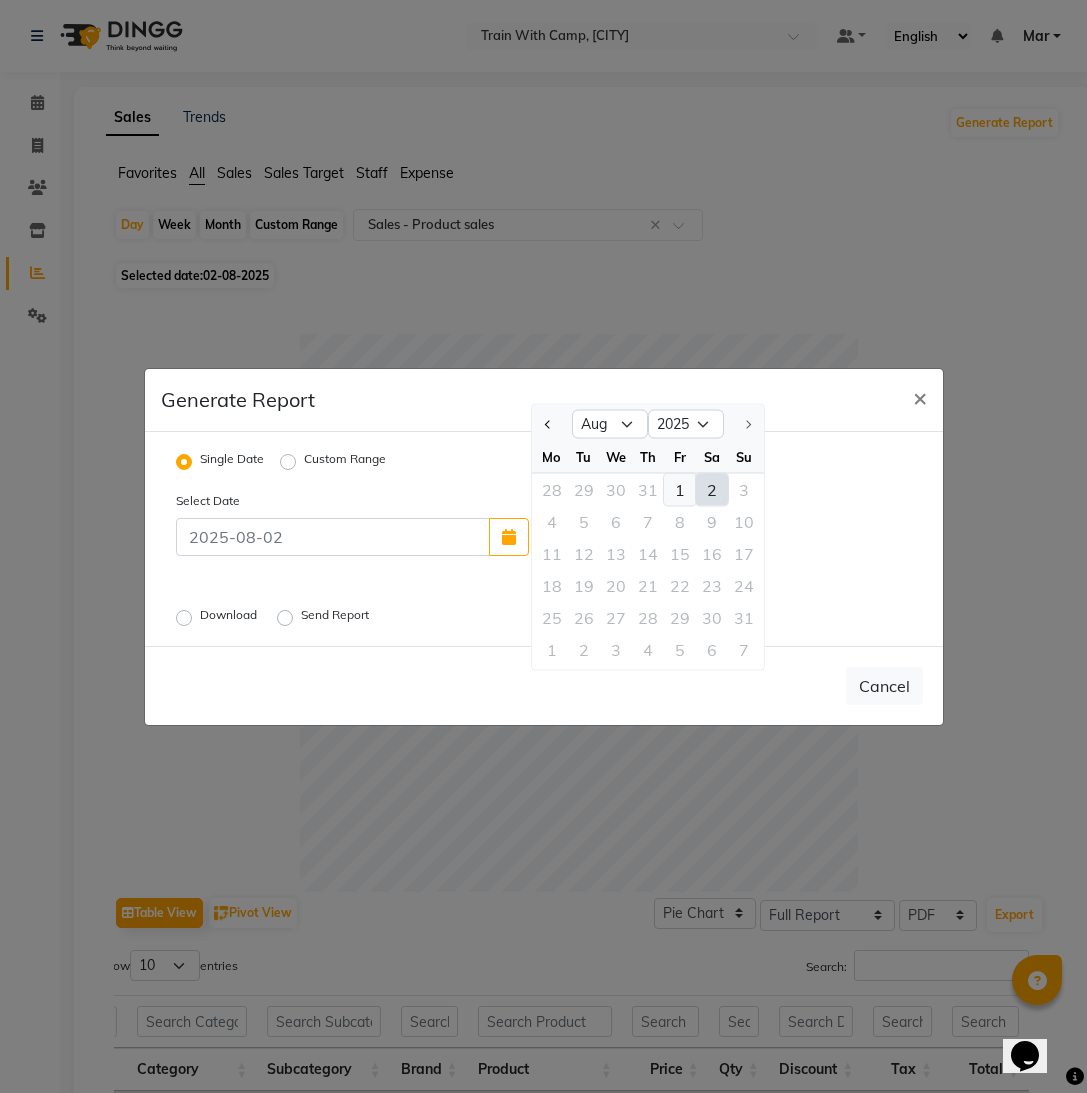 click on "1" 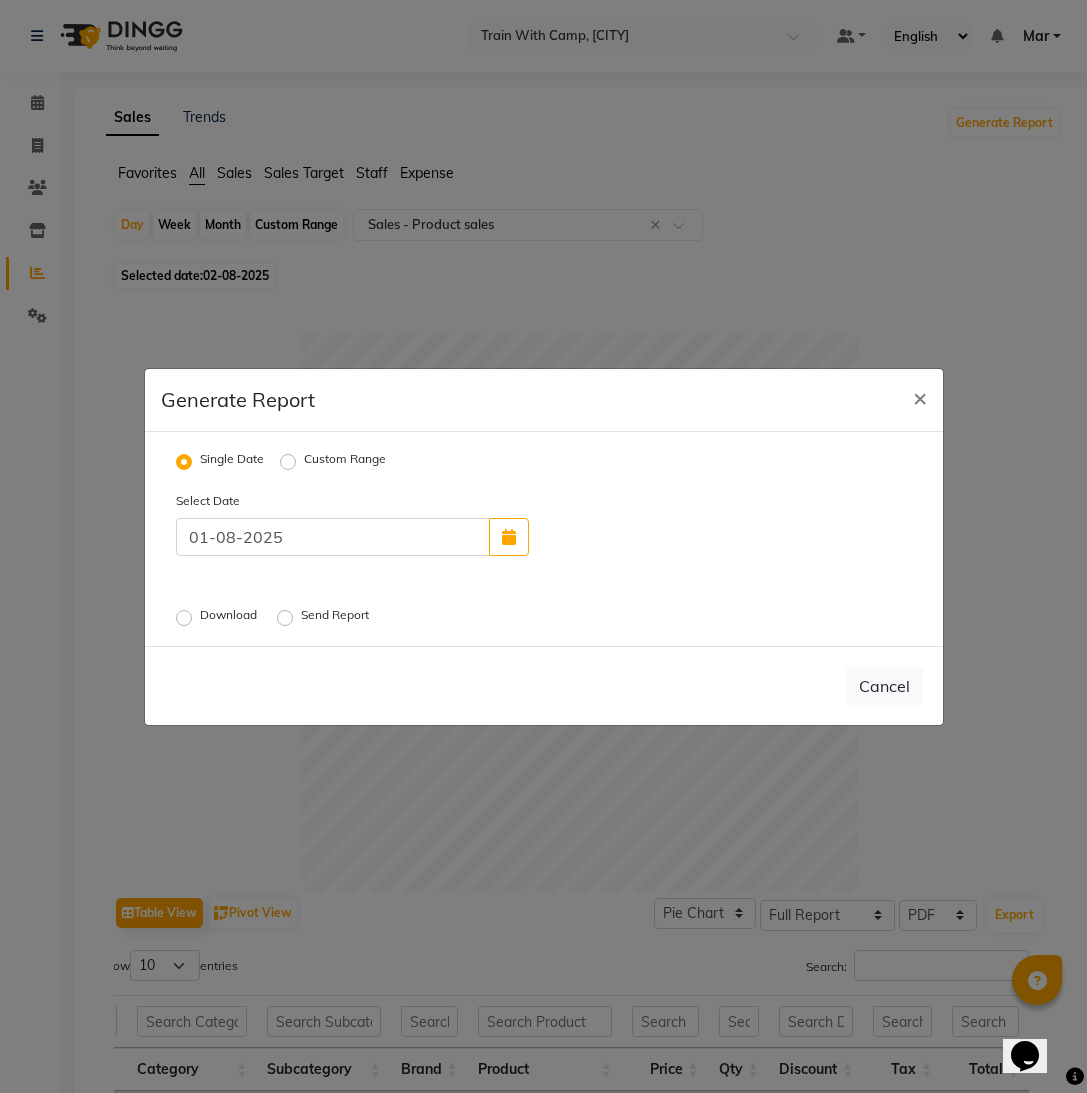 click on "Download" 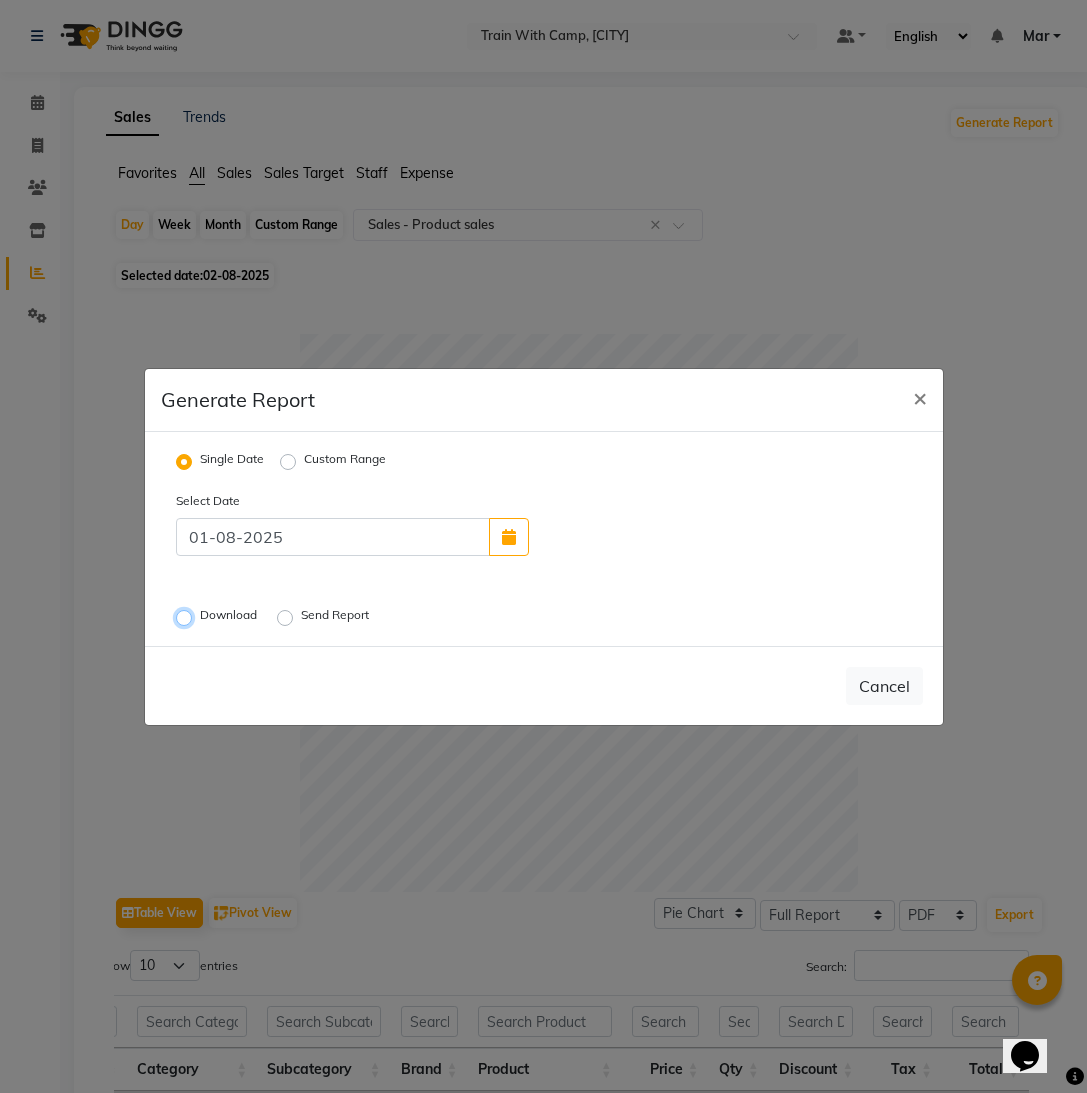 click on "Download" at bounding box center [187, 617] 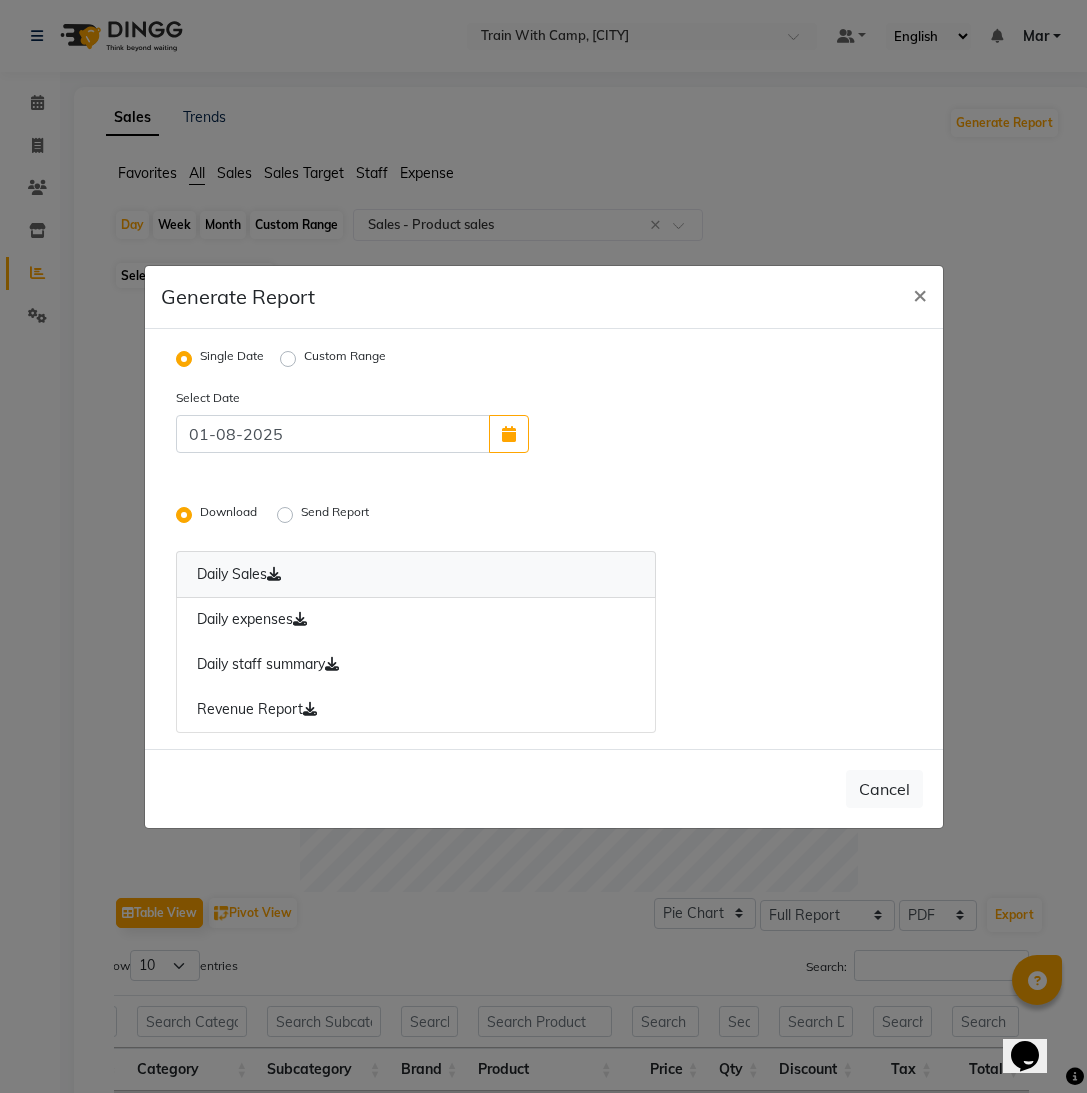 click 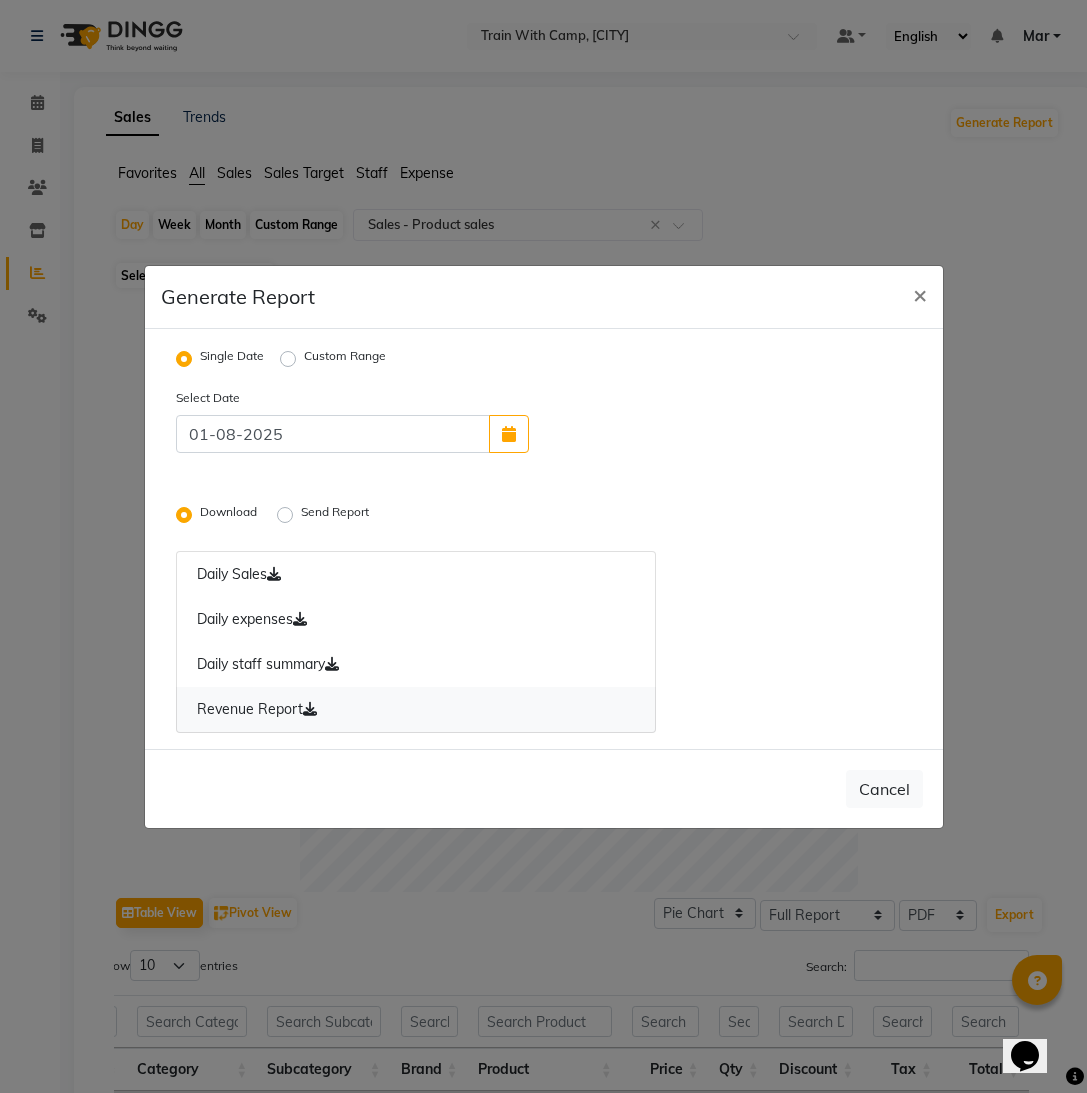 click on "Revenue Report" 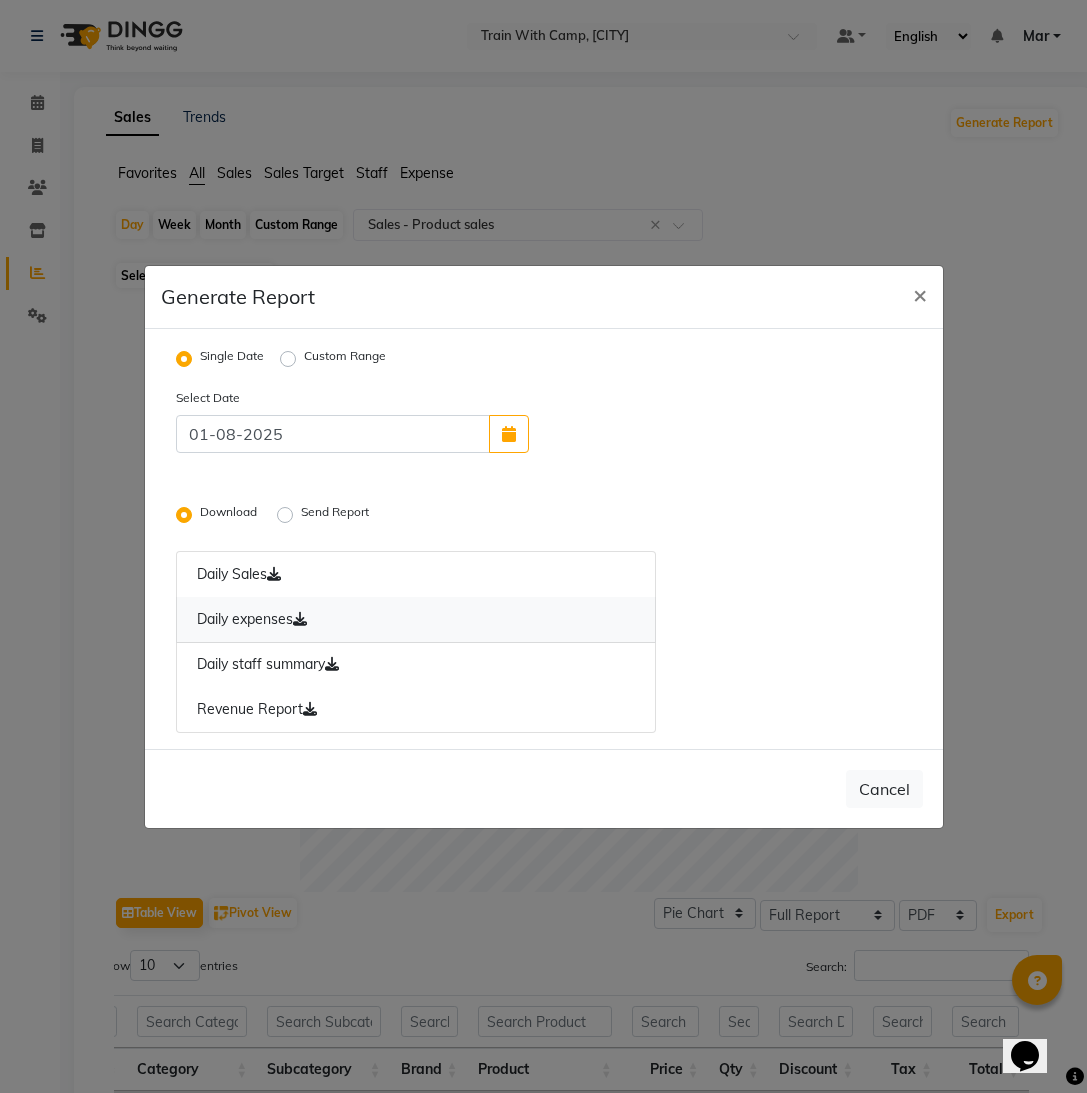 click on "Daily expenses" 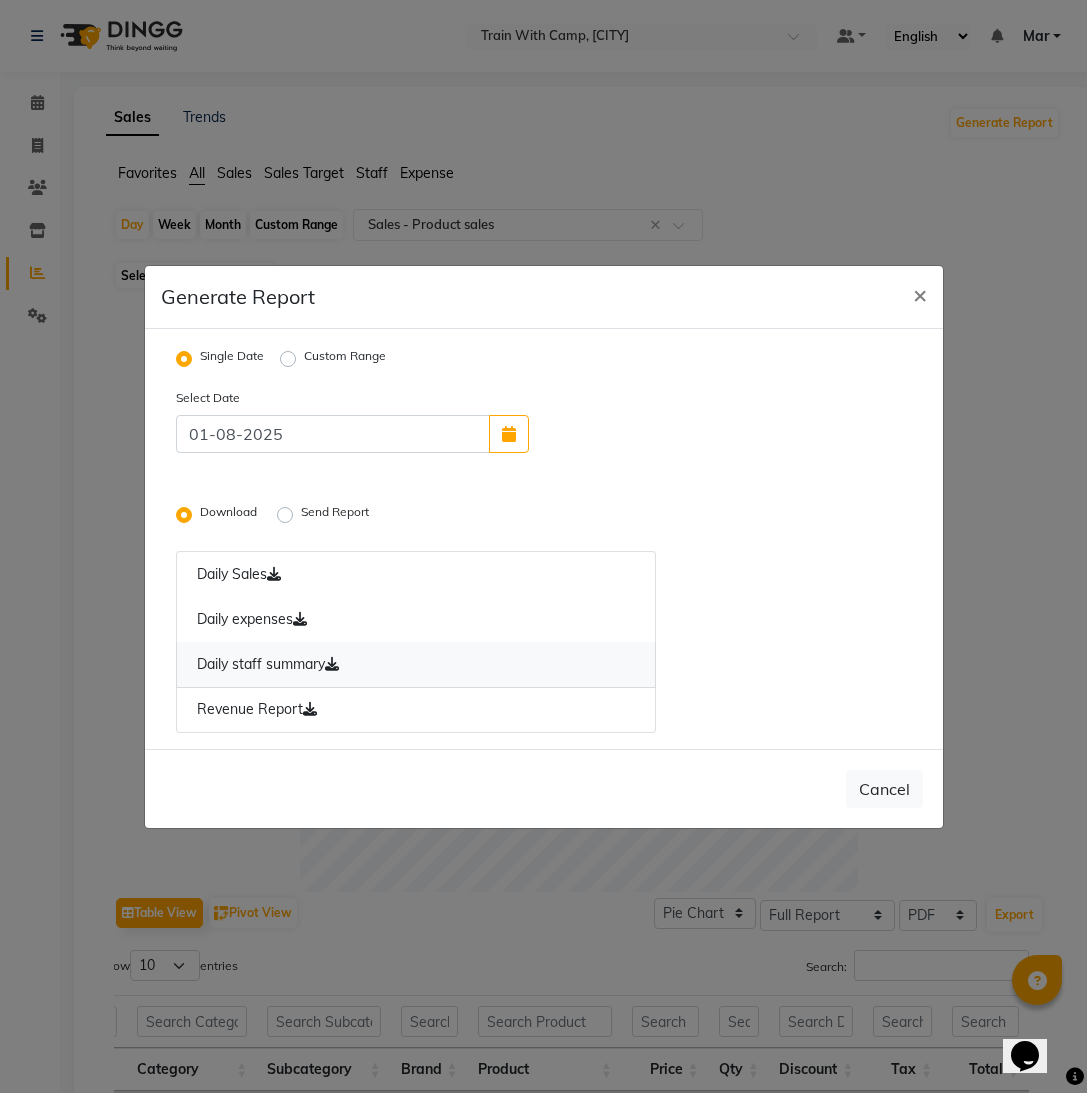 click on "Daily staff summary" 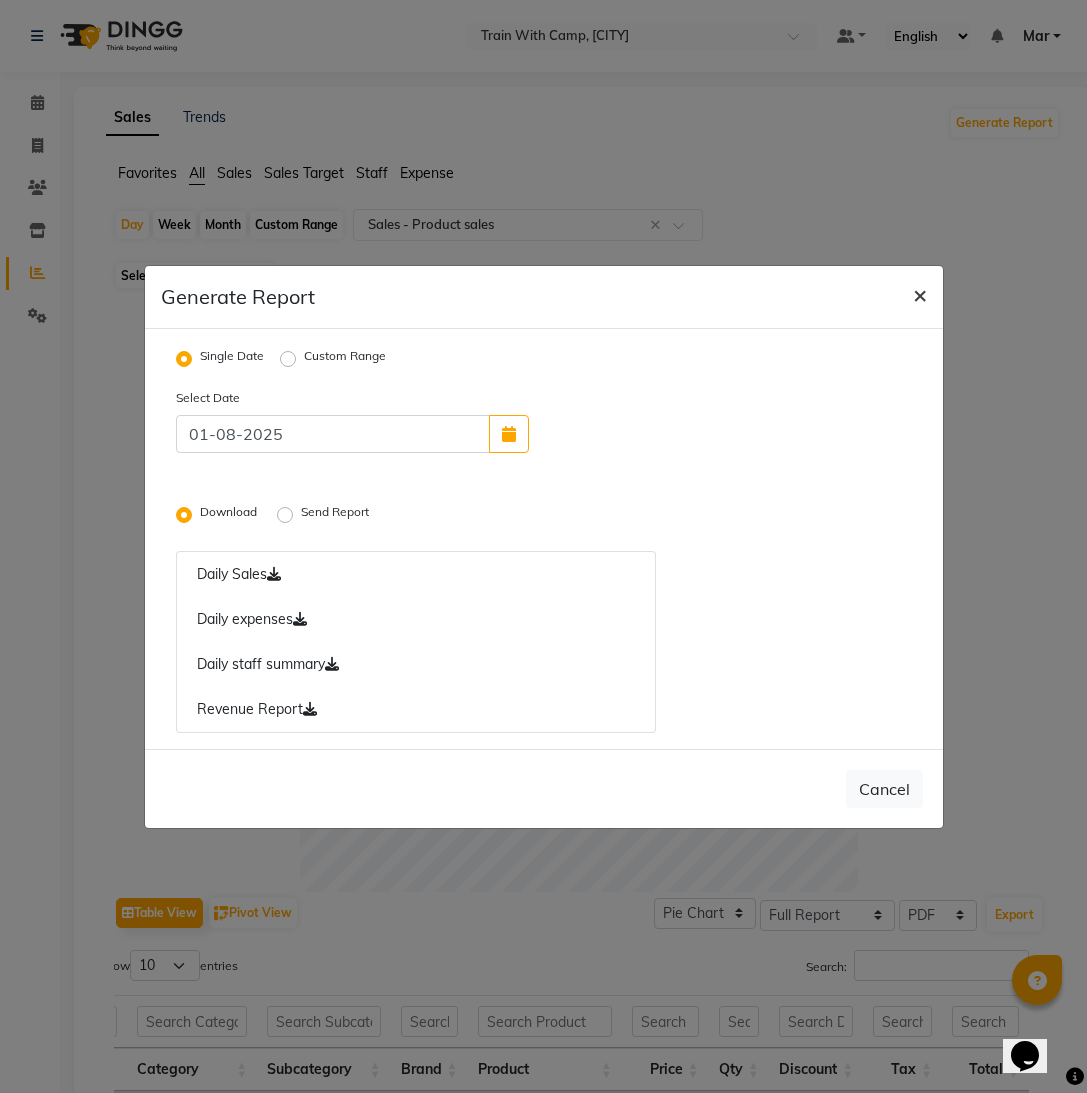 click on "×" 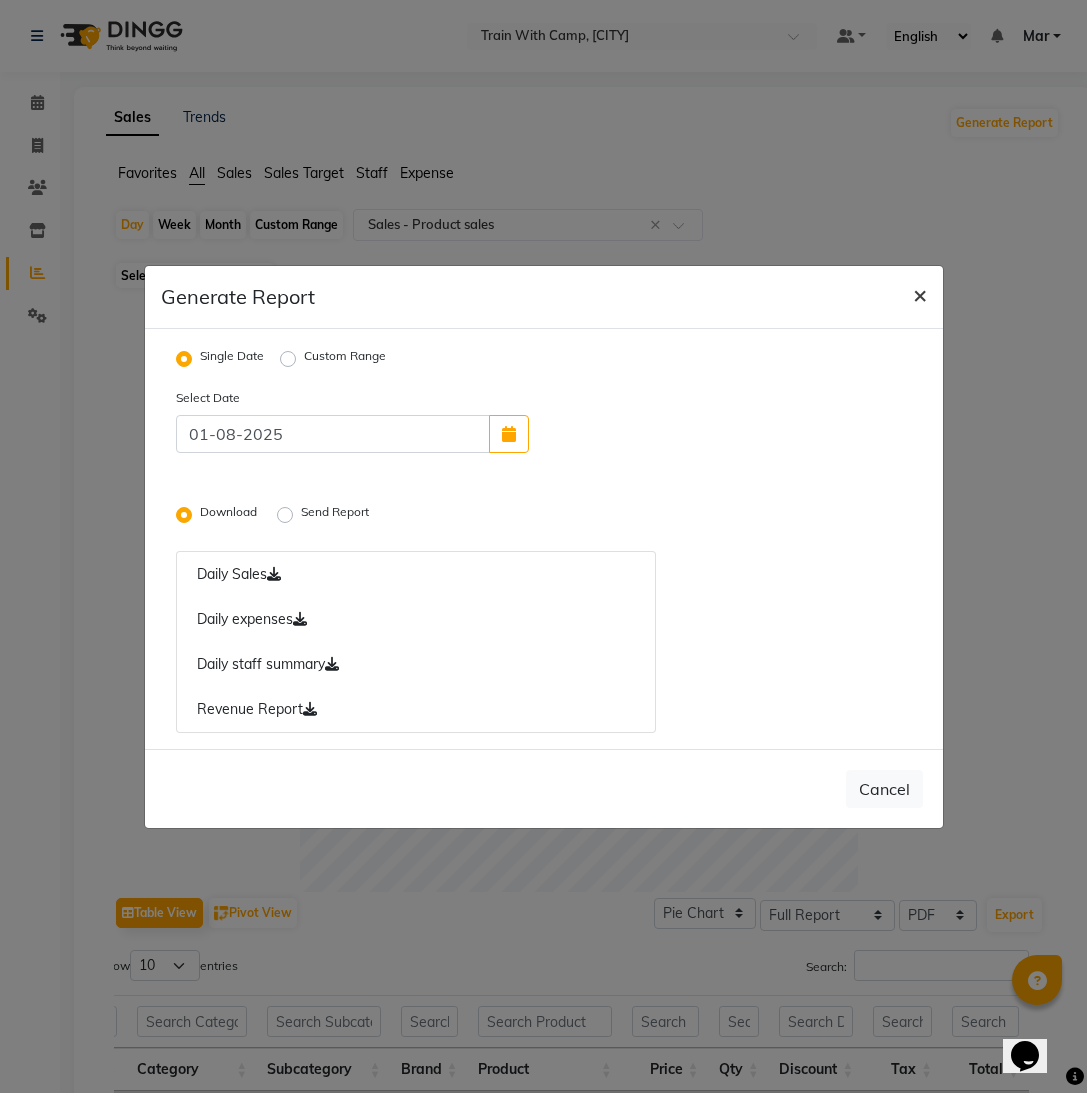 type 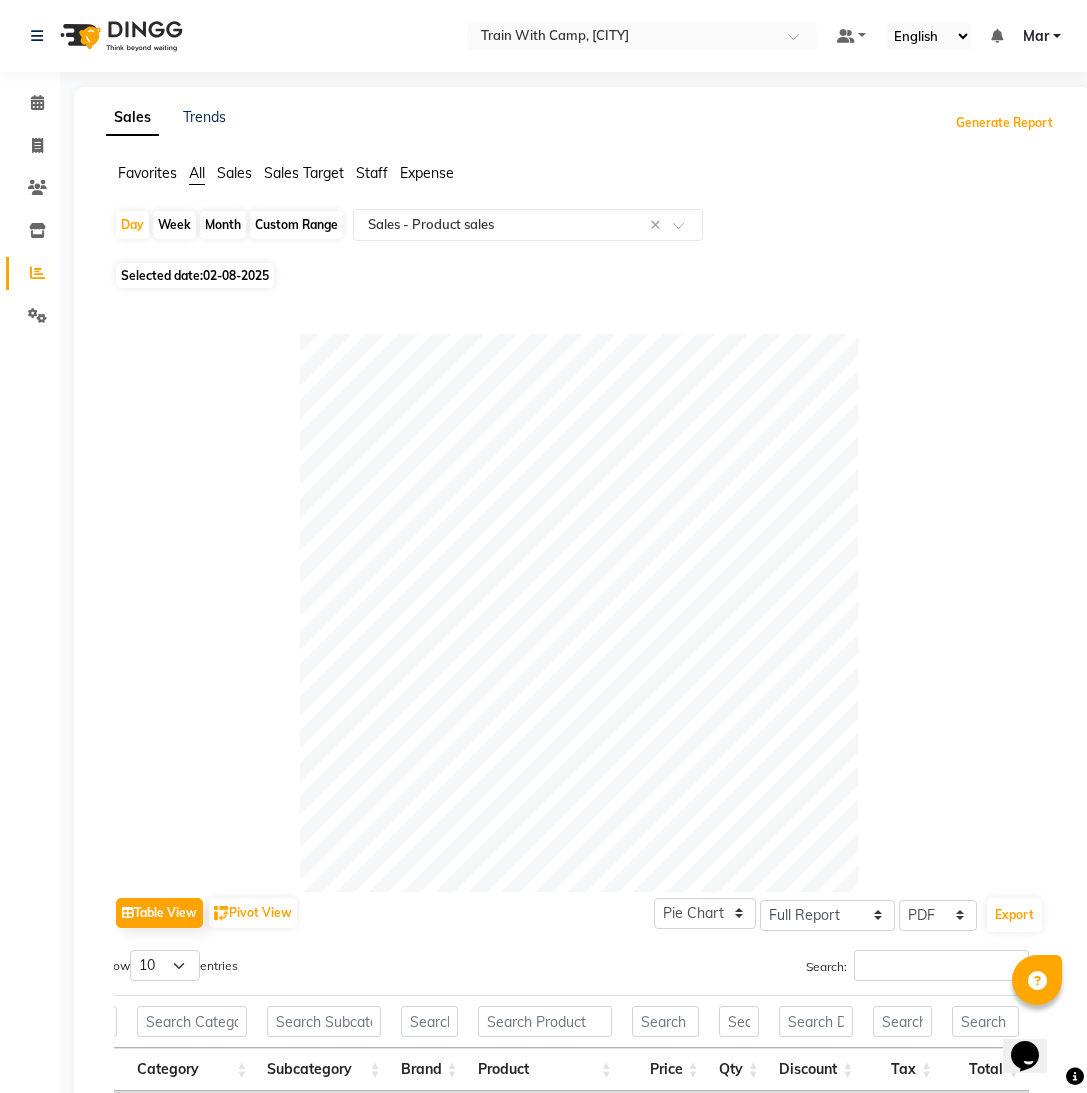 scroll, scrollTop: 519, scrollLeft: 0, axis: vertical 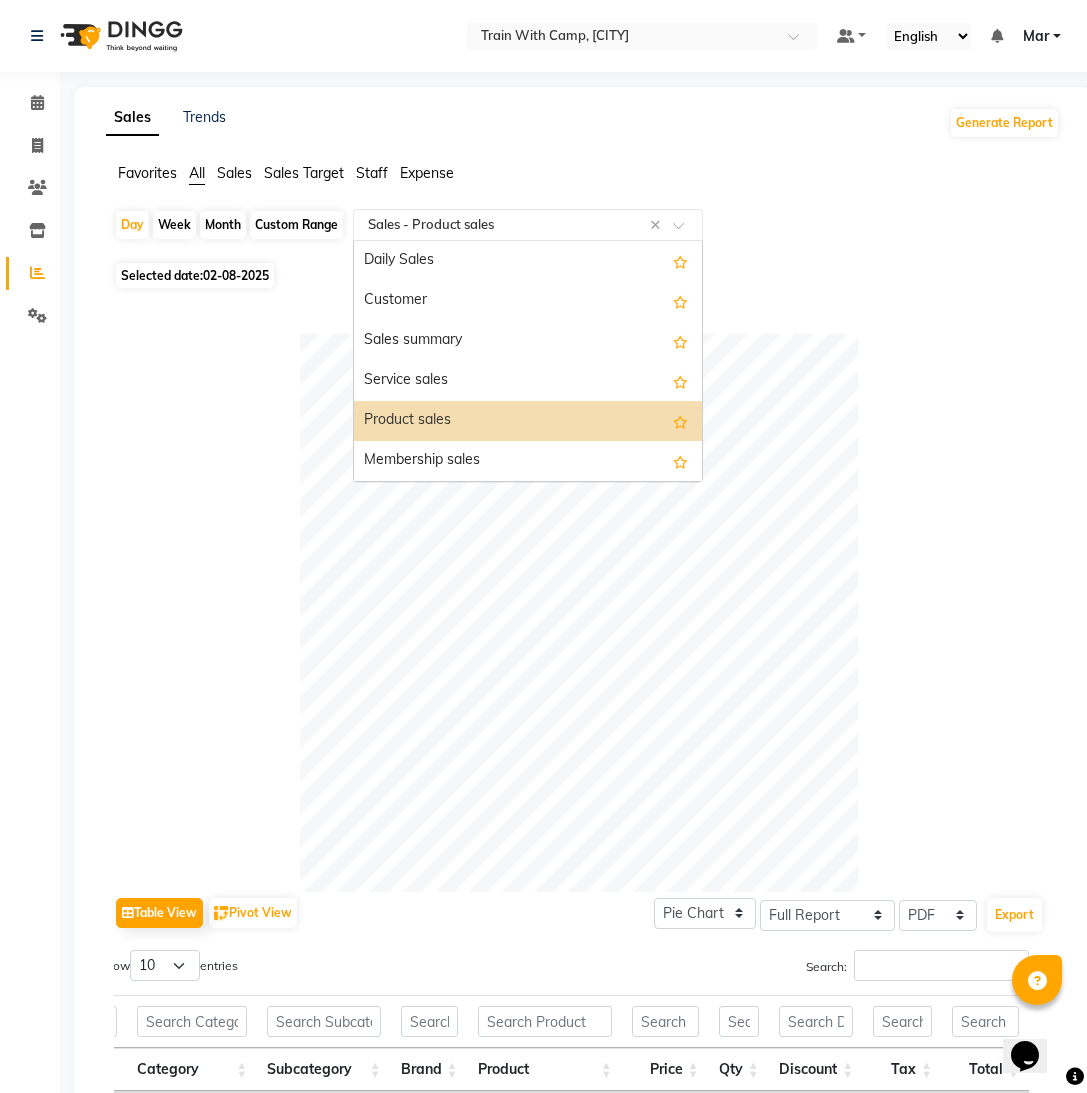 click 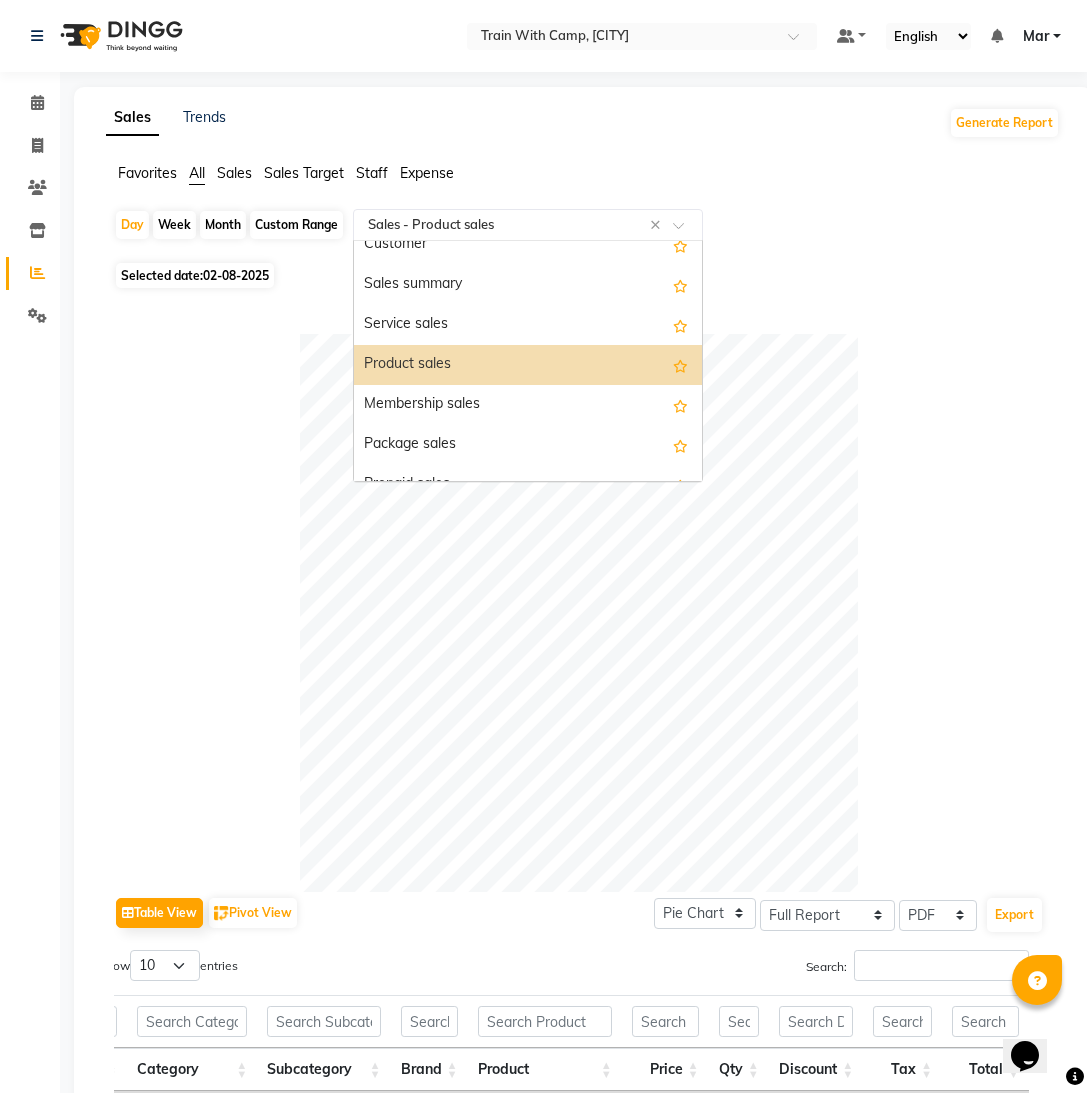 scroll, scrollTop: 73, scrollLeft: 0, axis: vertical 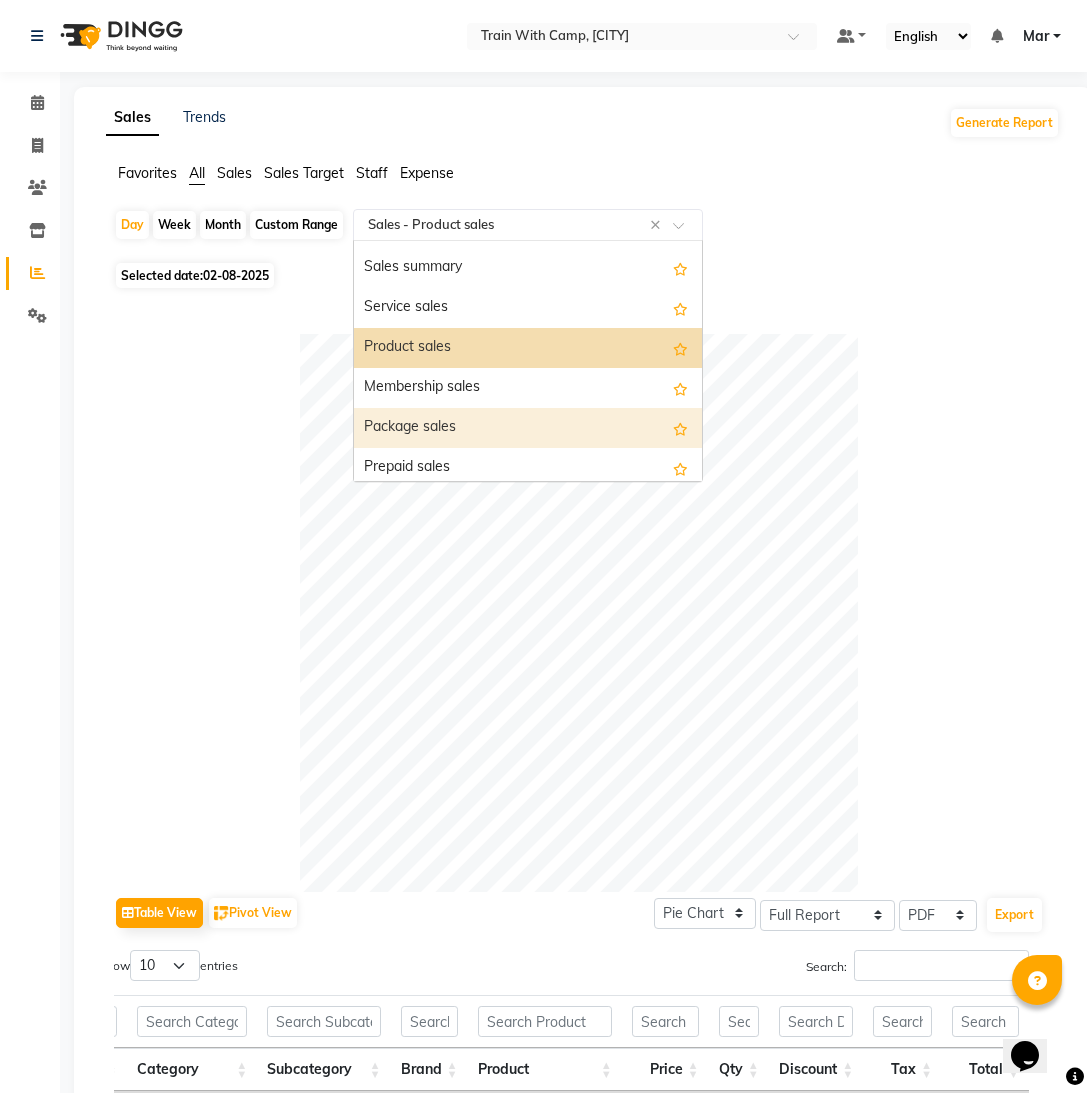 click on "Package sales" at bounding box center [528, 428] 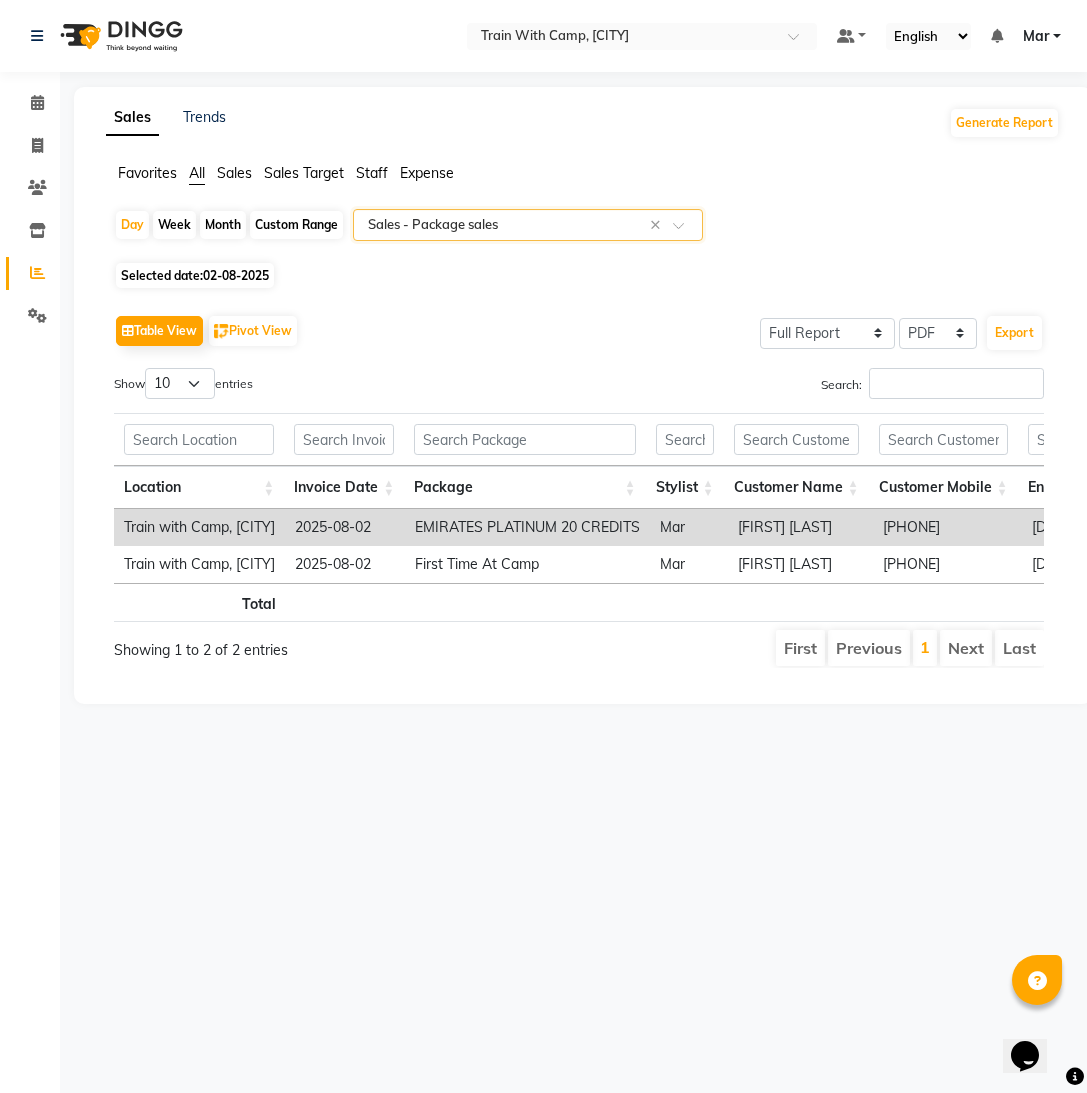 scroll, scrollTop: 0, scrollLeft: 61, axis: horizontal 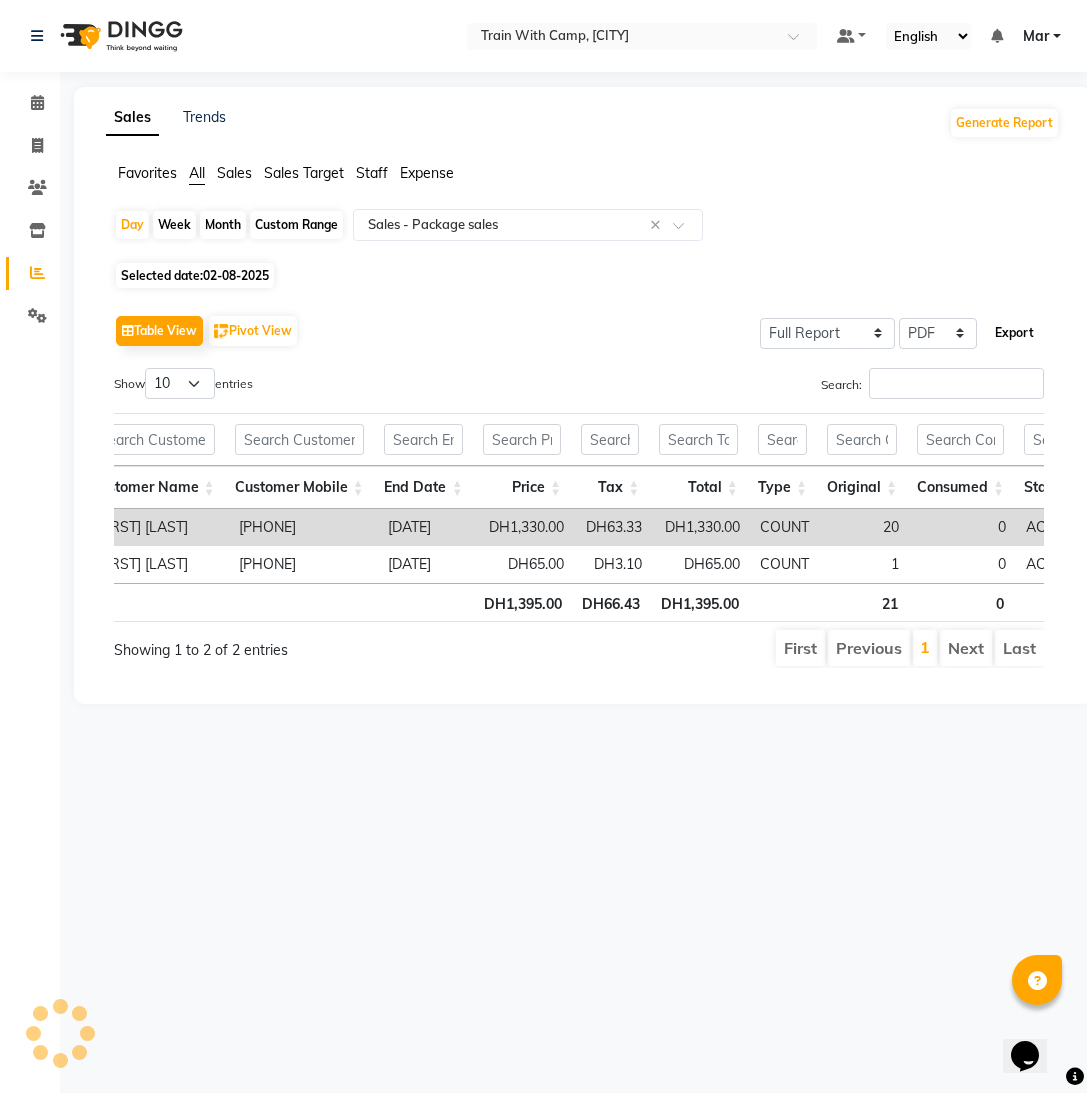 click on "Export" 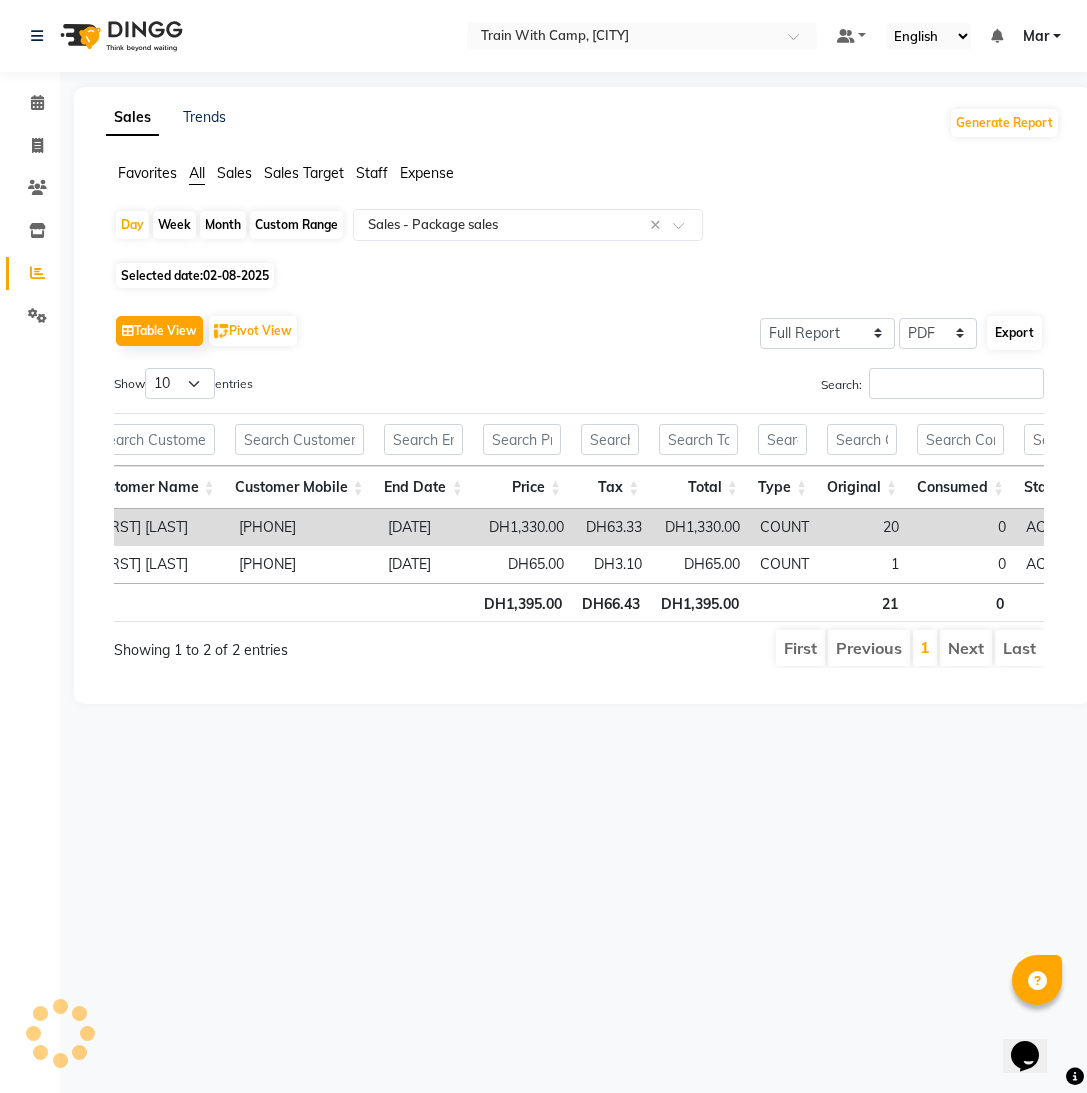 select on "monospace" 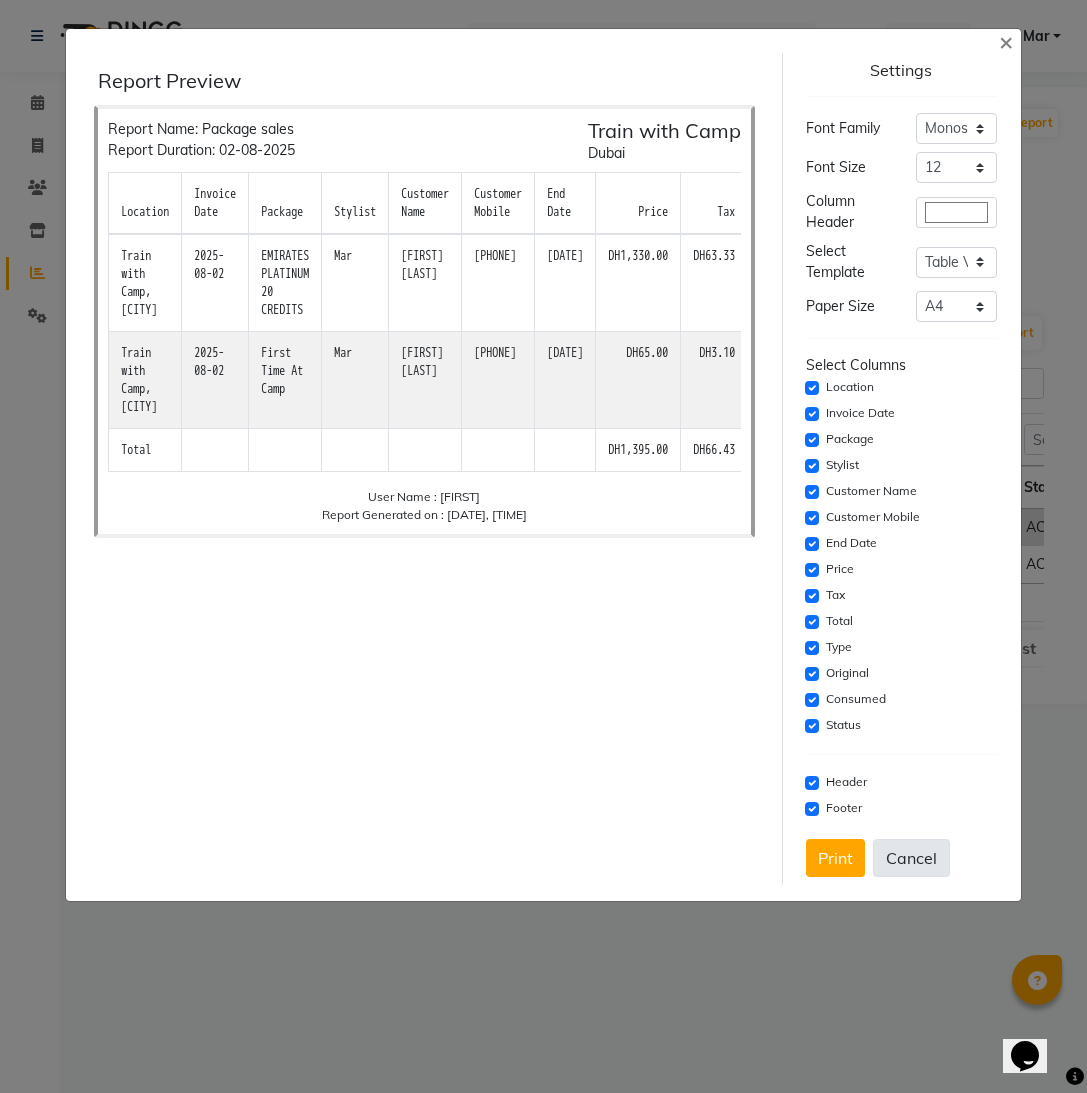 click on "Cancel" 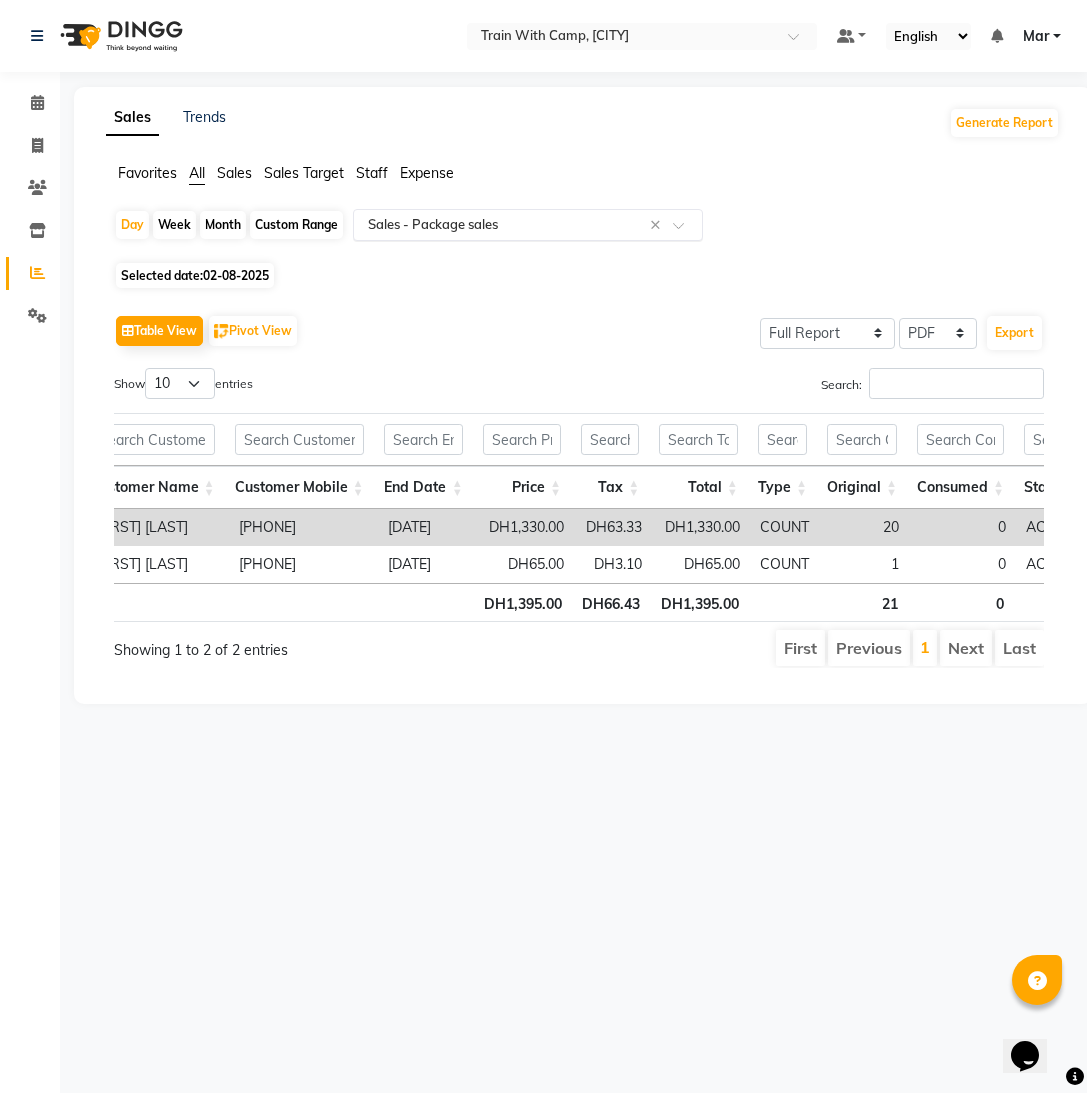 click 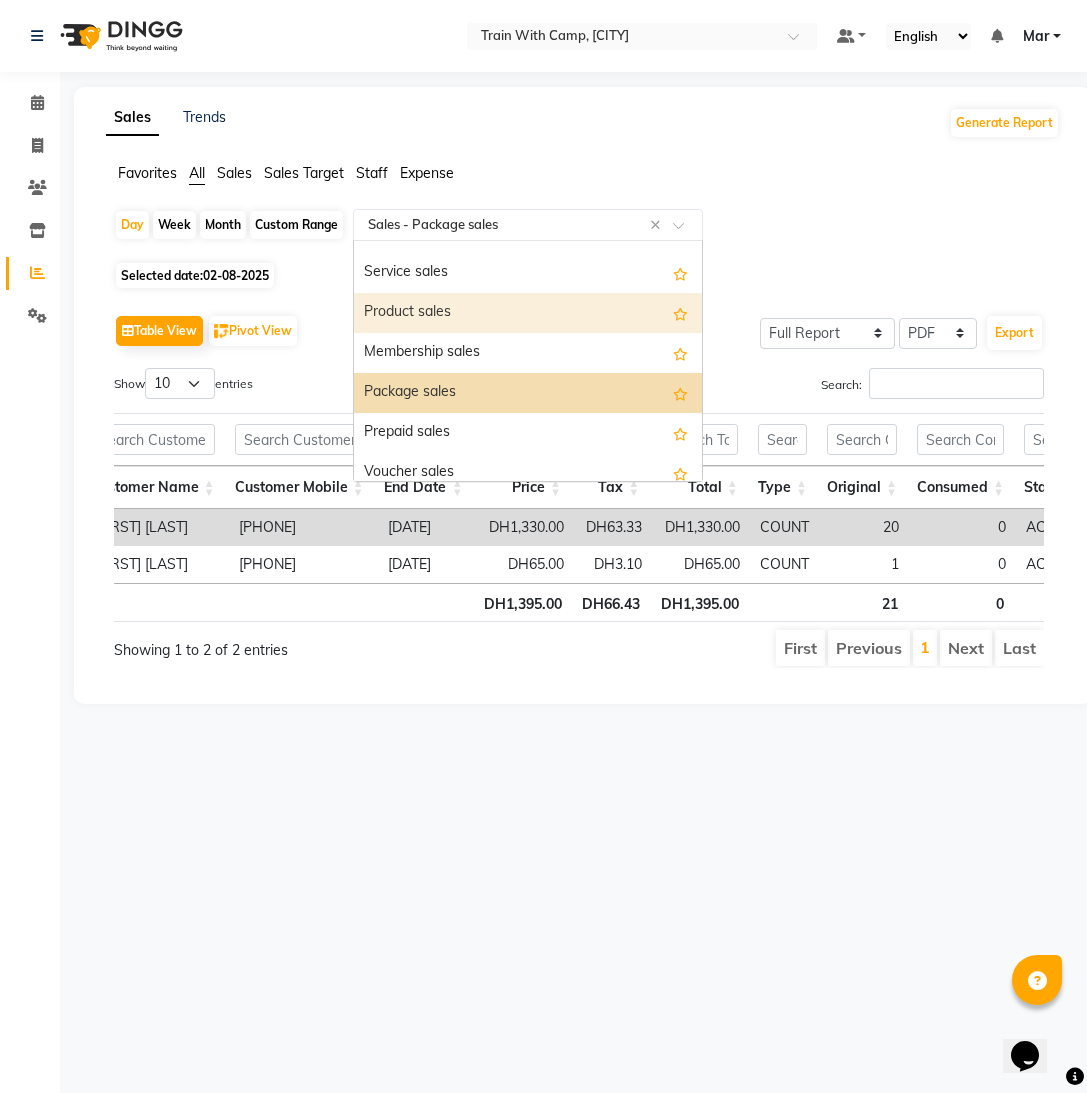 click on "Product sales" at bounding box center [528, 313] 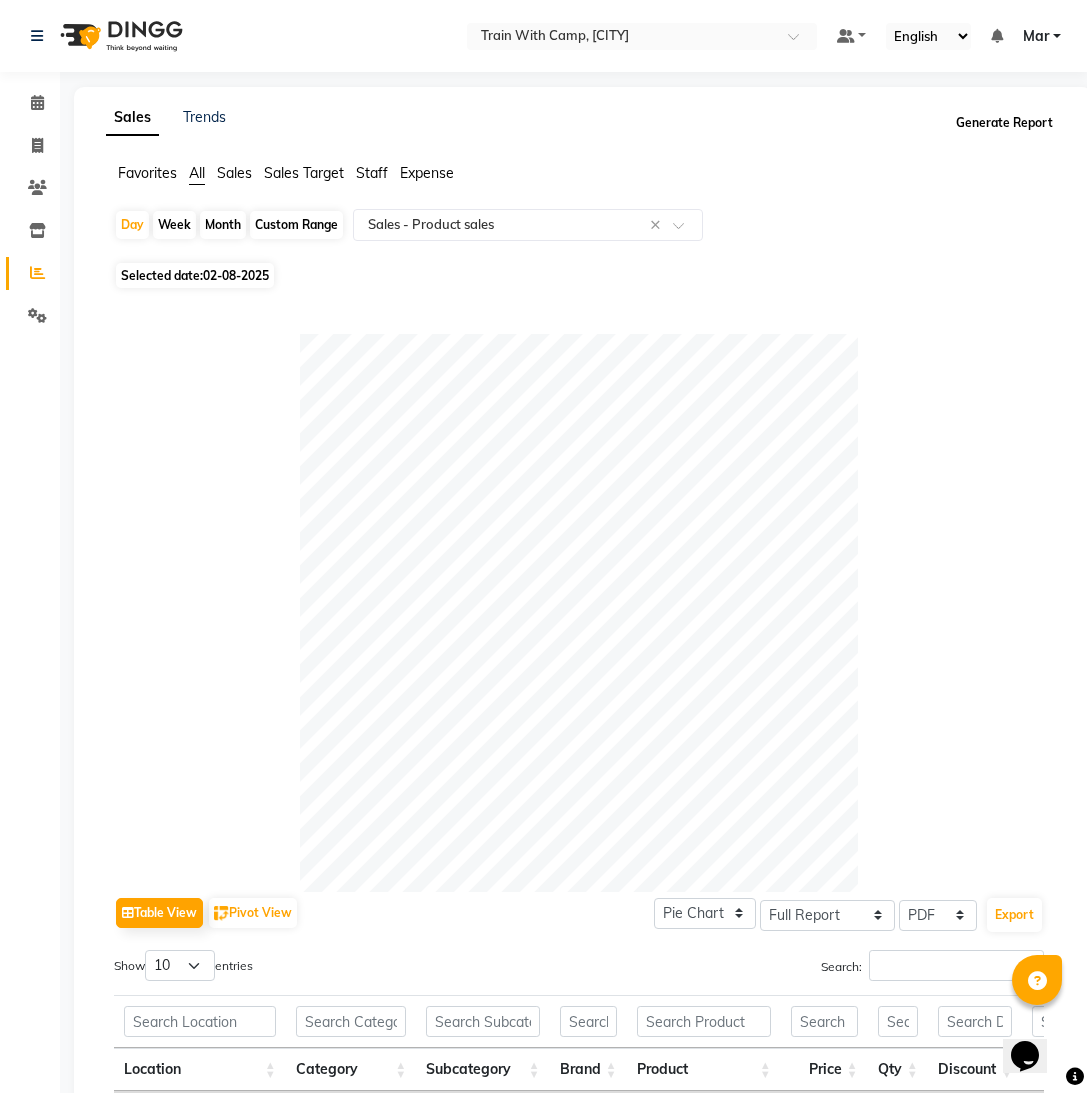 click on "Generate Report" 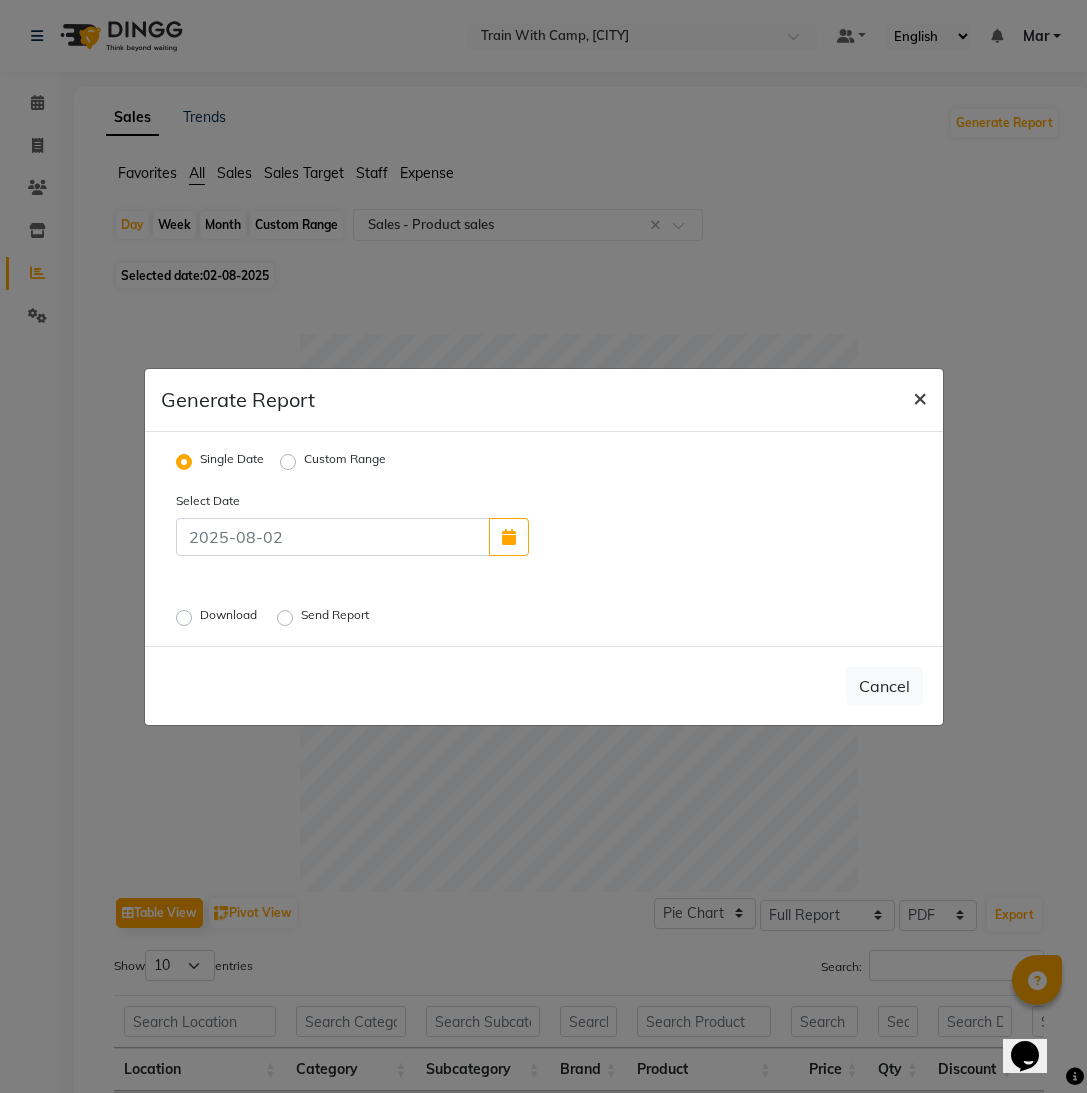 click on "×" 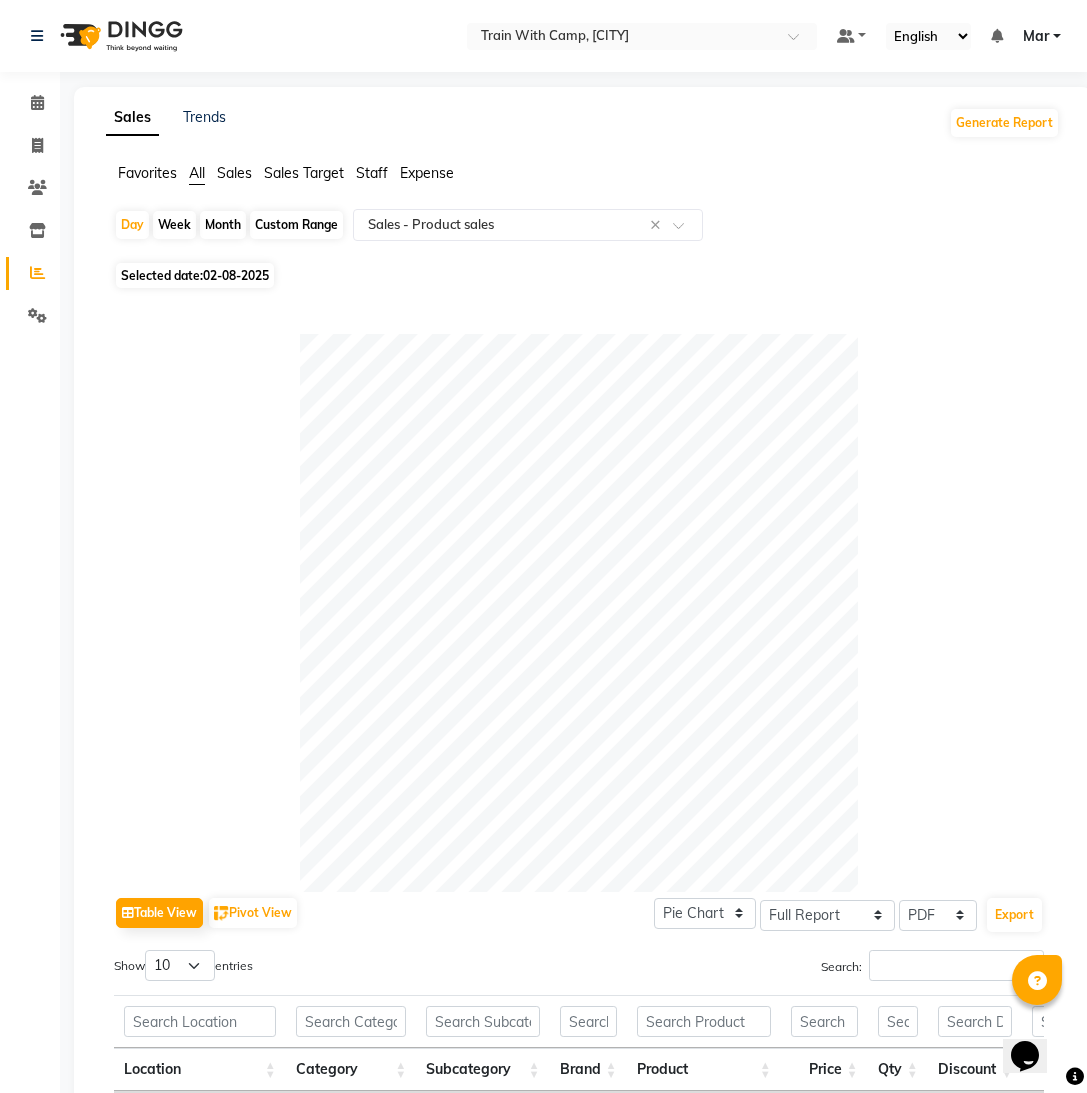 click on "Custom Range" 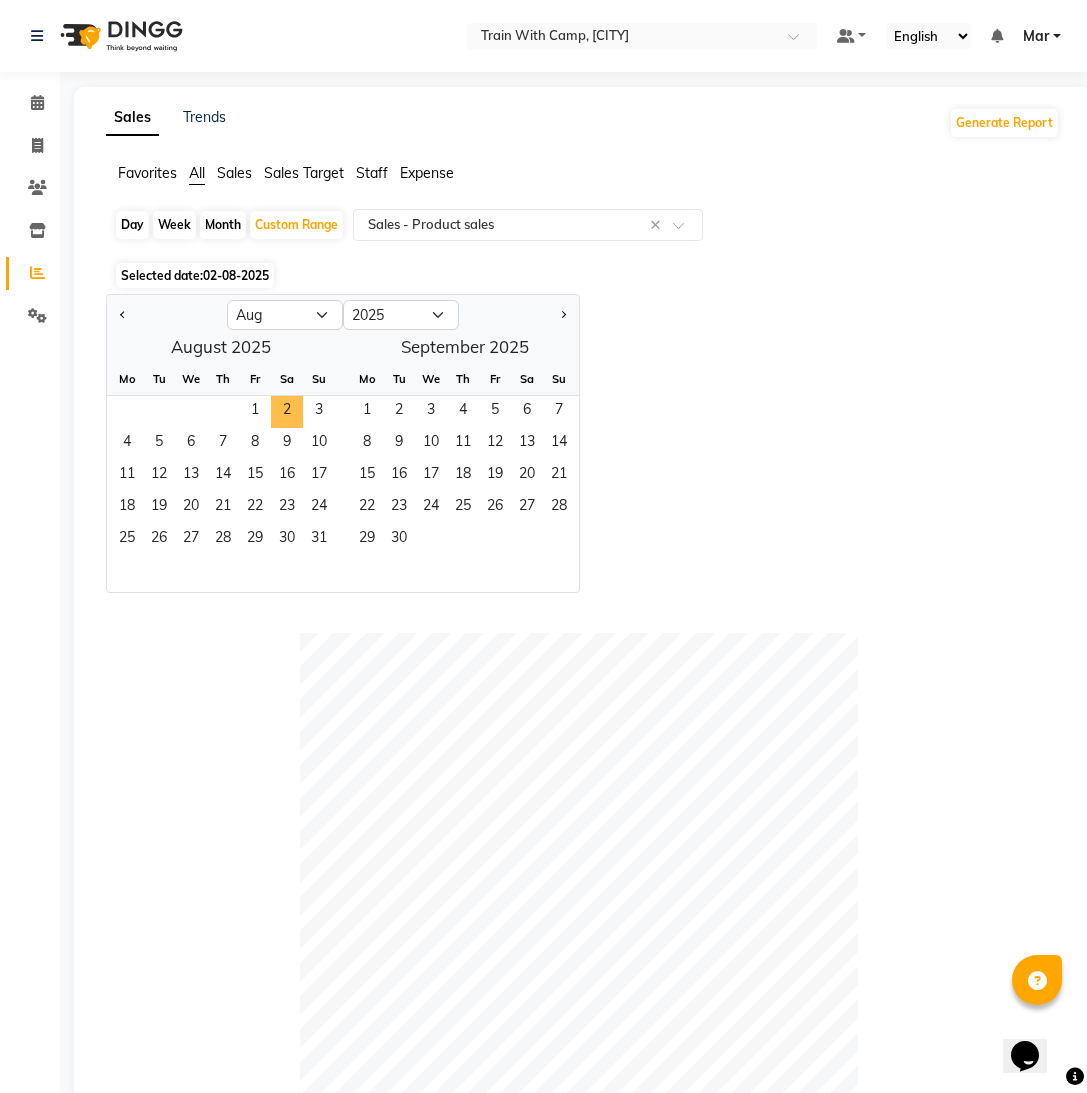 drag, startPoint x: 286, startPoint y: 409, endPoint x: 372, endPoint y: 361, distance: 98.48858 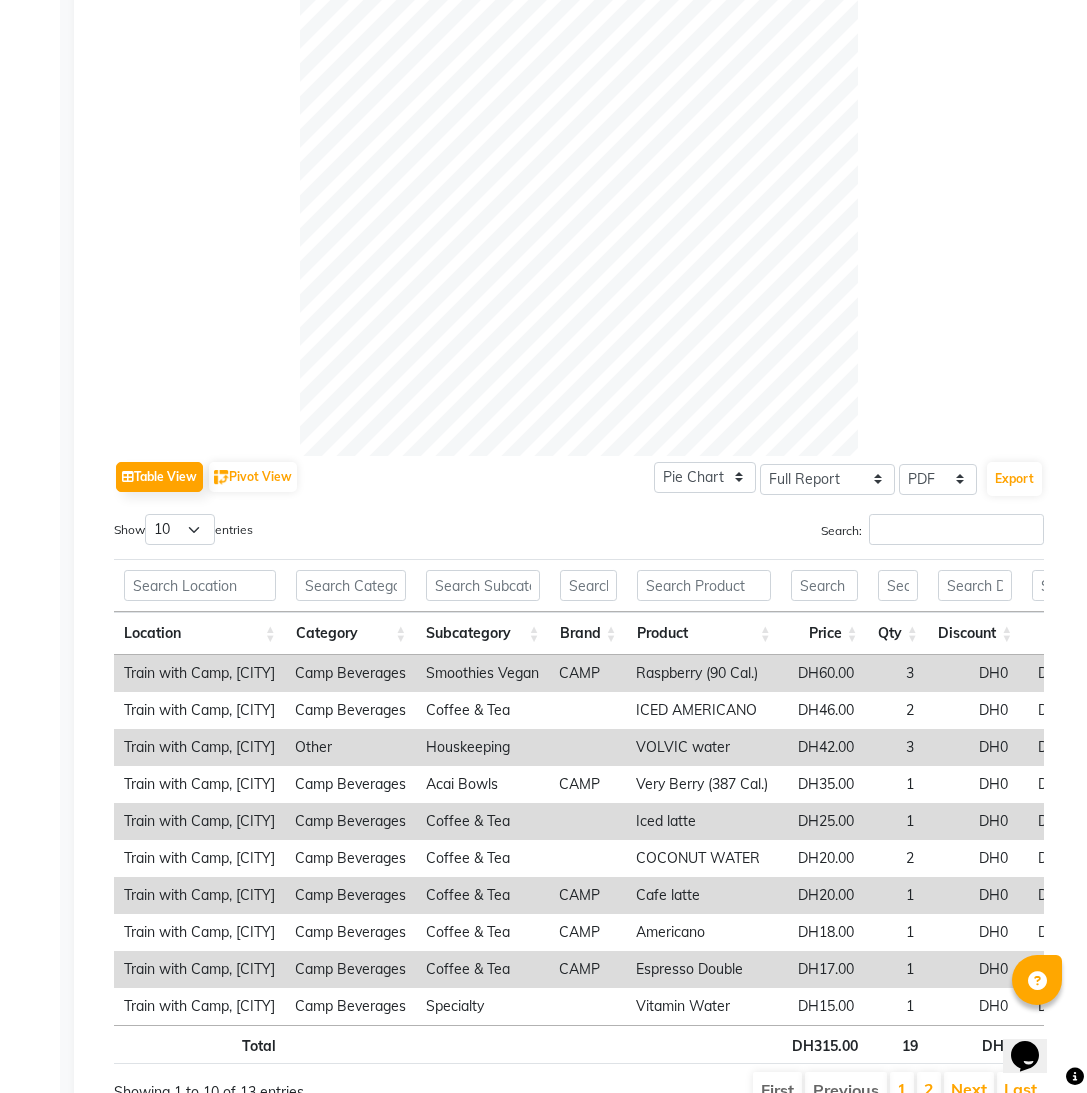 scroll, scrollTop: 818, scrollLeft: 0, axis: vertical 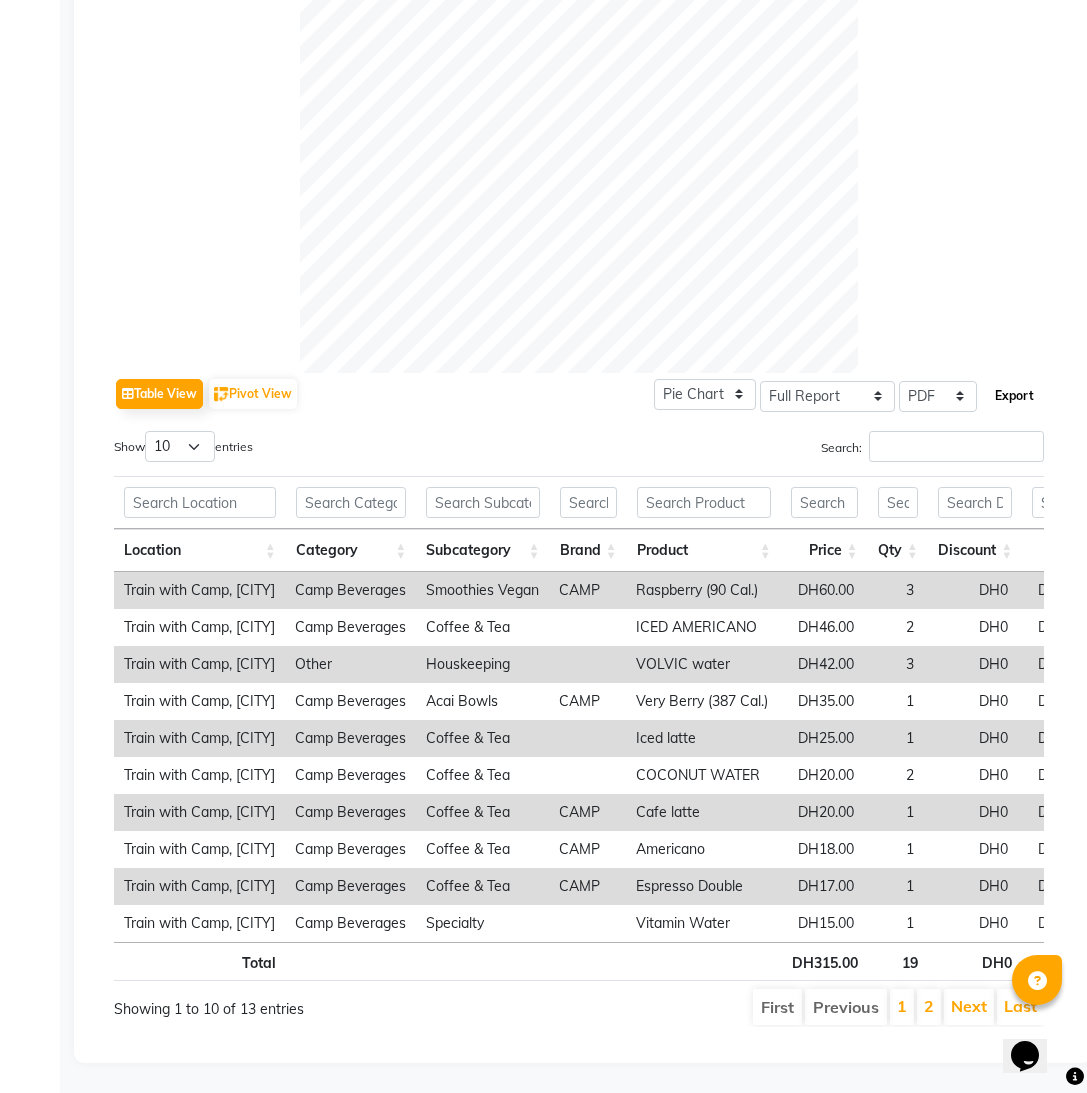 click on "Export" 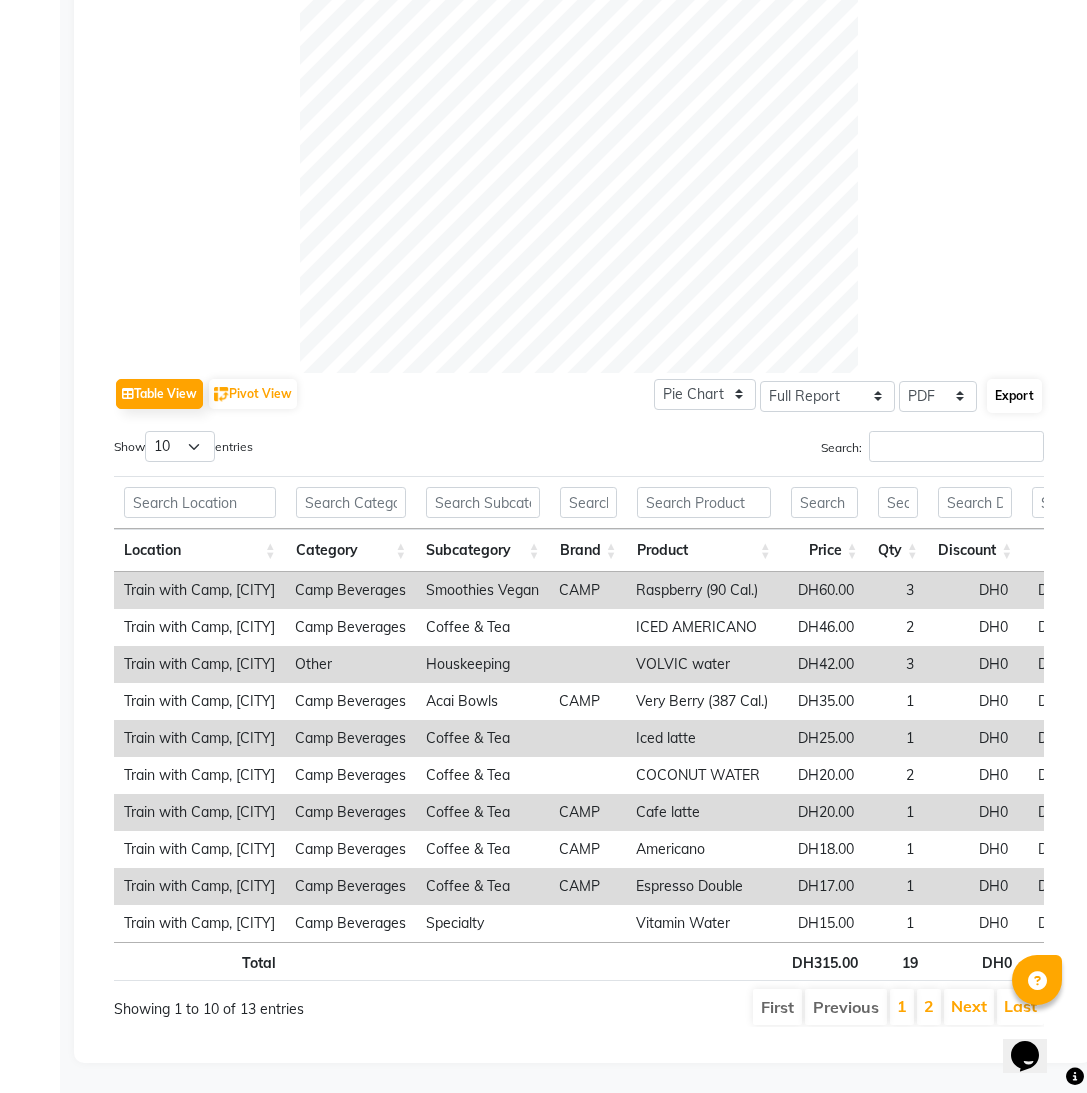 select on "monospace" 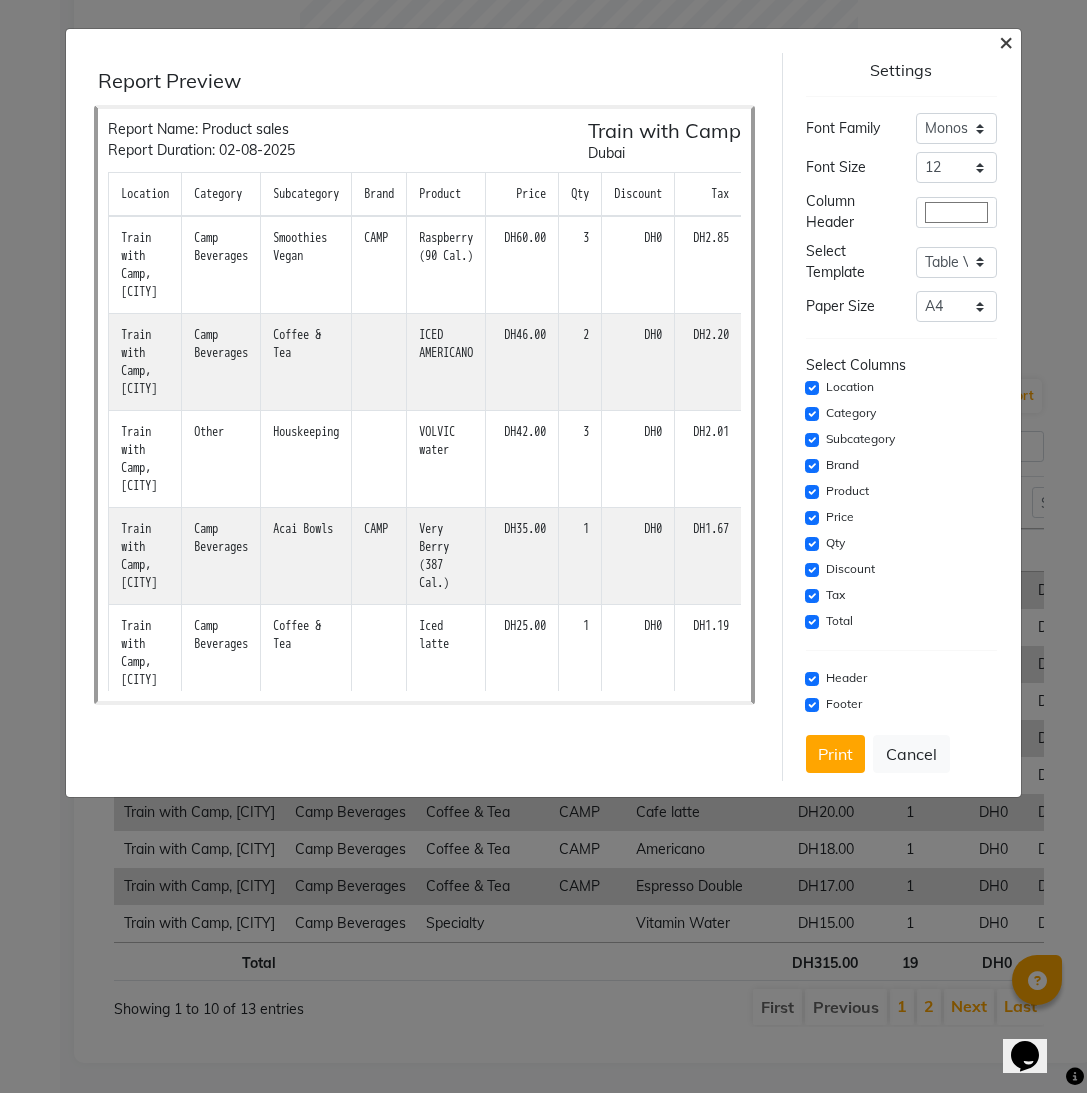 click on "×" 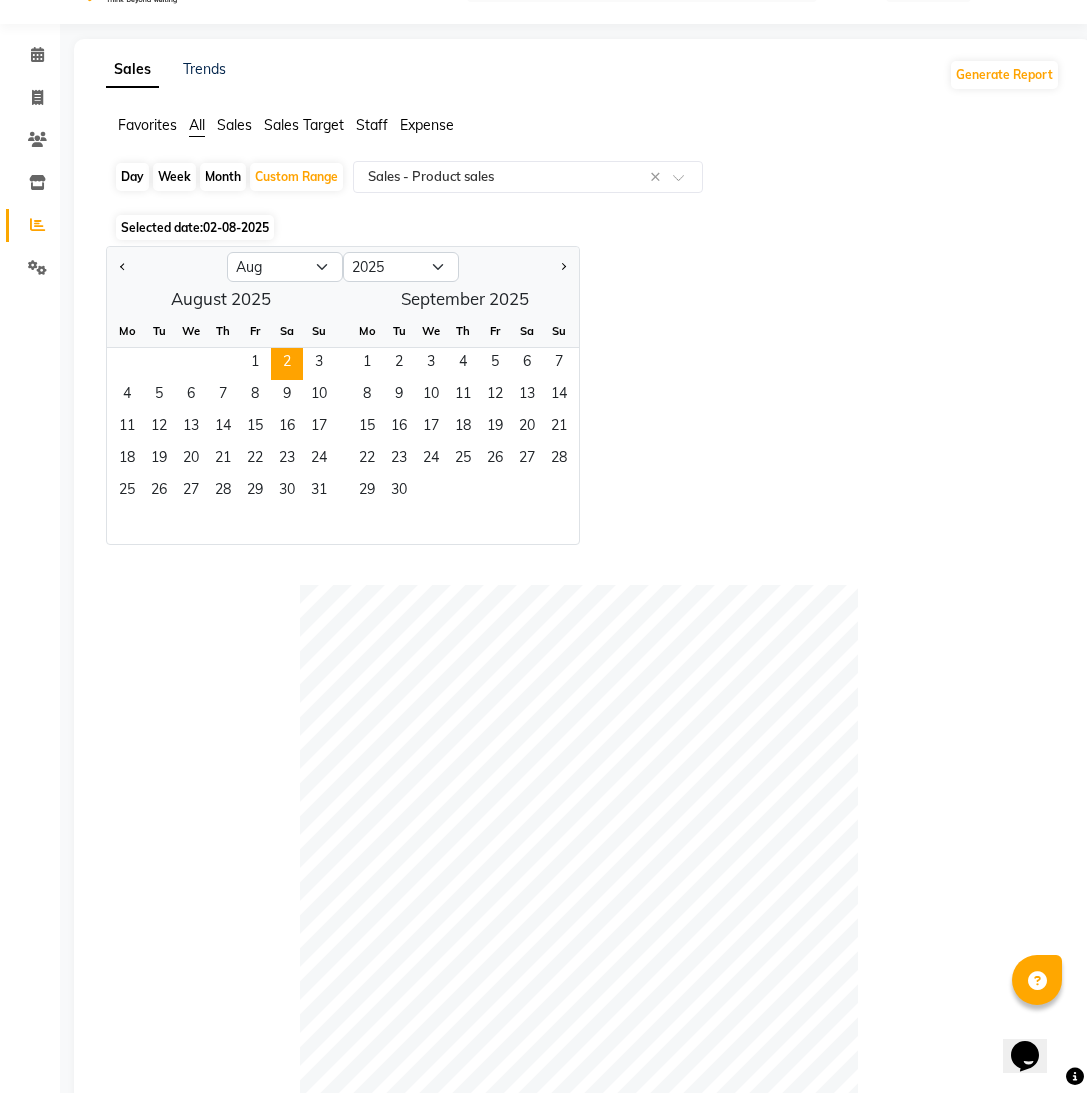 scroll, scrollTop: 0, scrollLeft: 0, axis: both 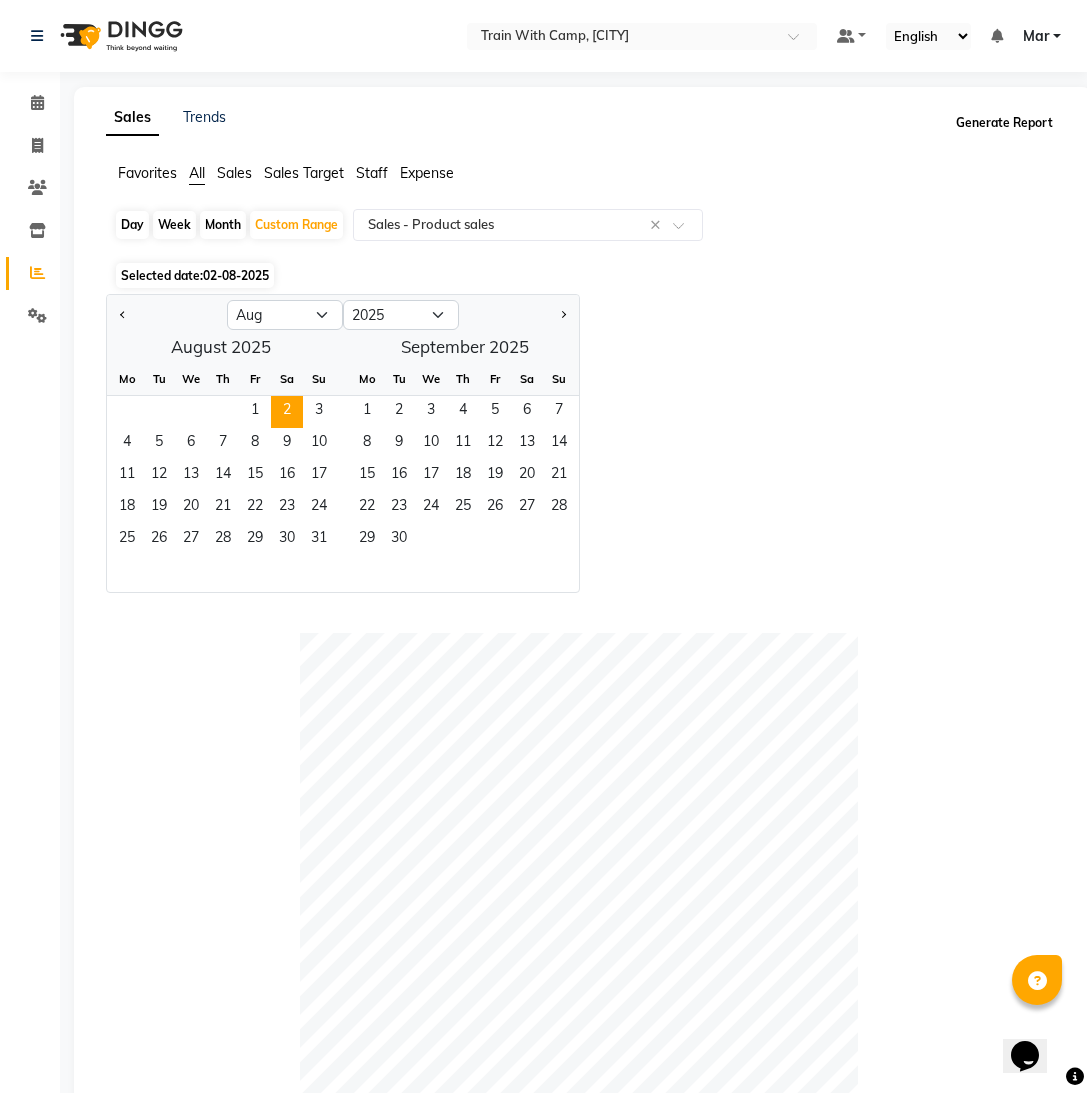 click on "Generate Report" 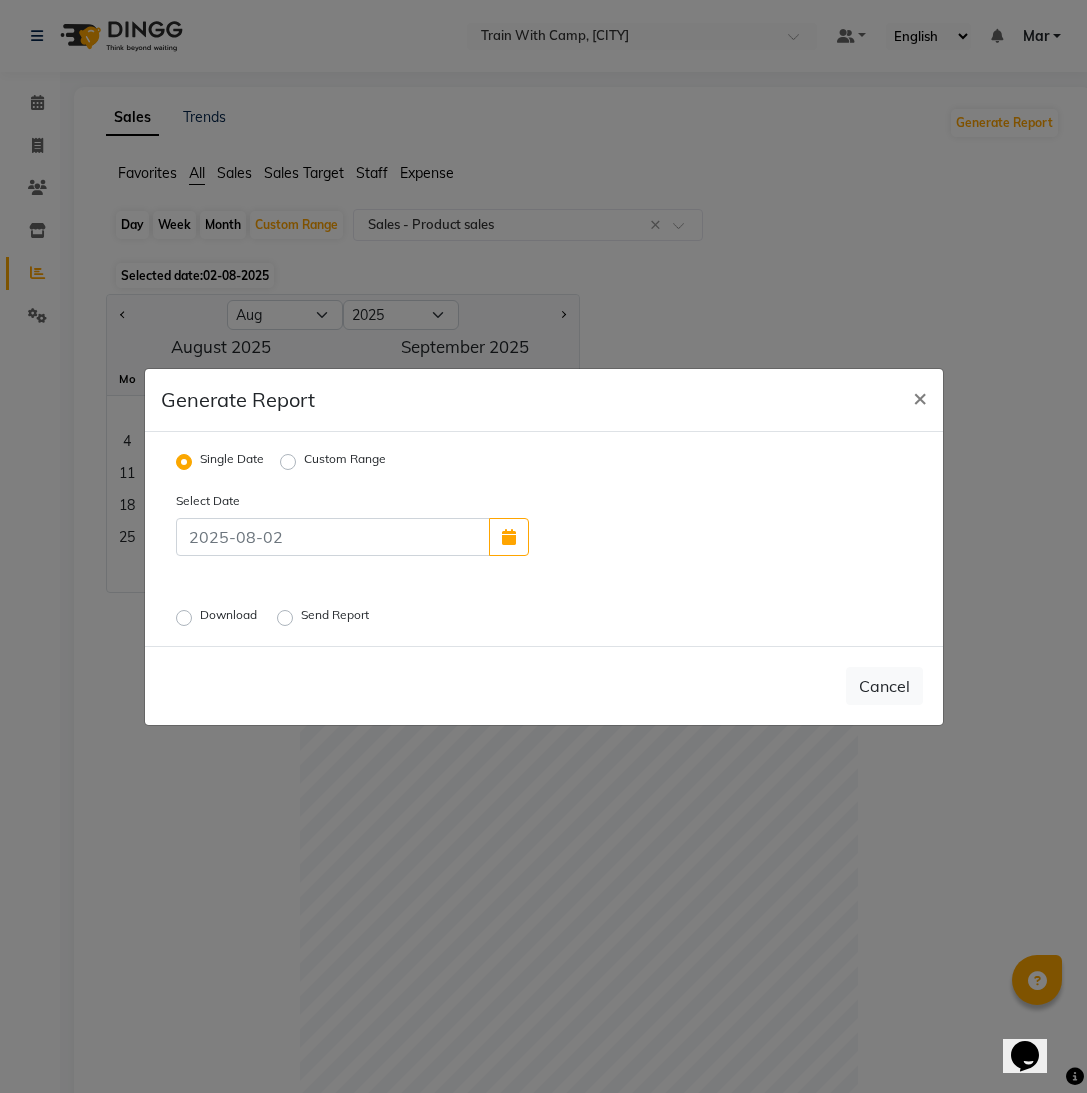 click on "Custom Range" 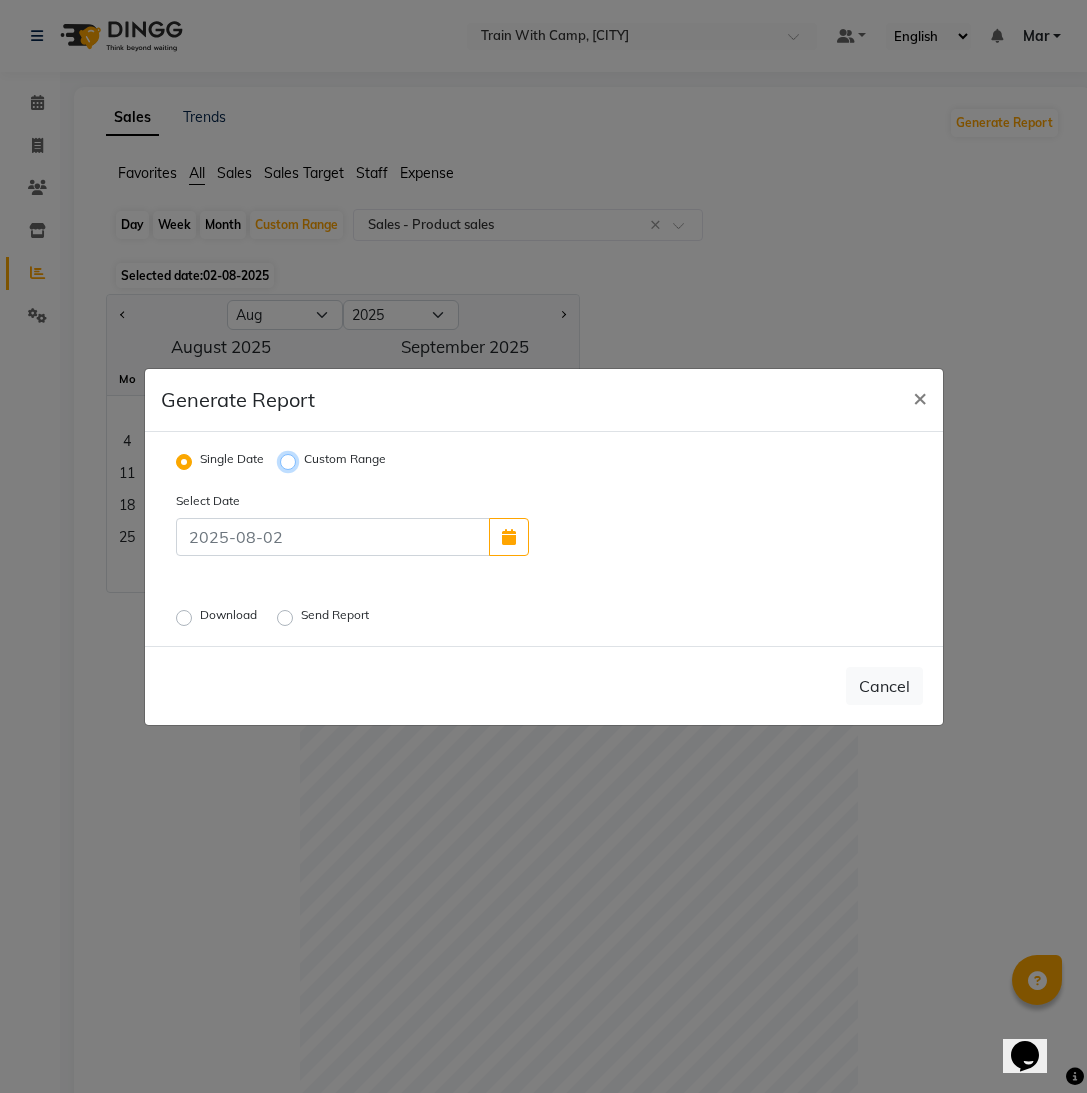 click on "Custom Range" at bounding box center [291, 461] 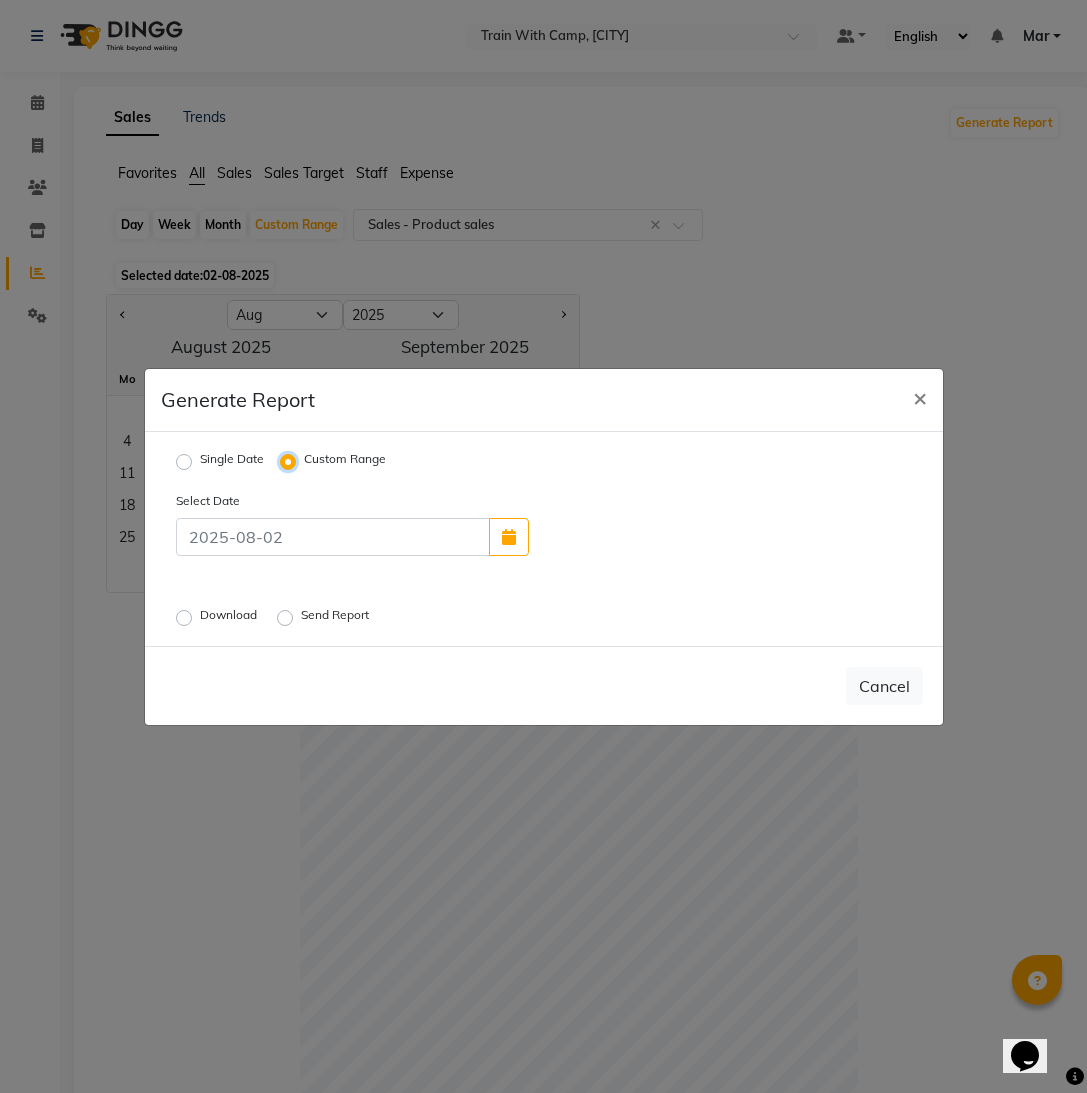 select on "8" 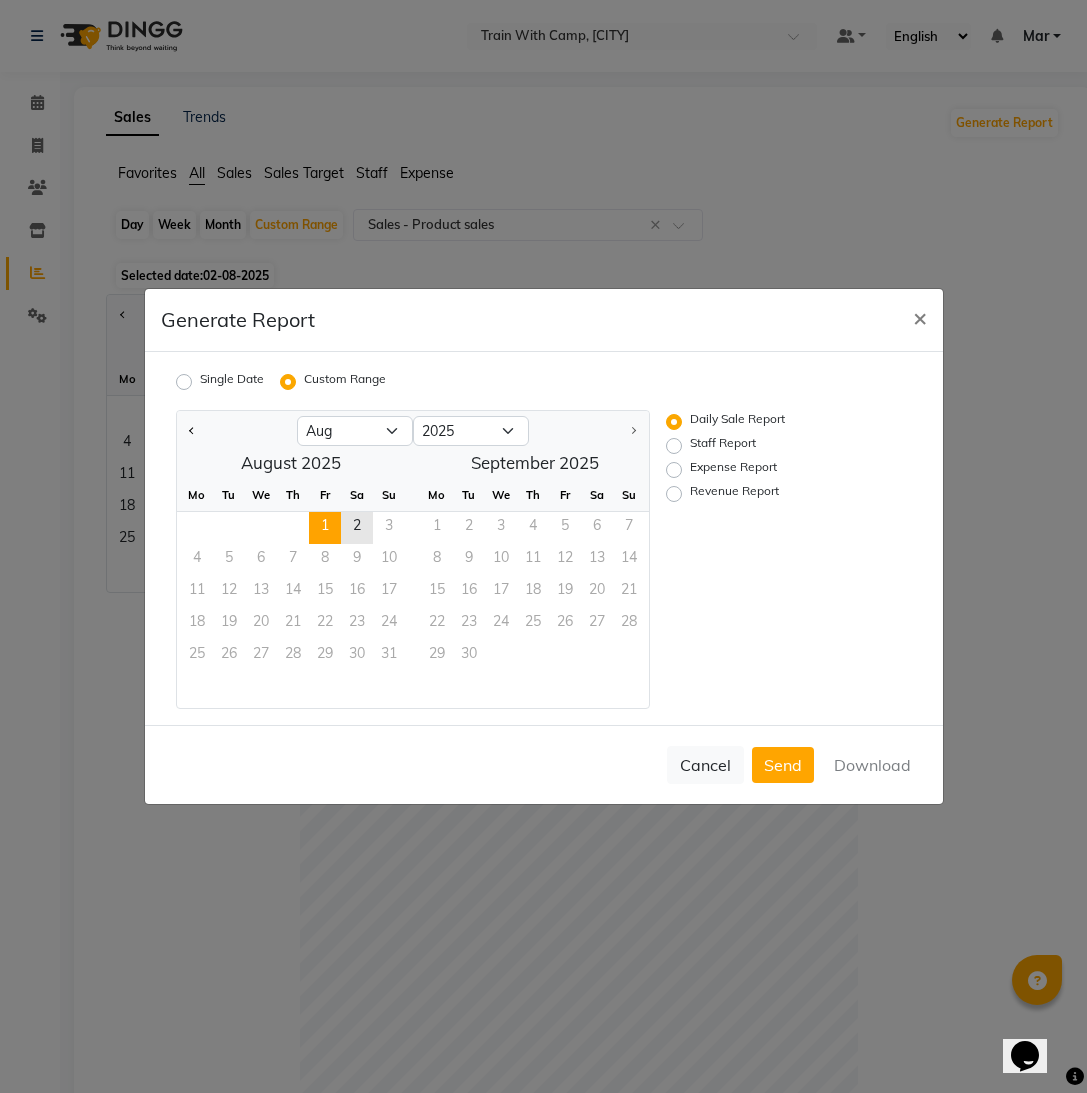 click on "1" 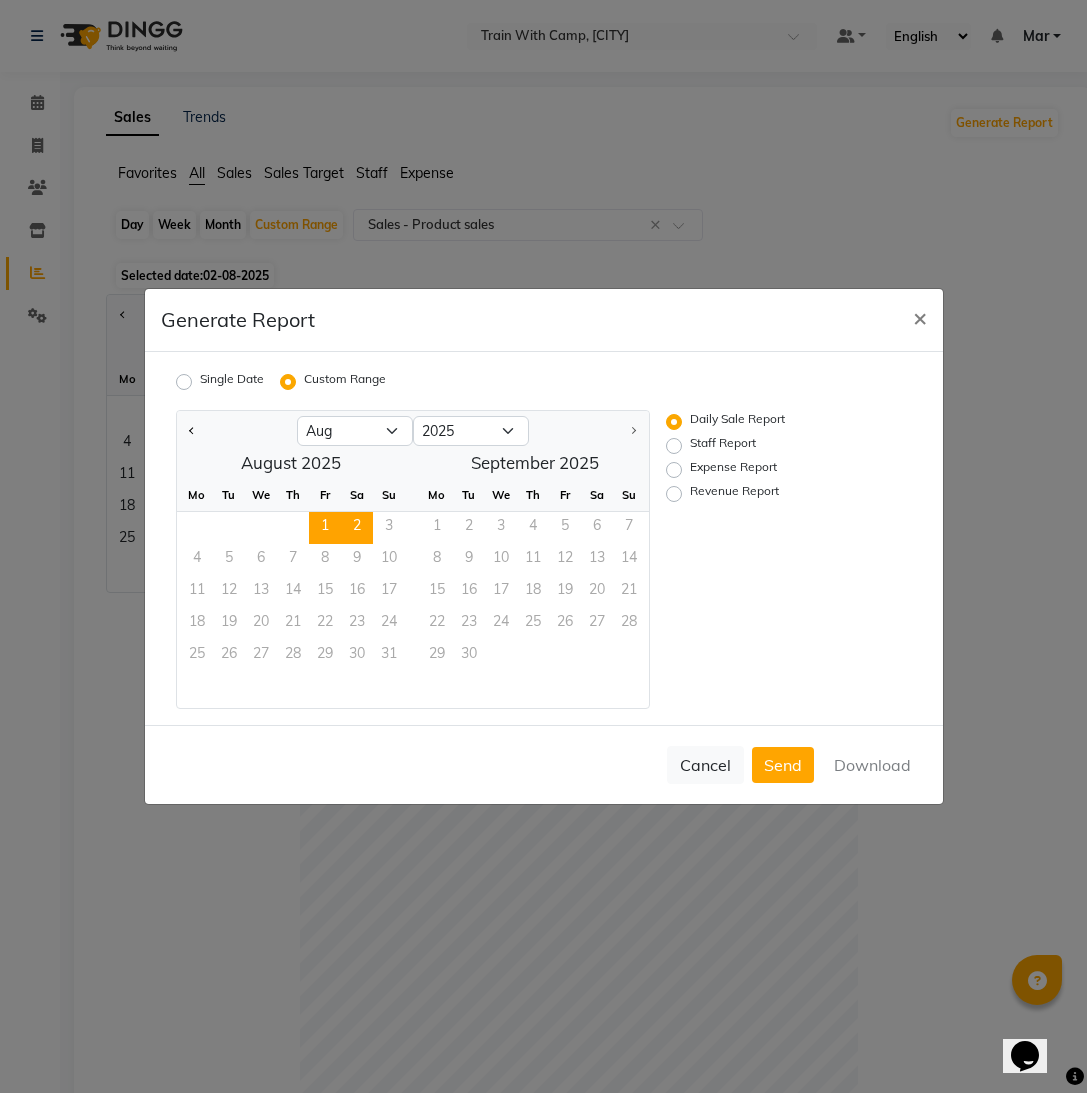 click on "2" 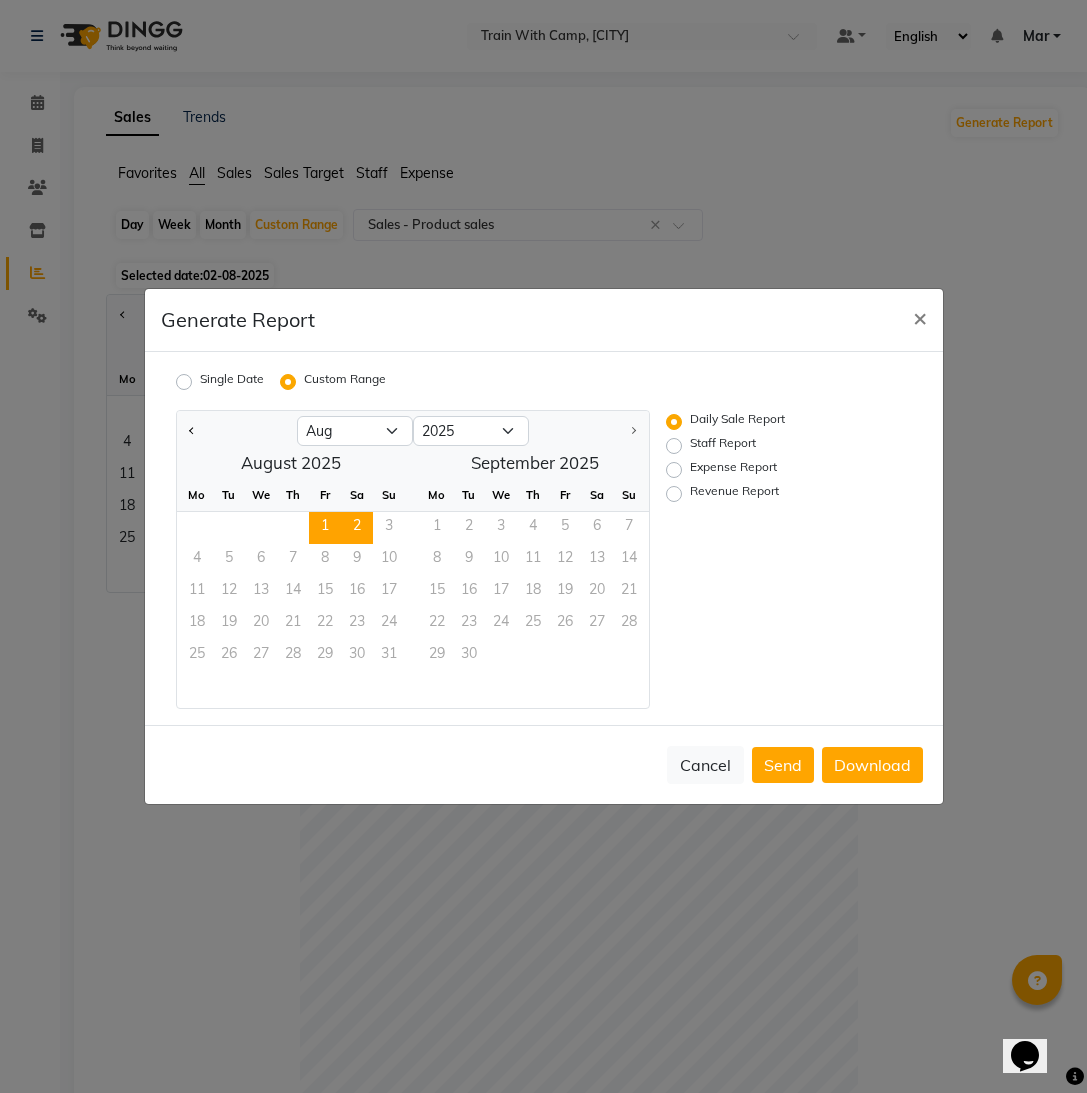 click on "Expense Report" 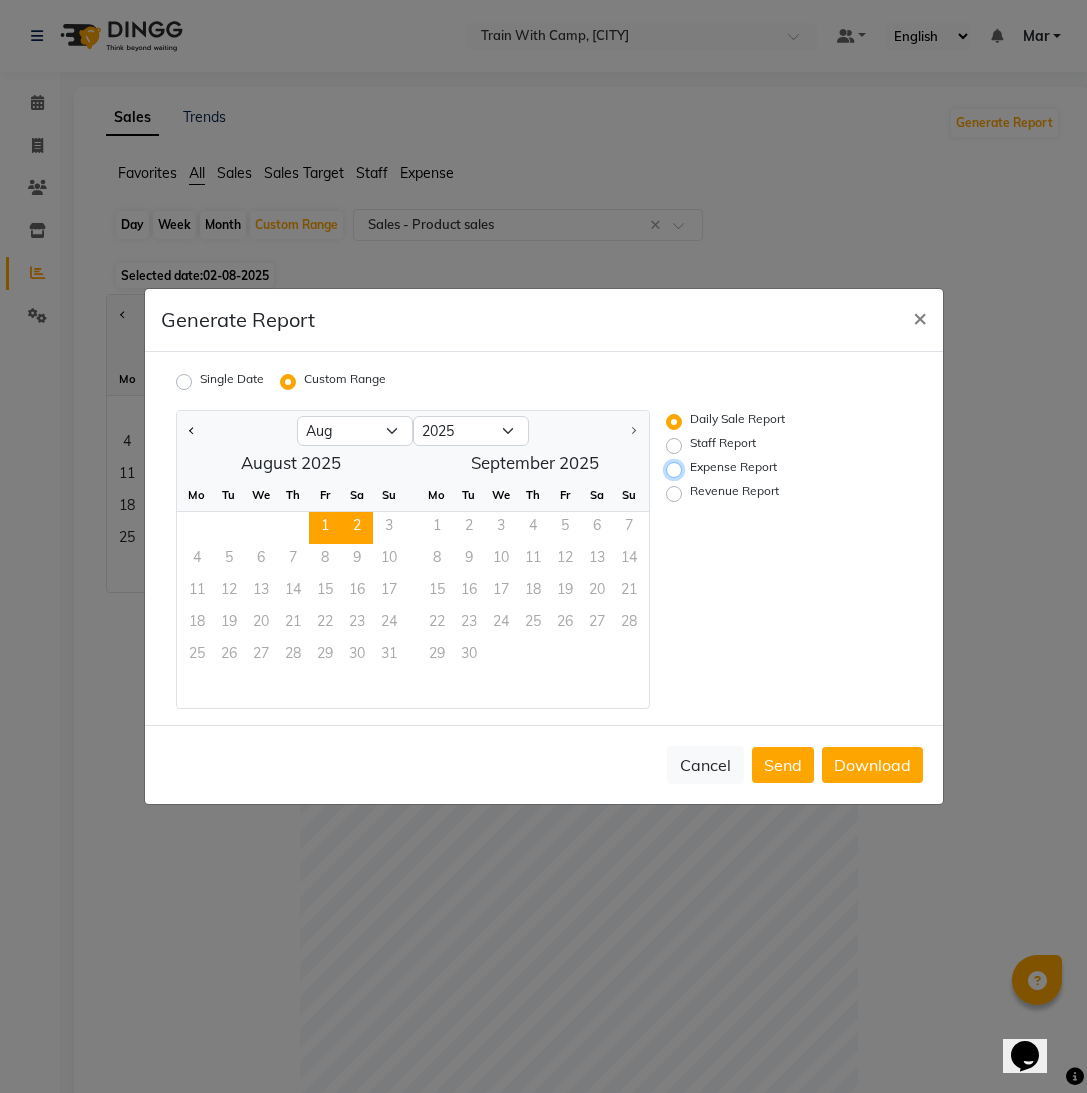 click on "Expense Report" at bounding box center [677, 470] 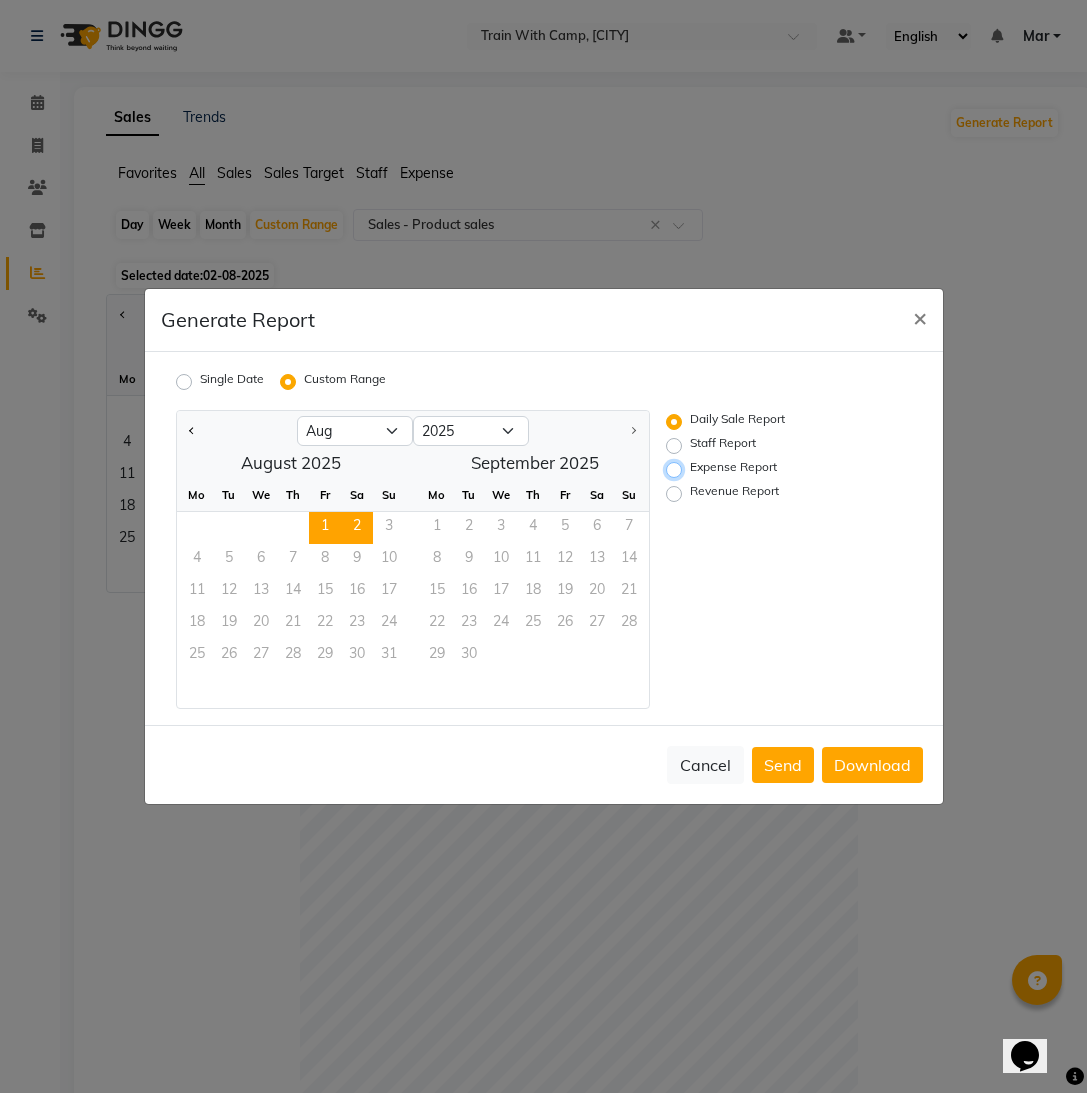 radio on "true" 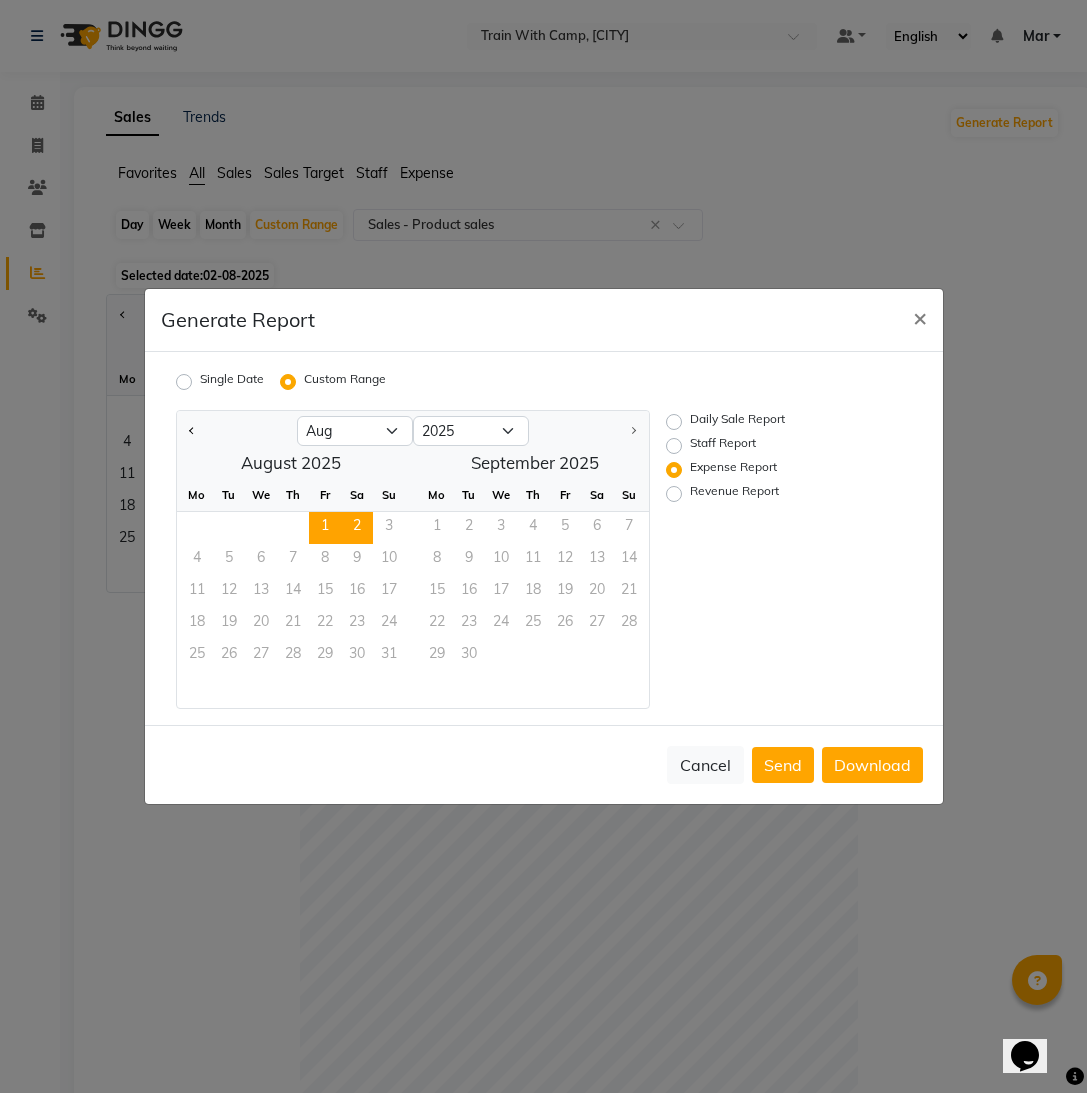 click on "Revenue Report" 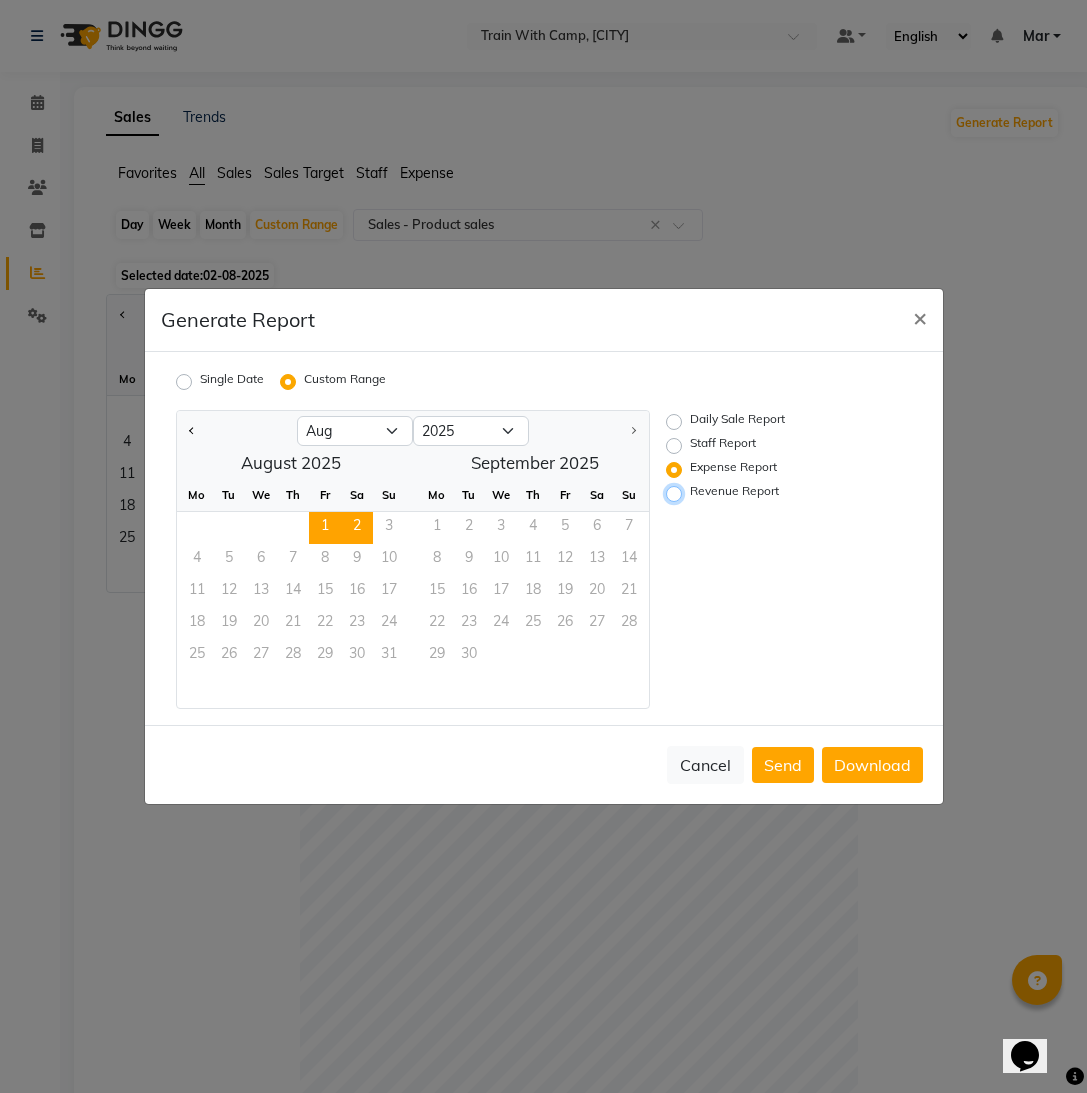 click on "Revenue Report" at bounding box center (677, 494) 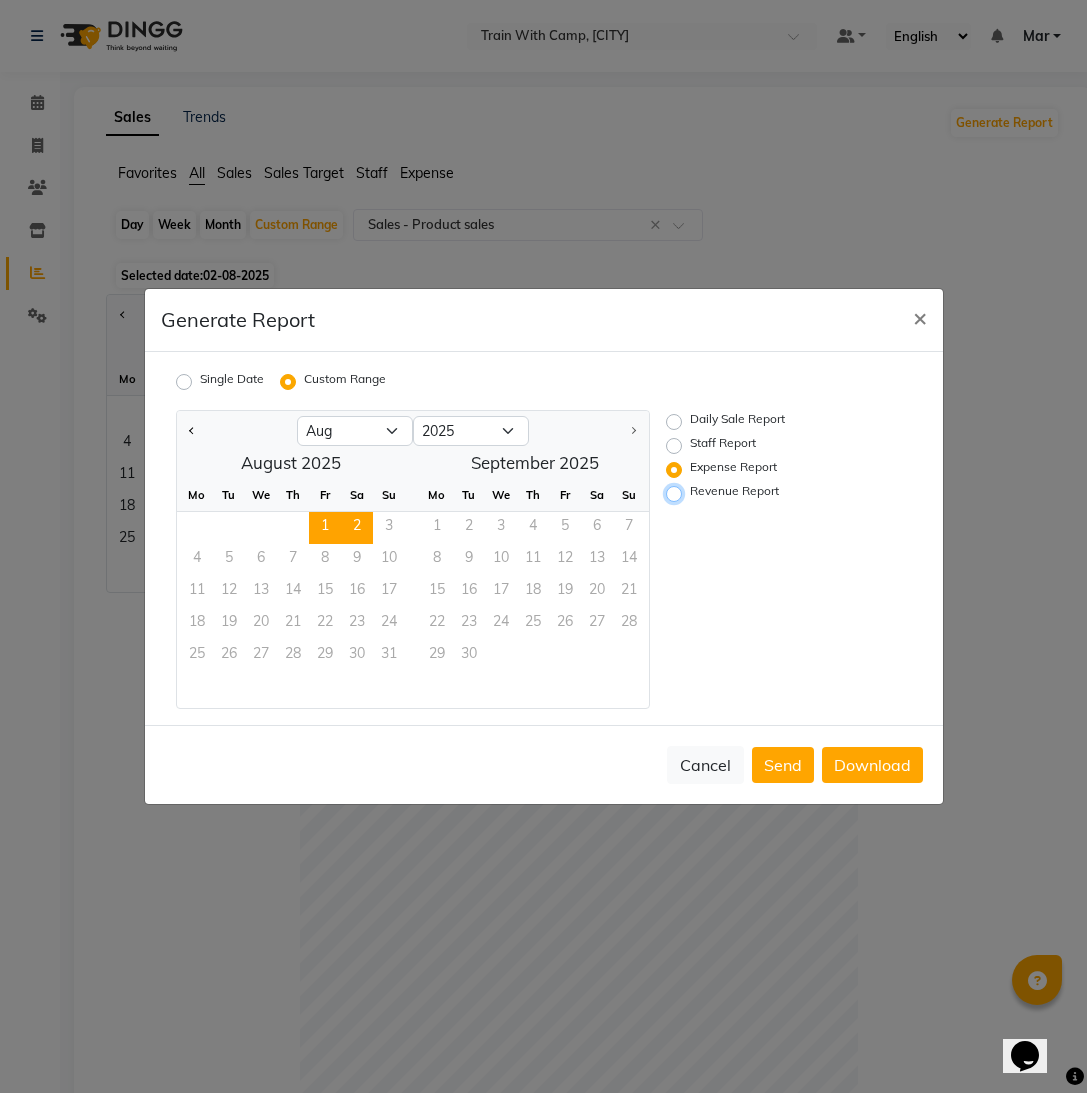 radio on "true" 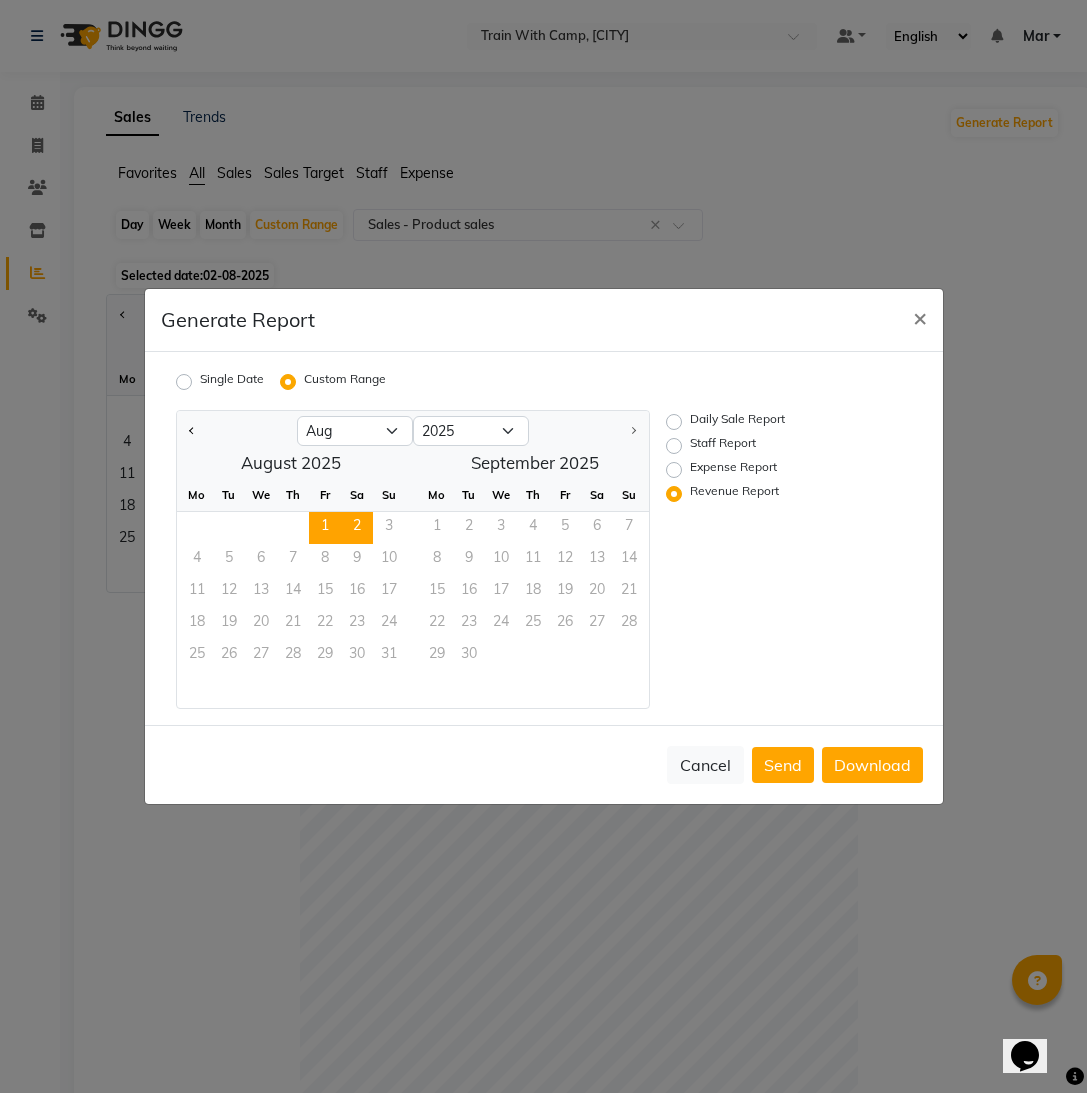 click on "Staff Report" 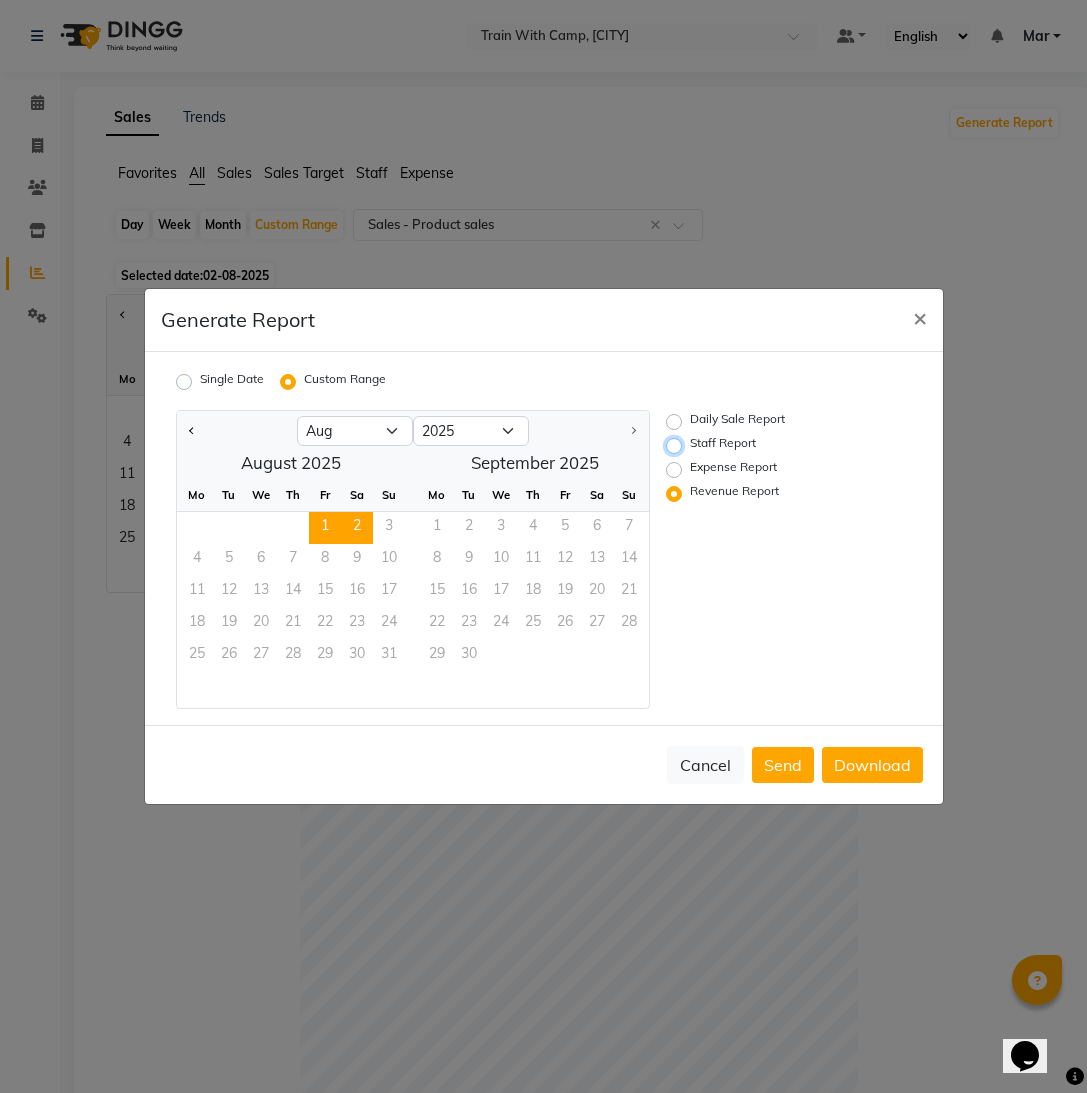 click on "Staff Report" at bounding box center [677, 446] 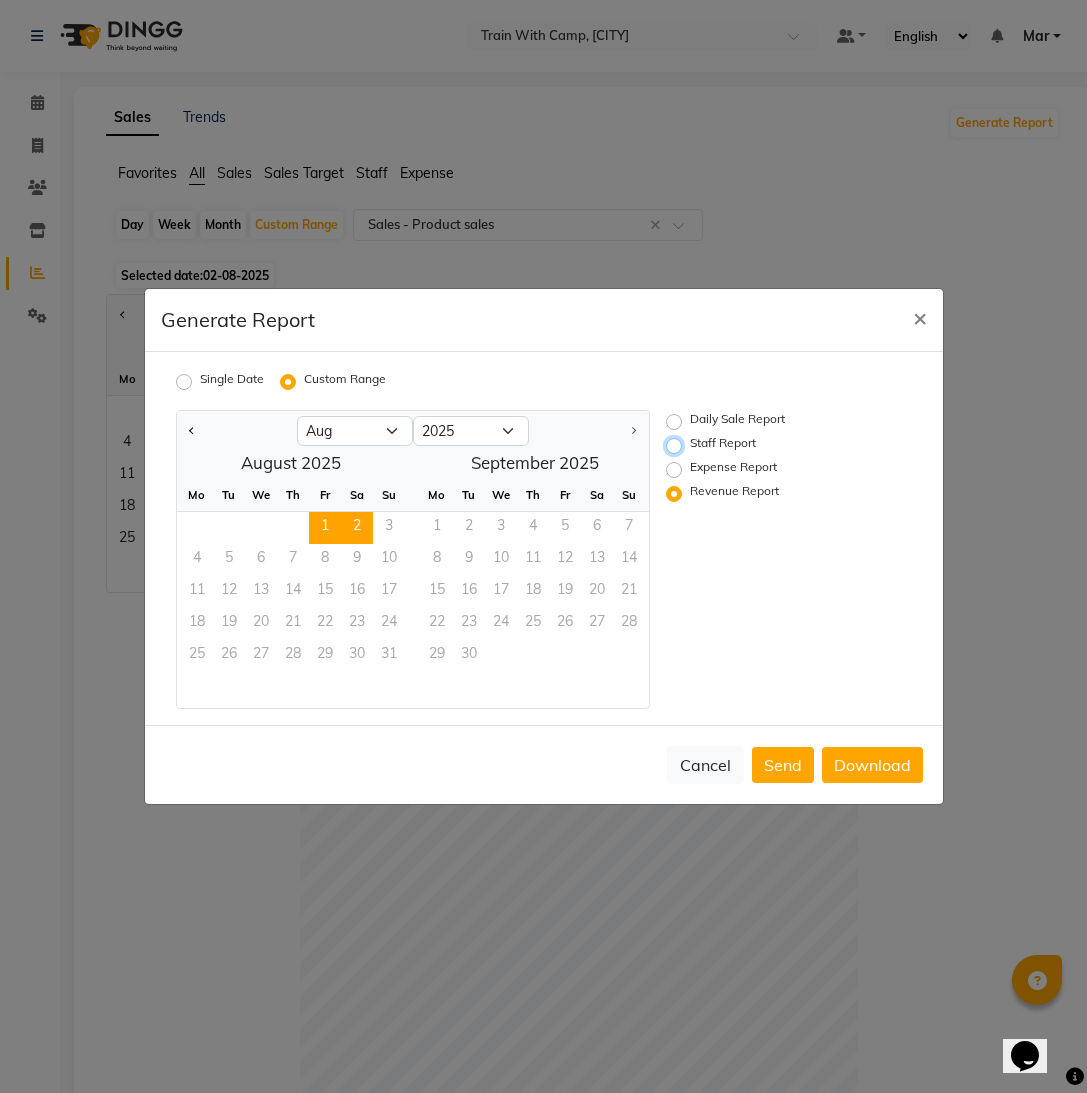 radio on "true" 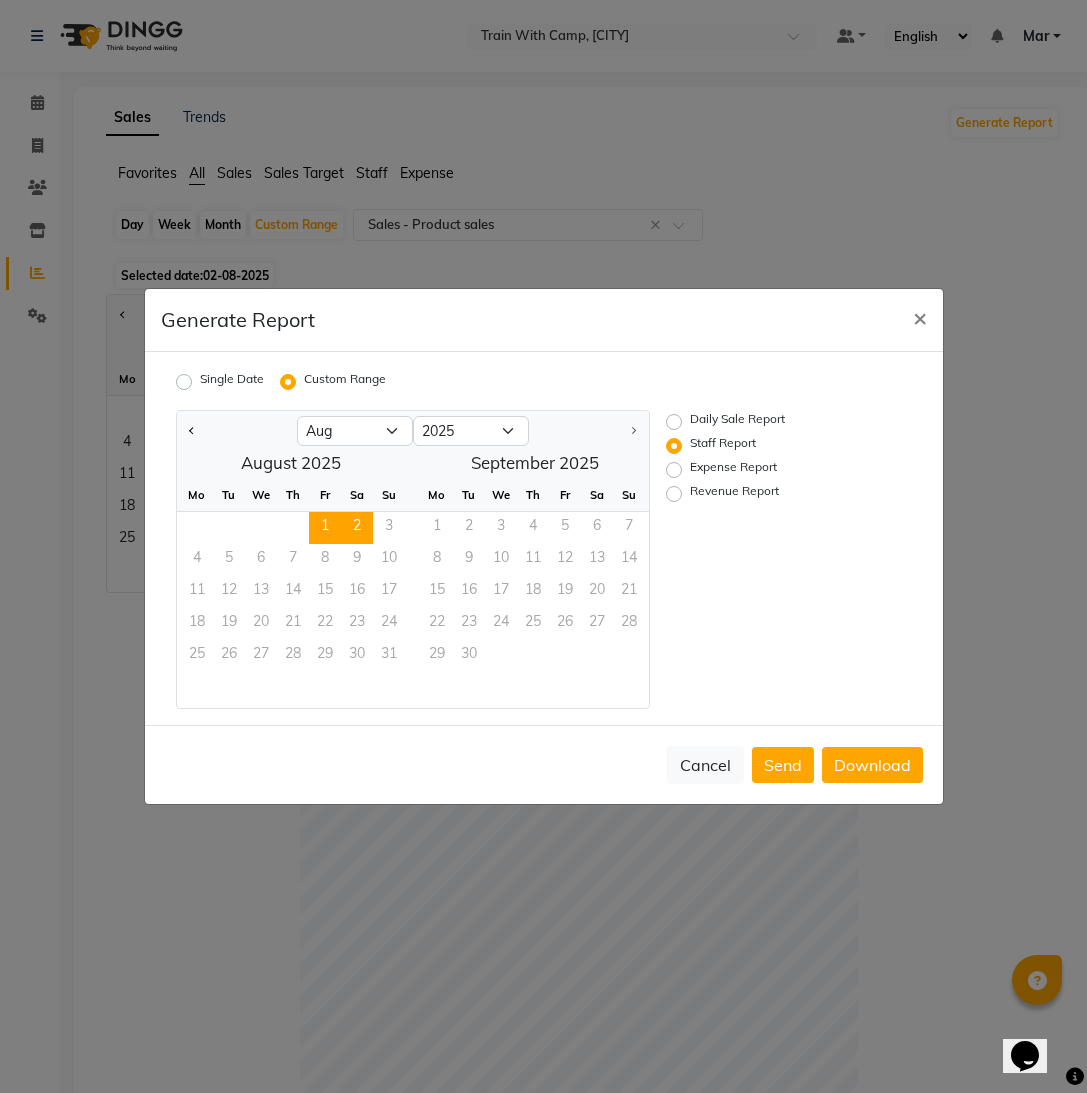 click on "Revenue Report" 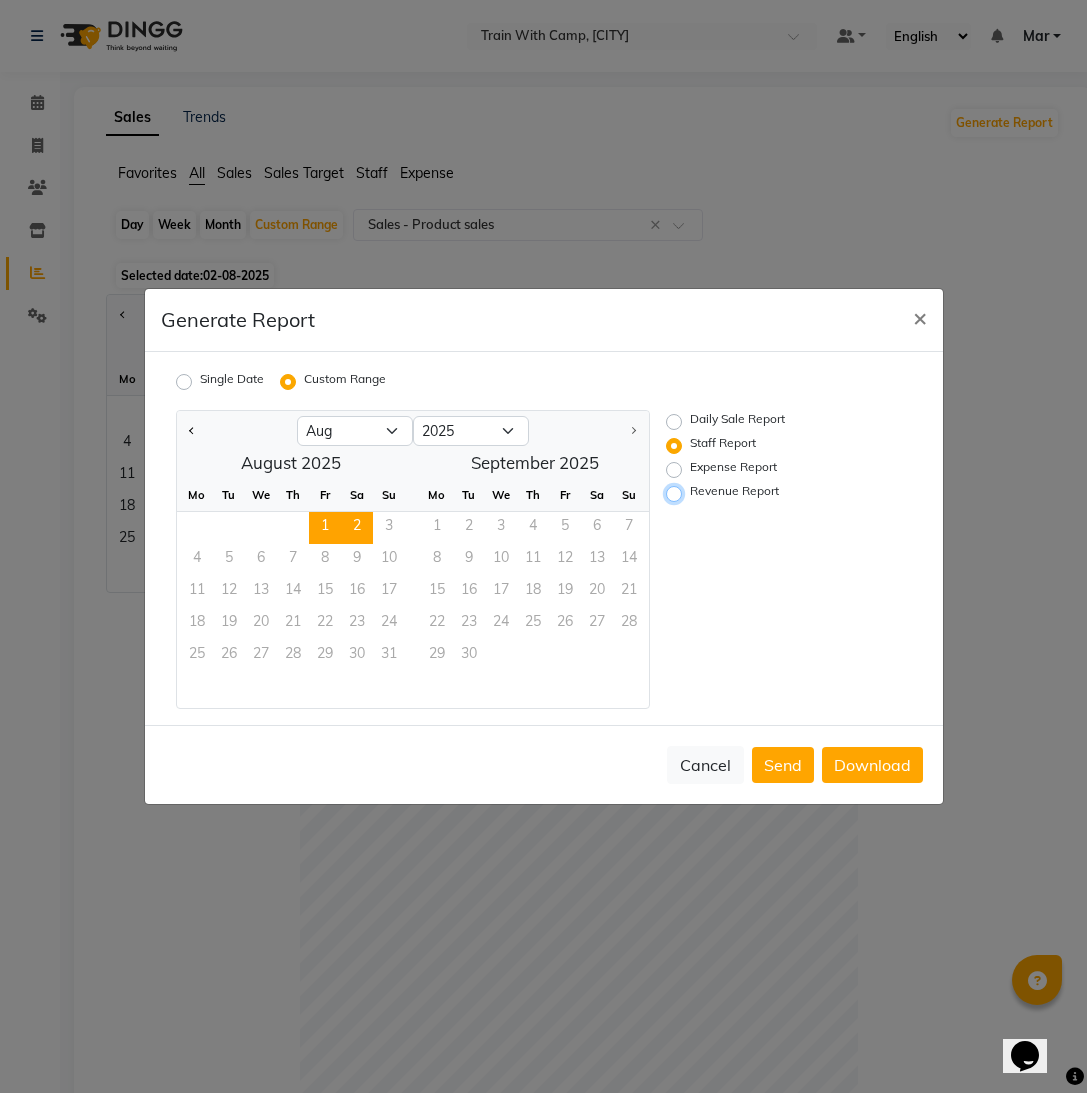 click on "Revenue Report" at bounding box center (677, 494) 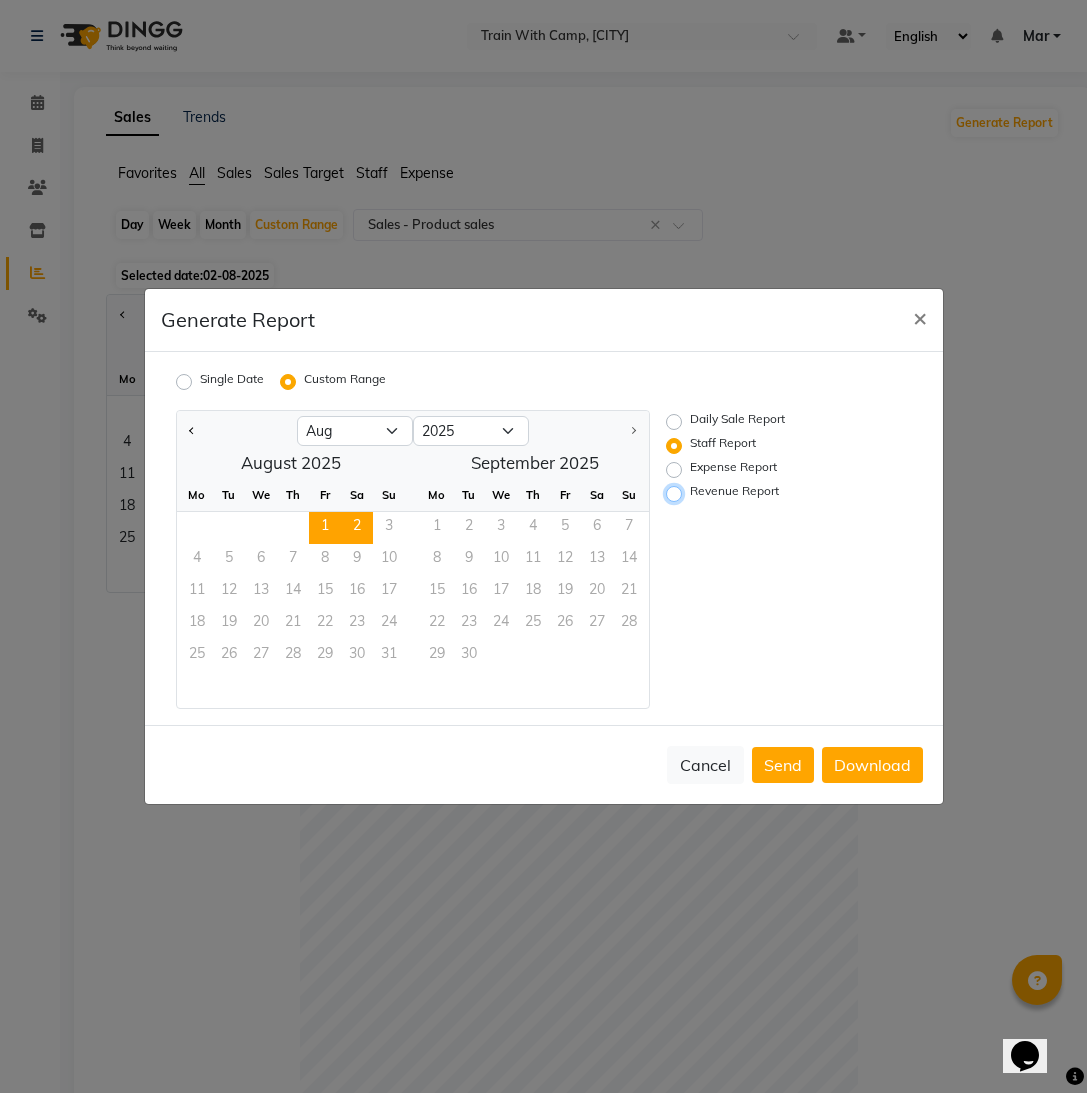 radio on "true" 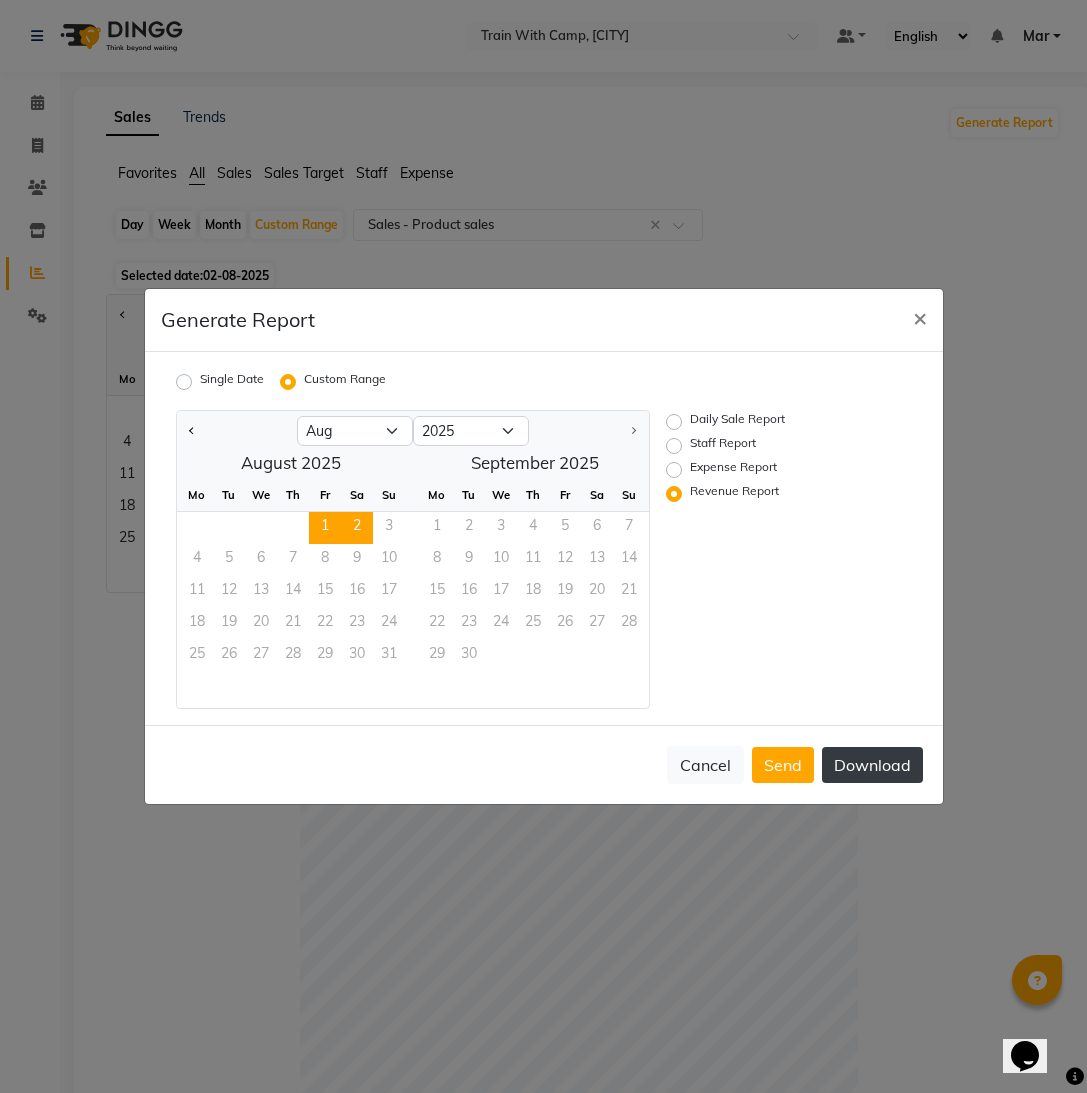 click on "Download" 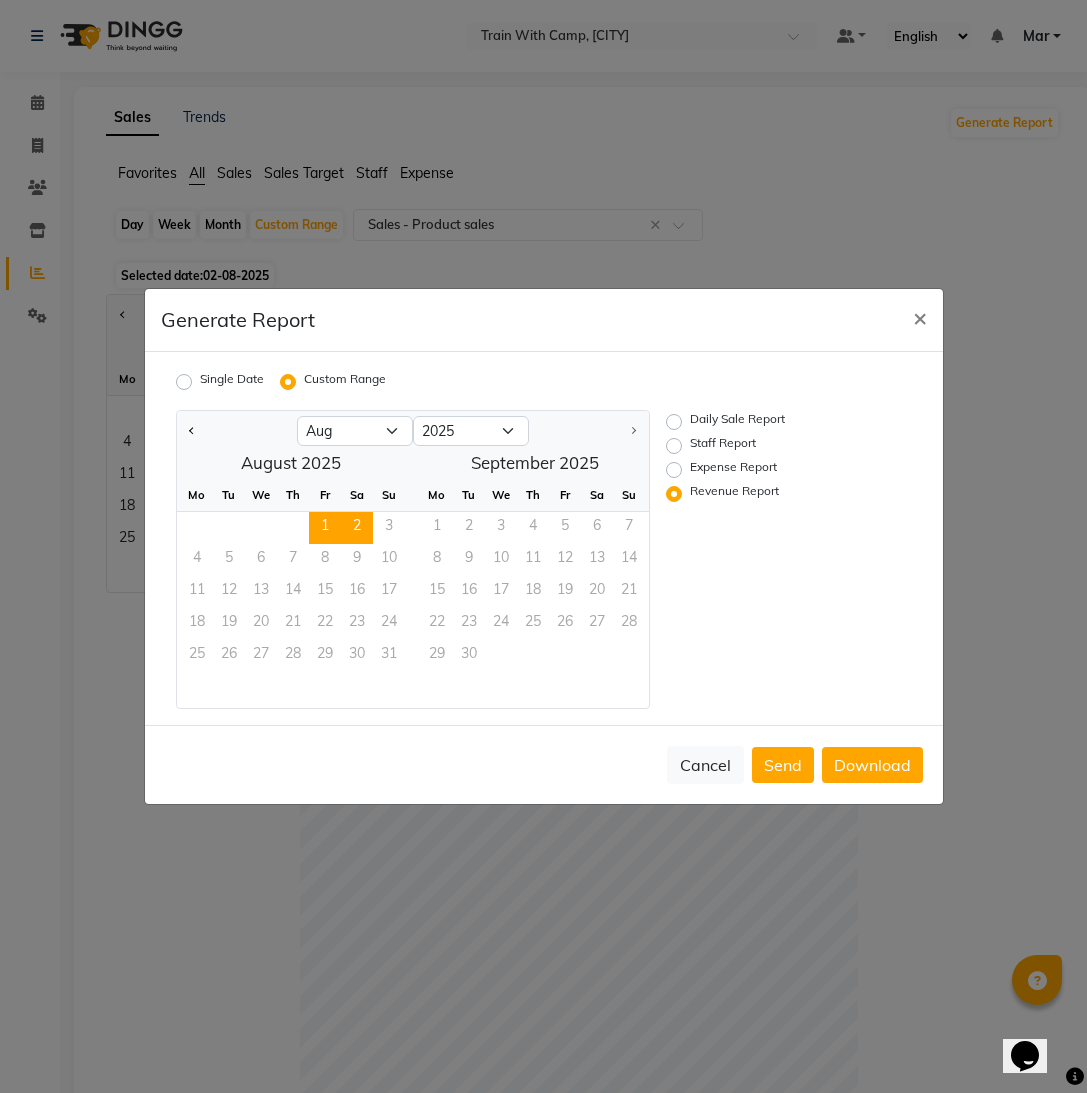click on "Single Date" 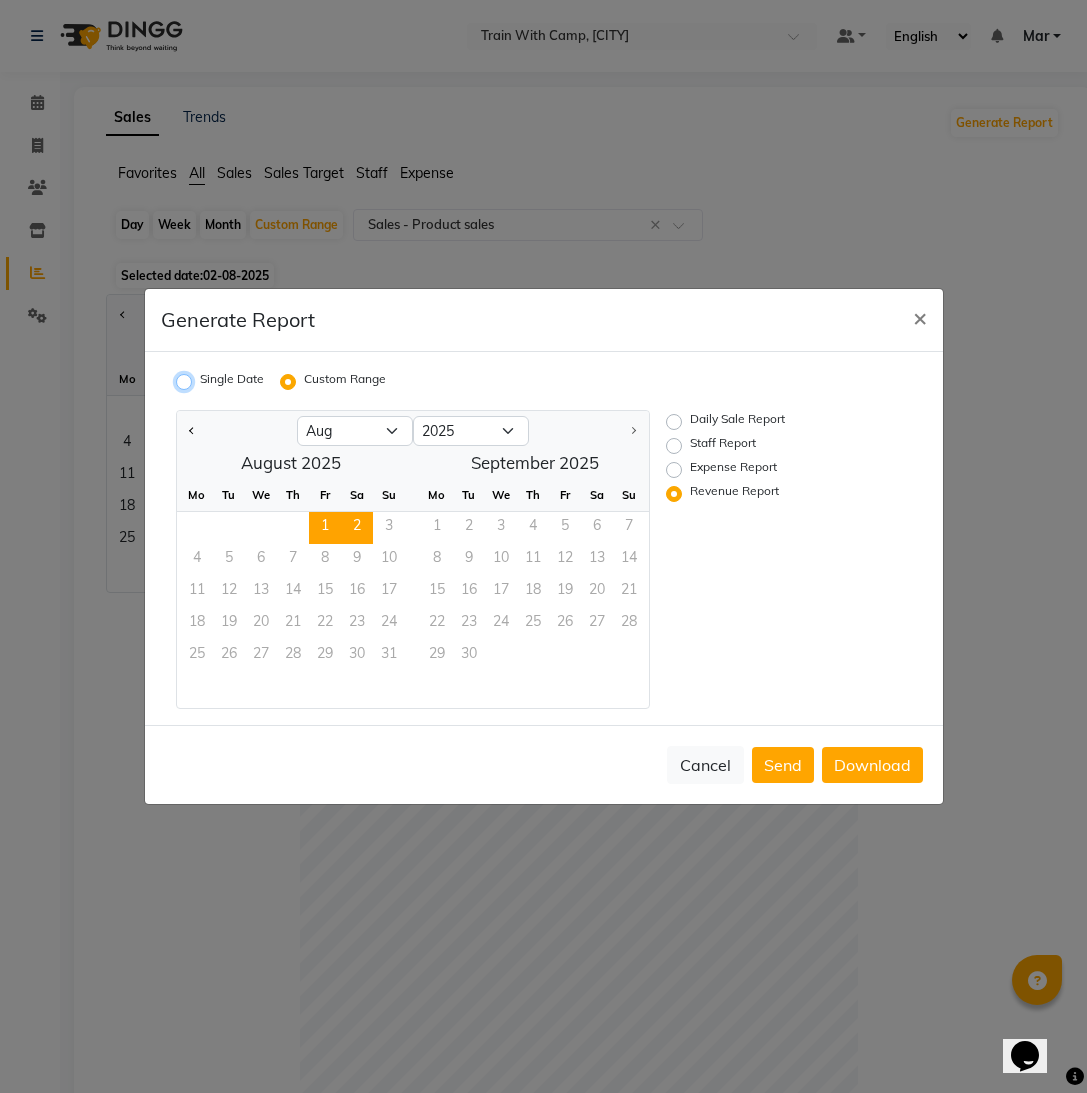 click on "Single Date" at bounding box center [187, 382] 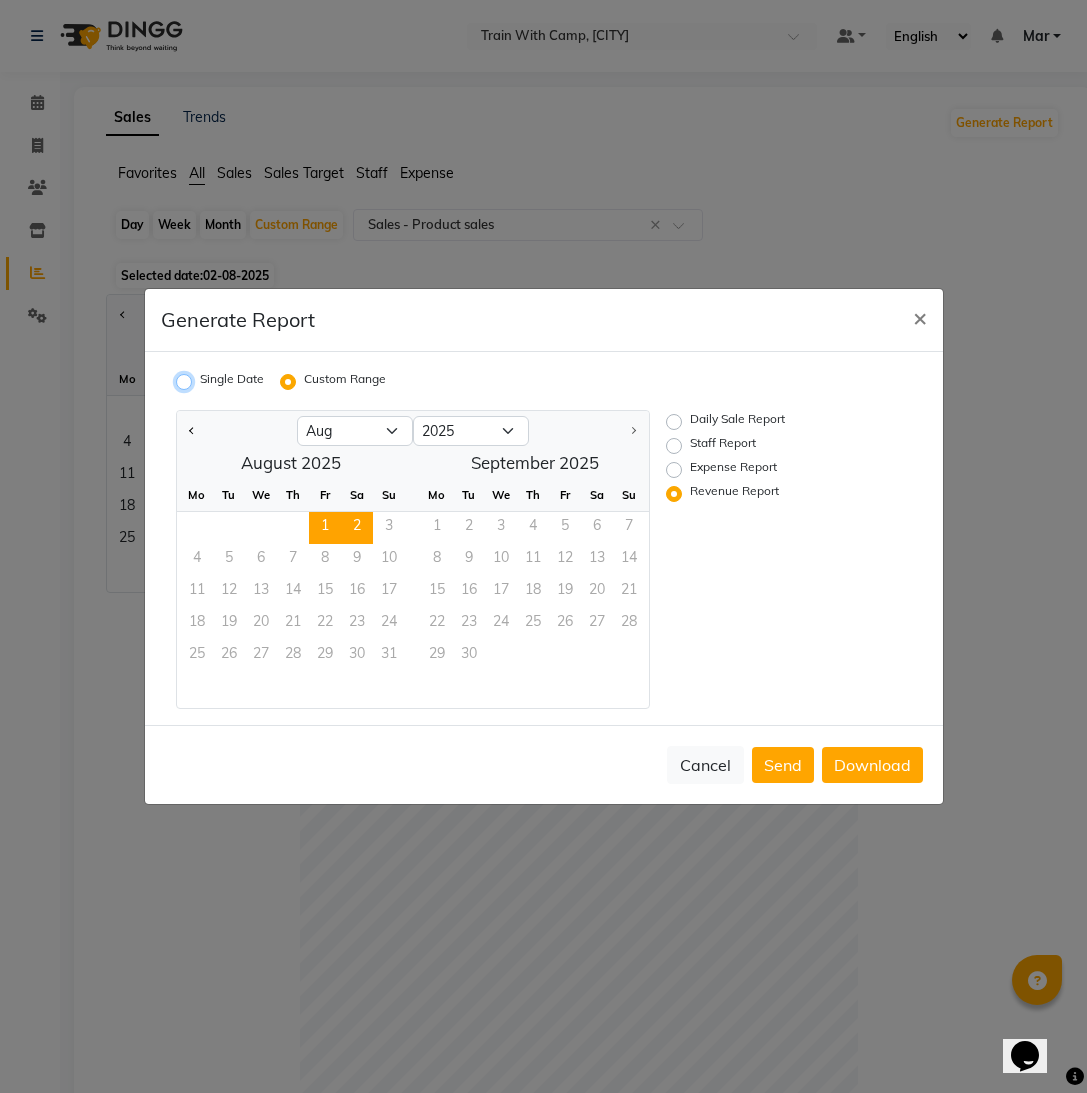 radio on "true" 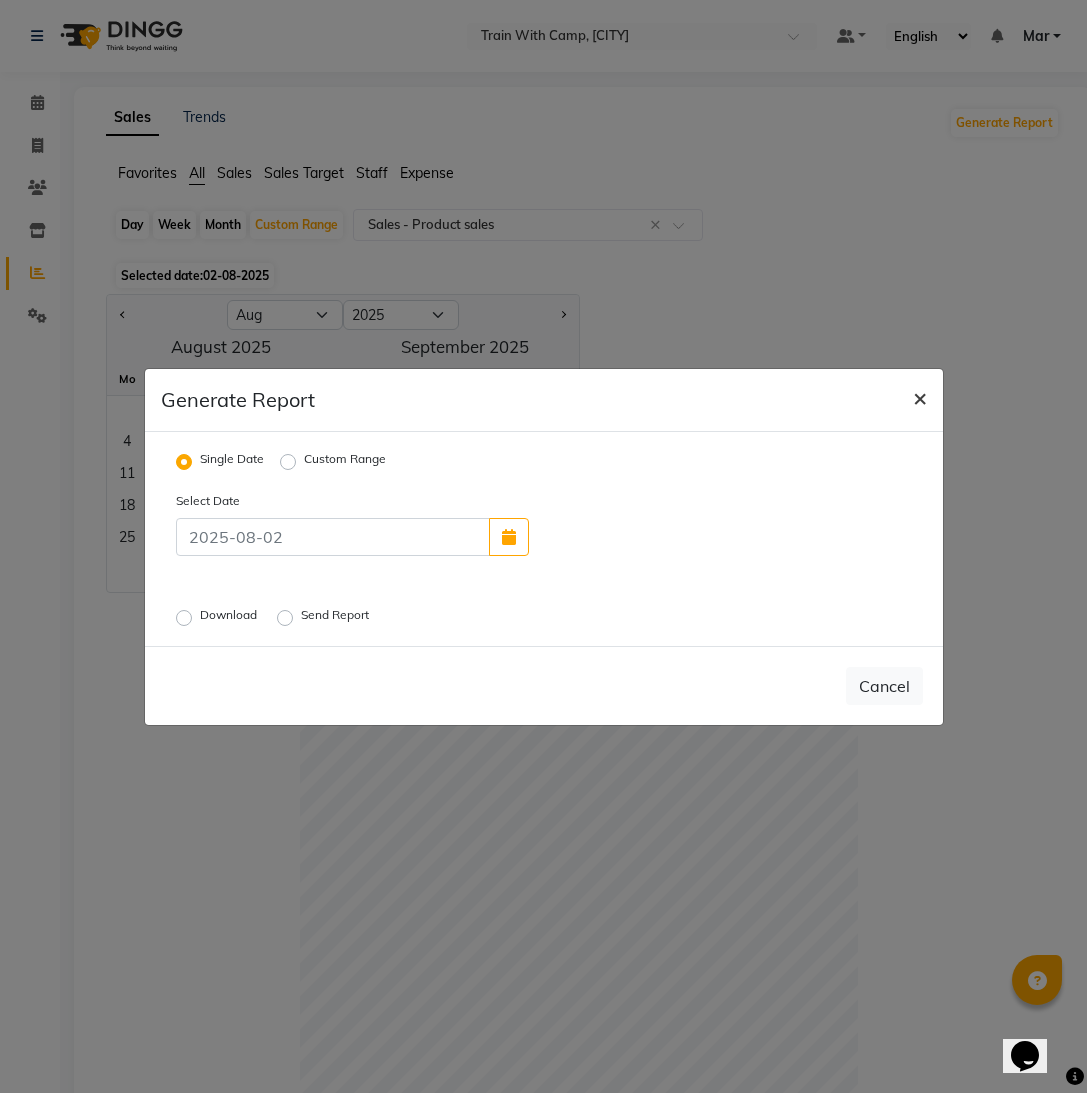 click on "×" 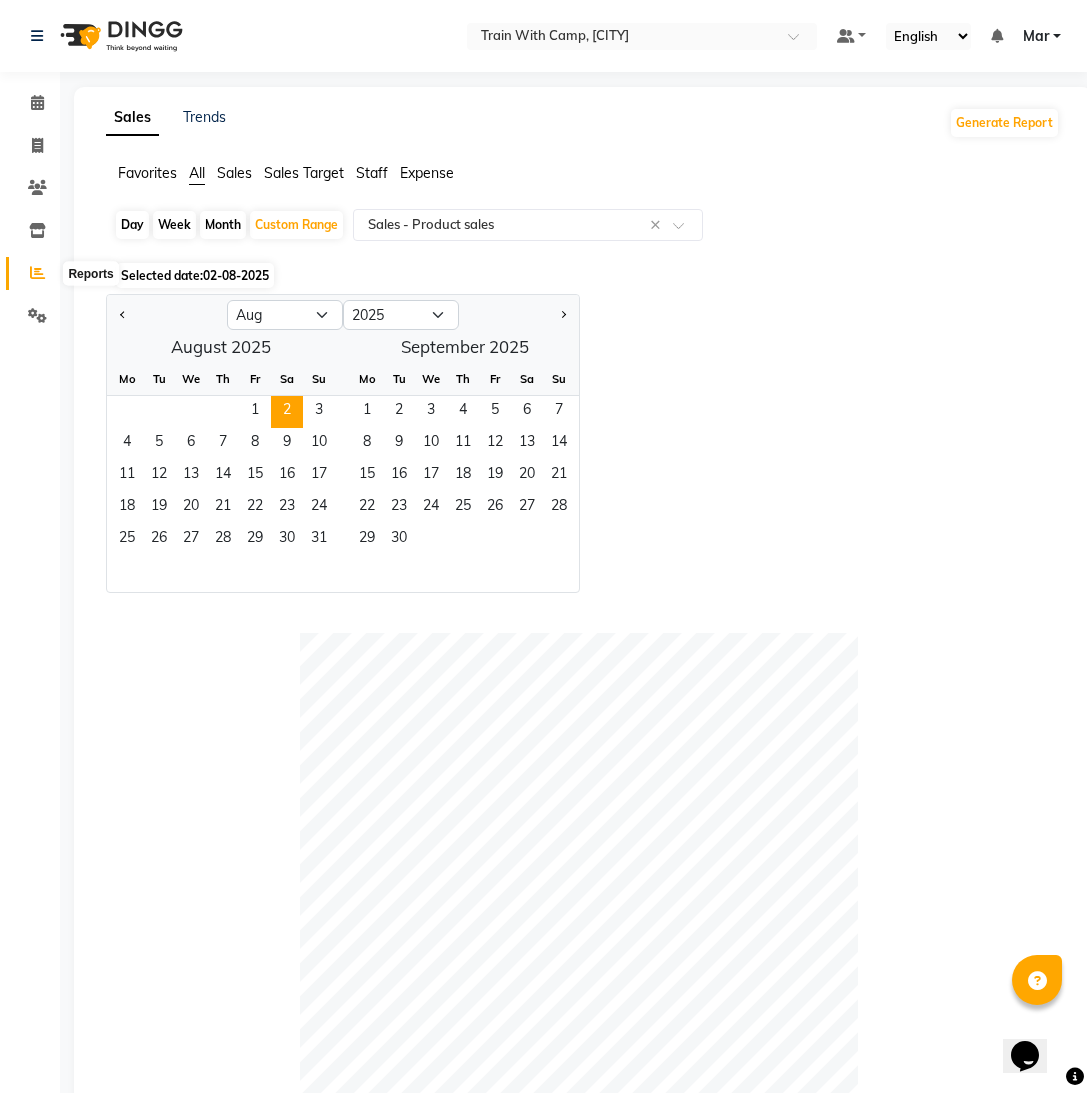 click 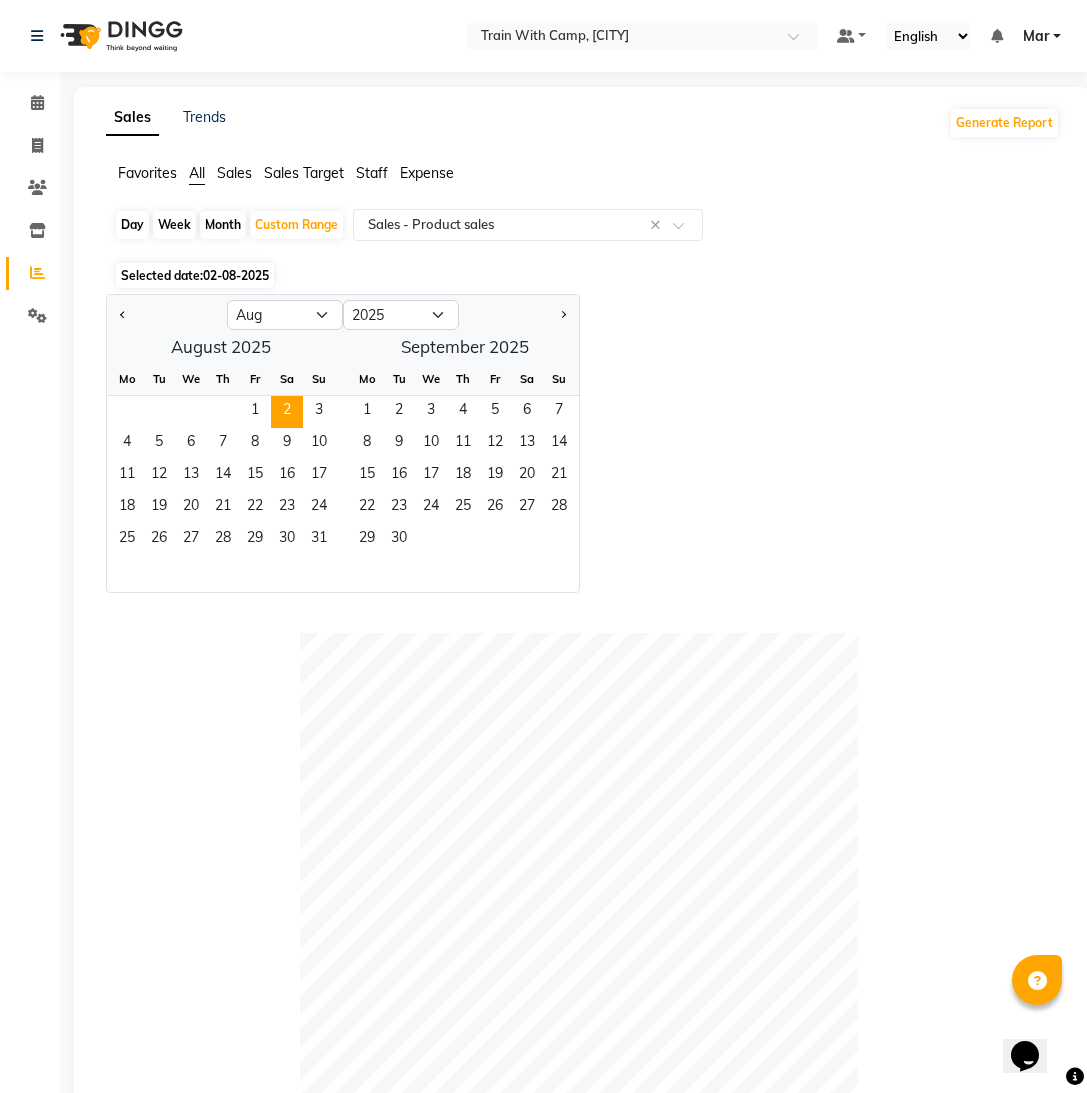 click on "Day" 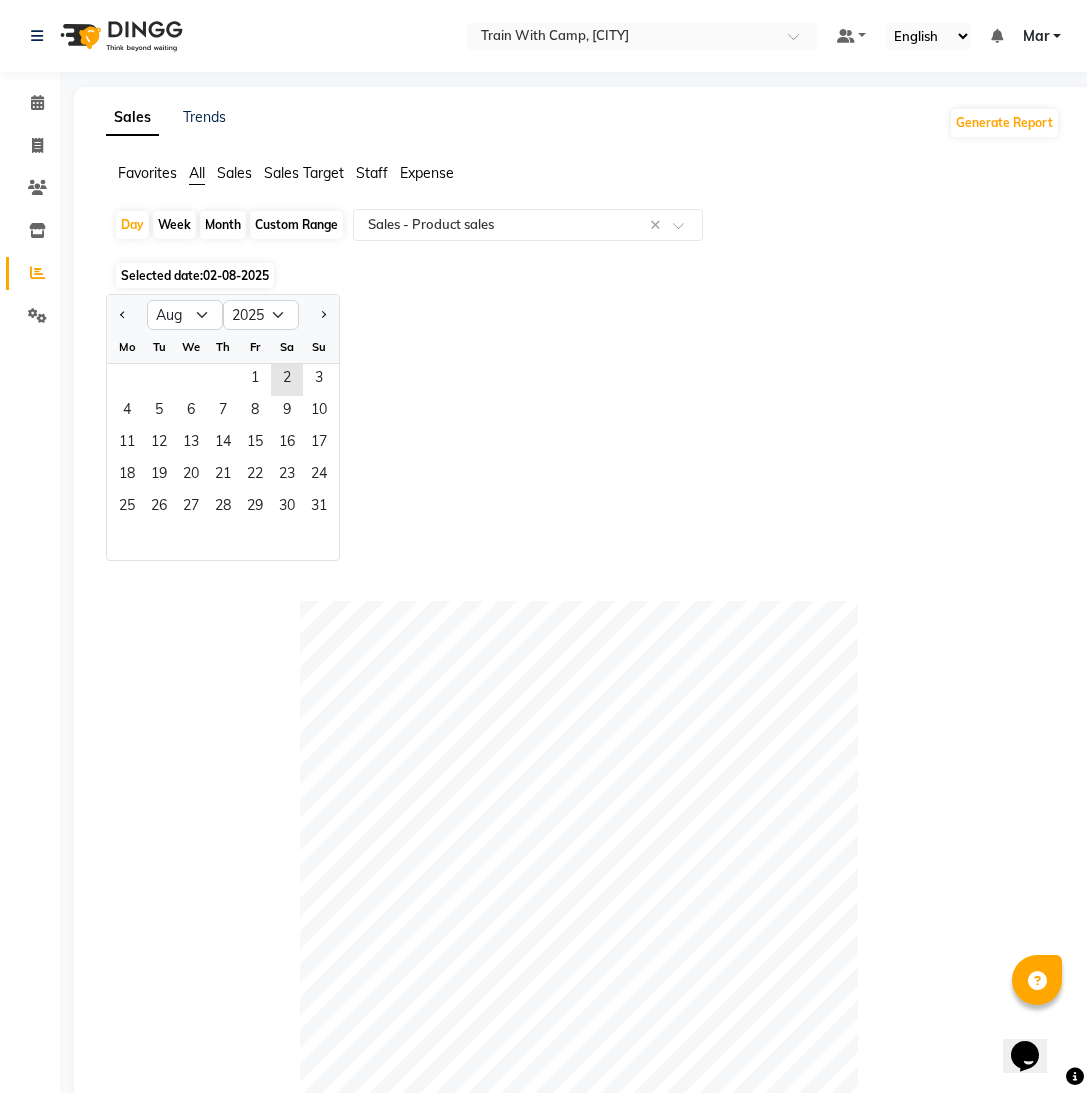 click on "Sales" 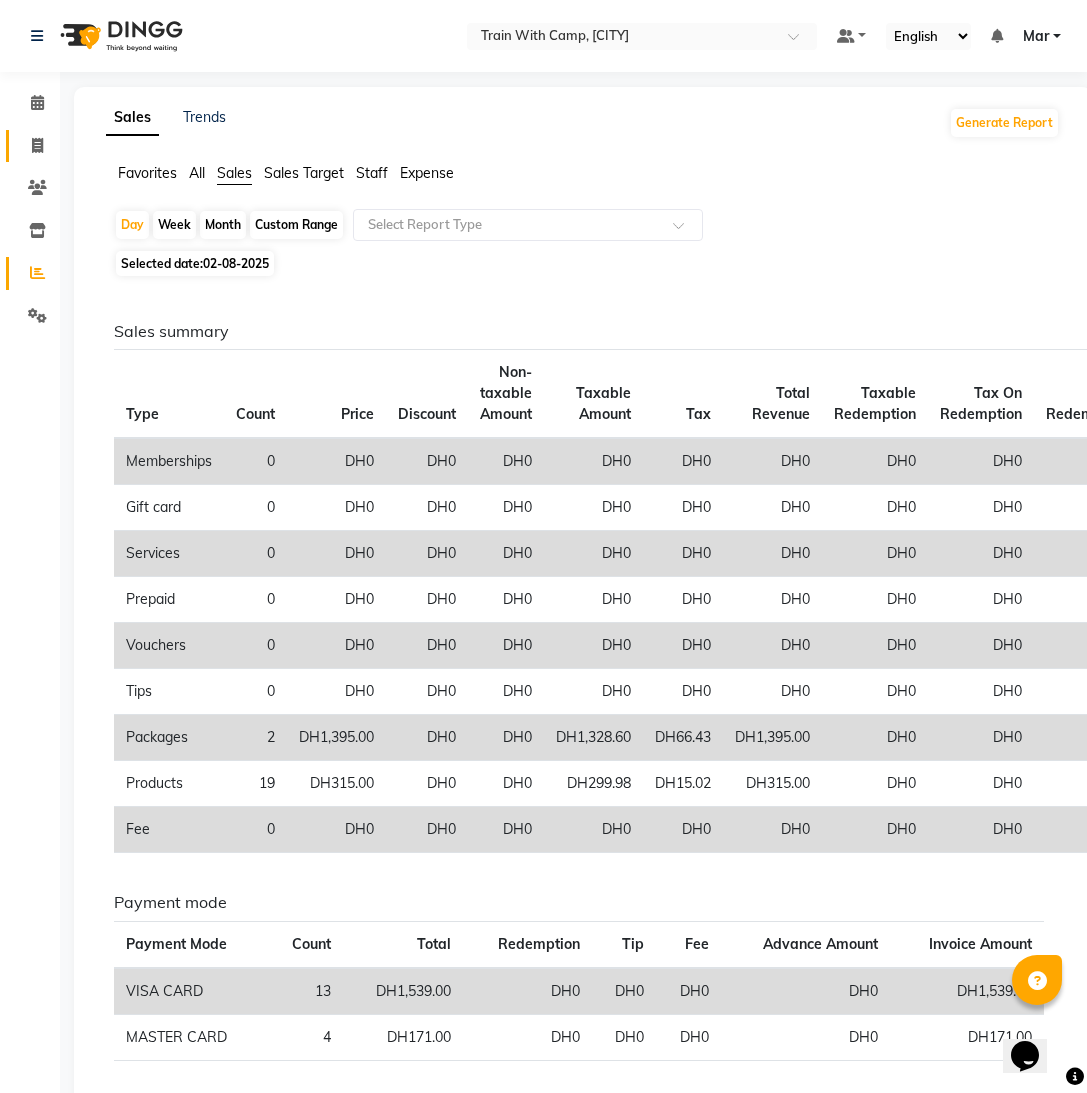 click on "Invoice" 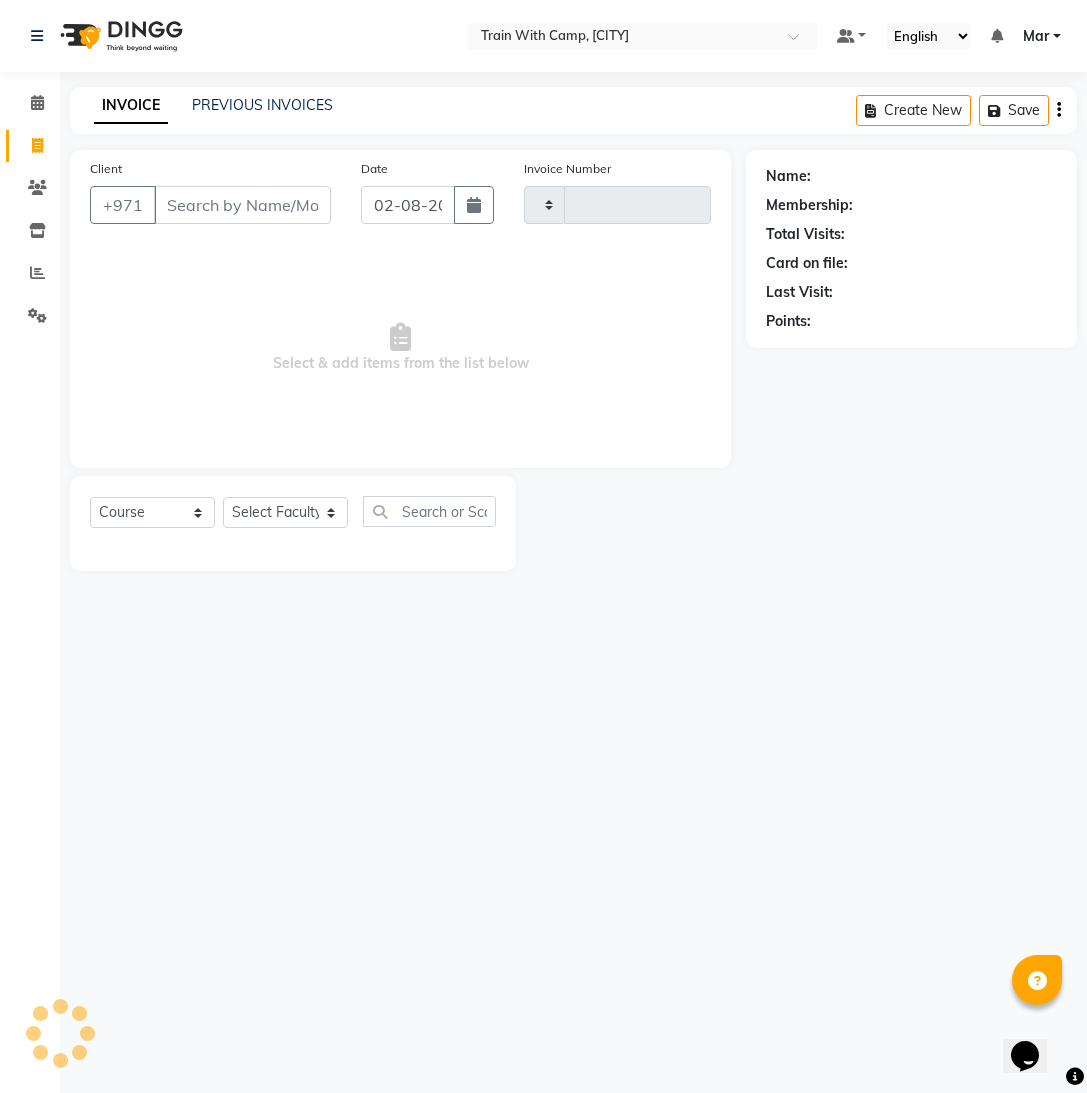 type on "3434" 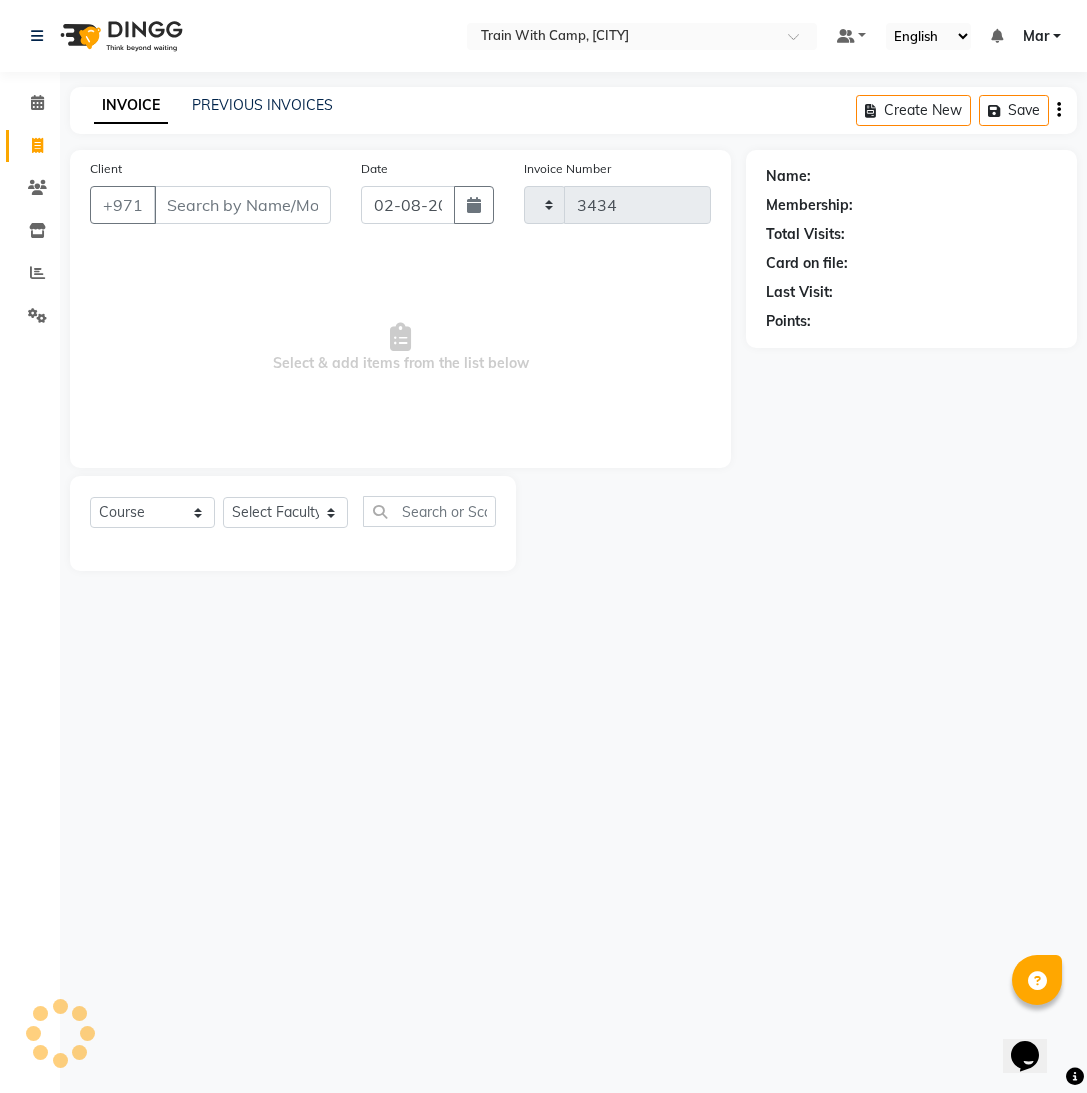 select on "910" 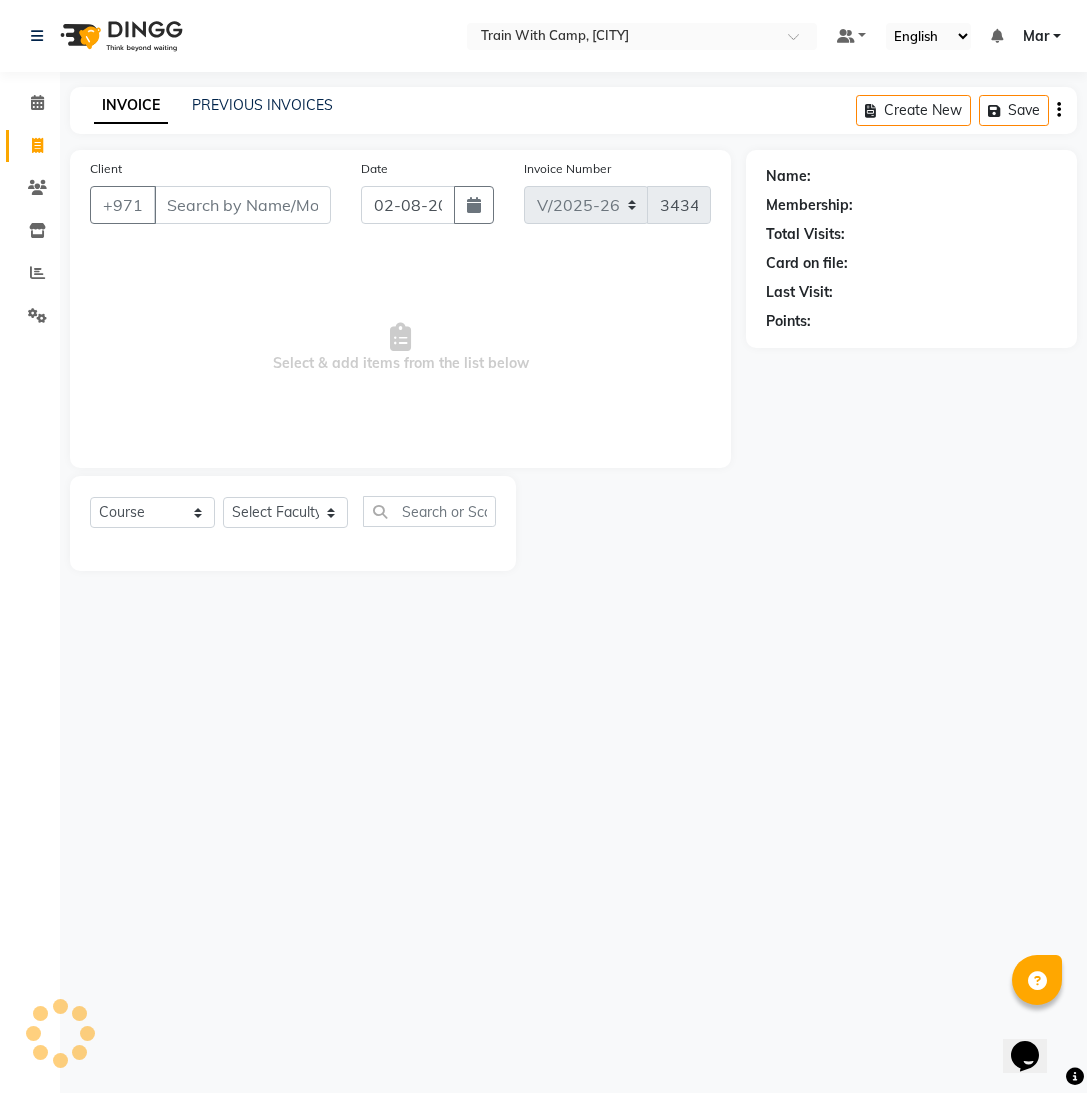 select on "14898" 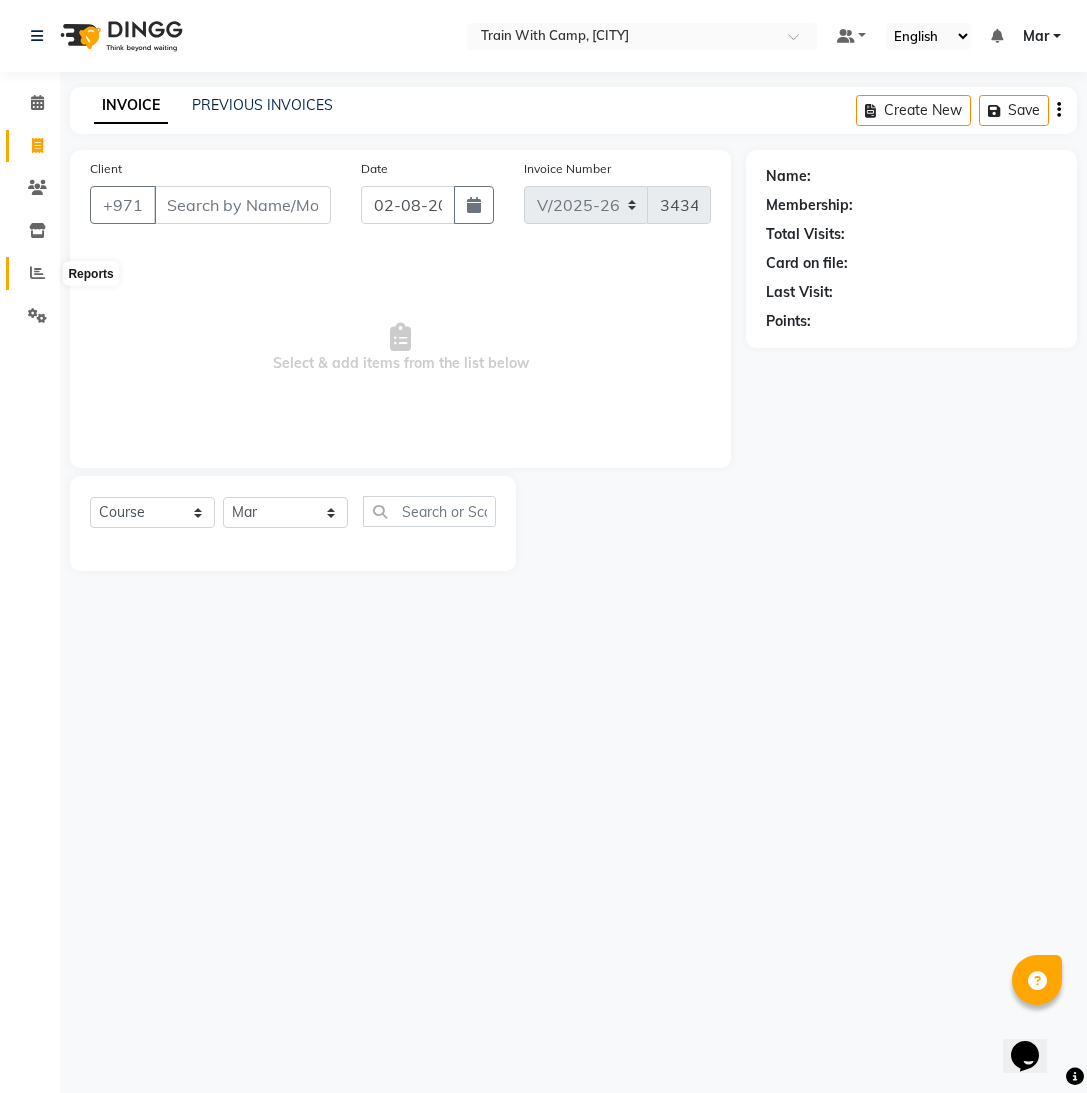 click 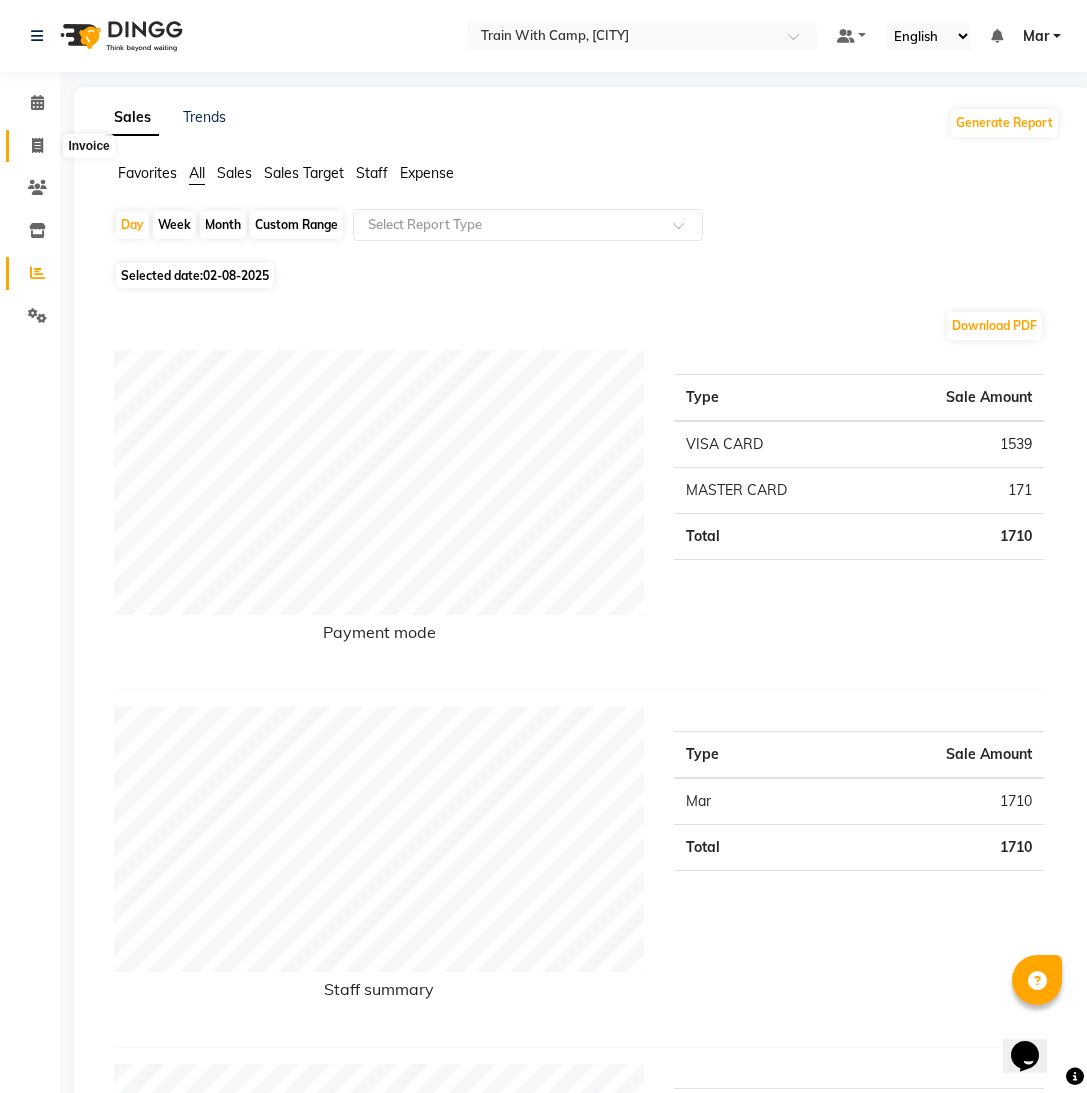 click 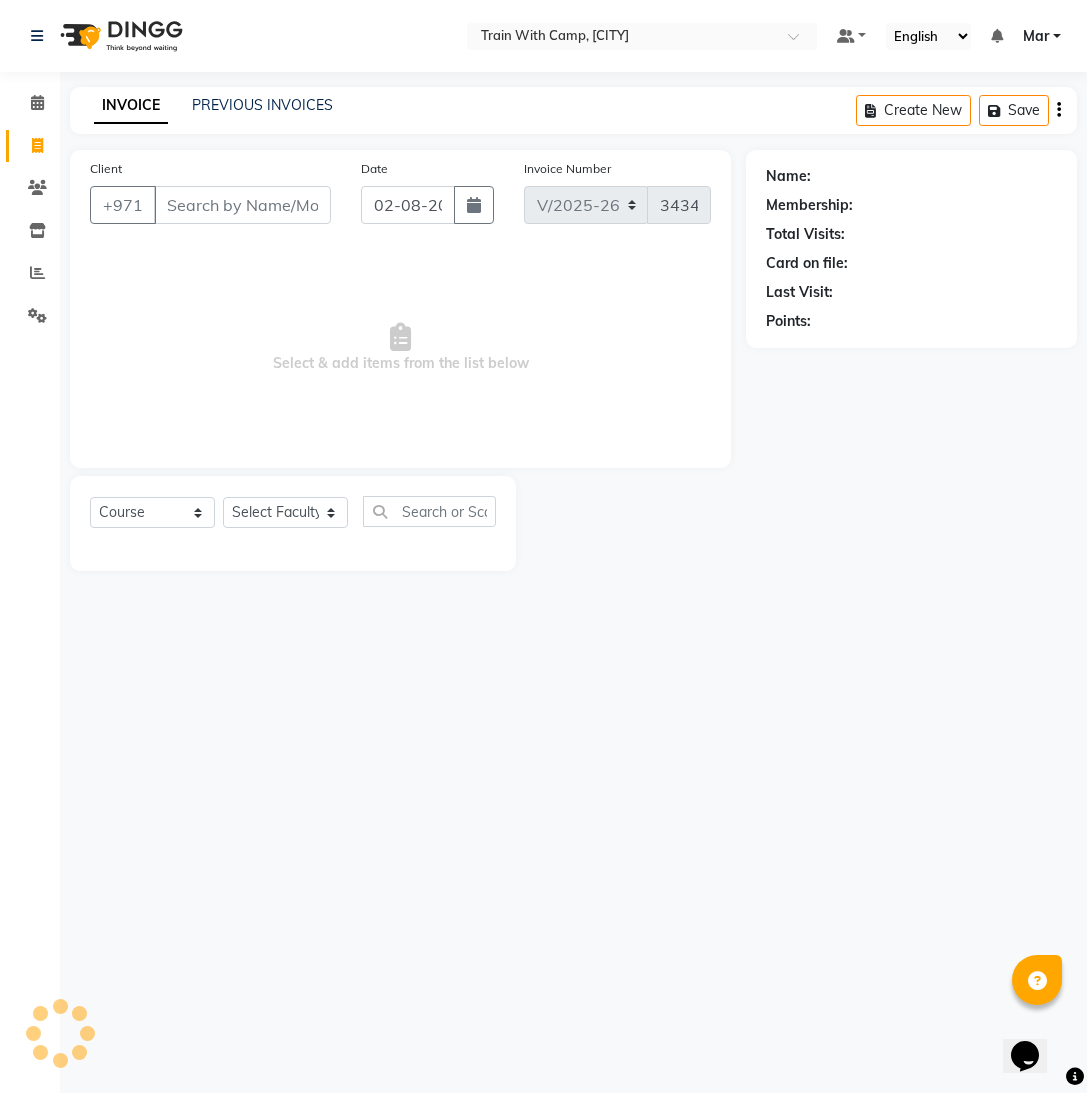 type on "503008988" 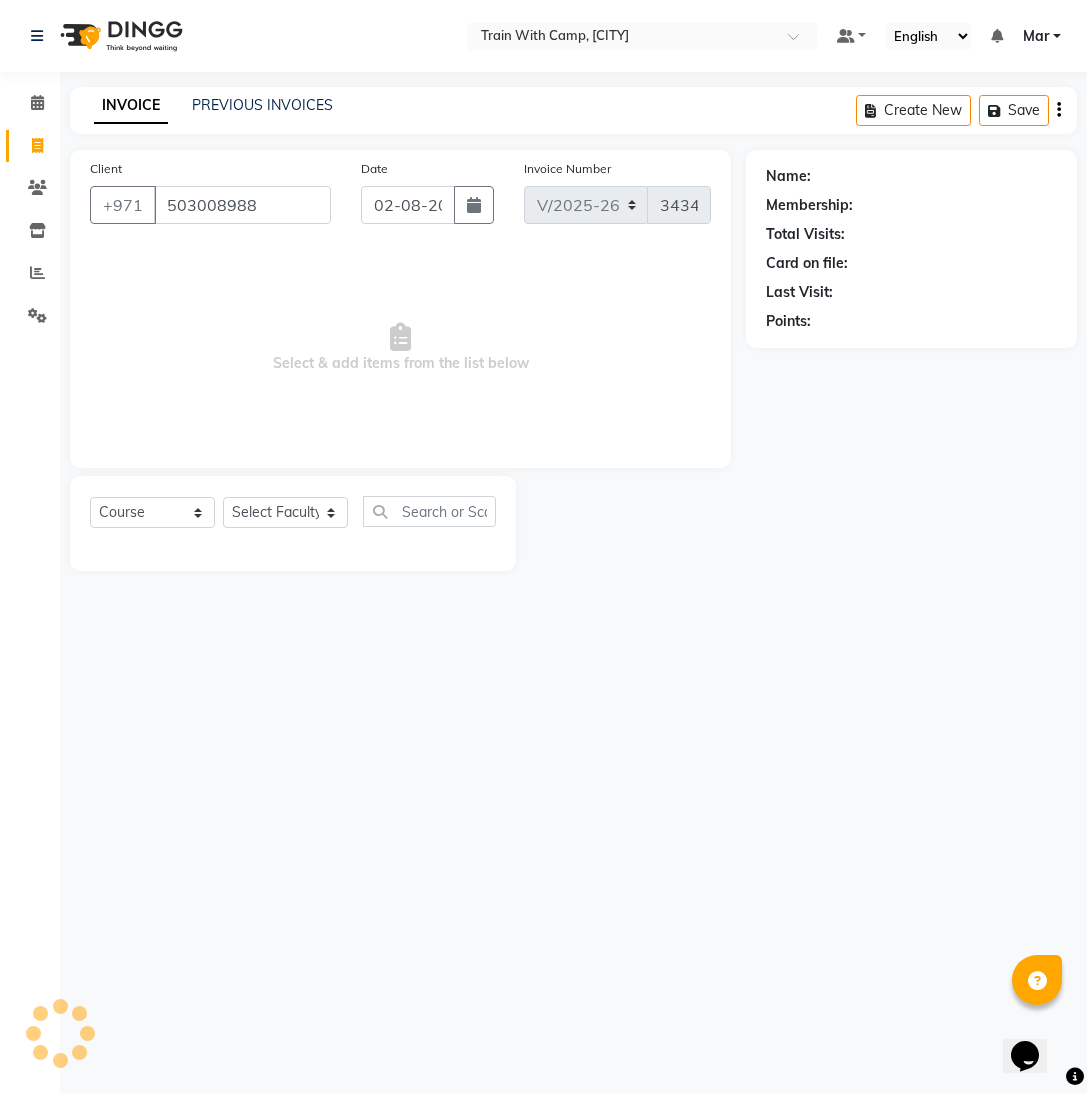 select on "14898" 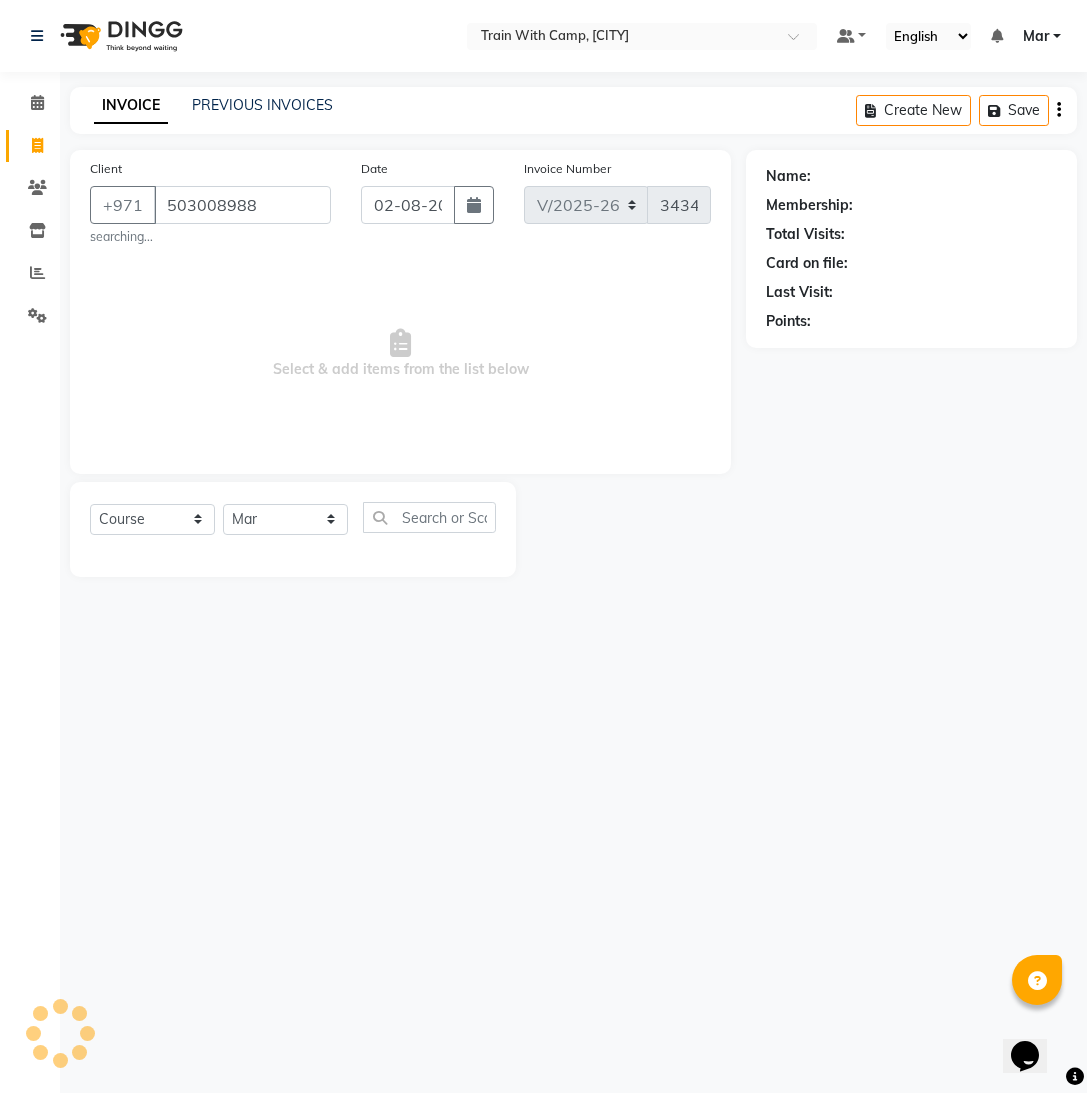 type on "503008988" 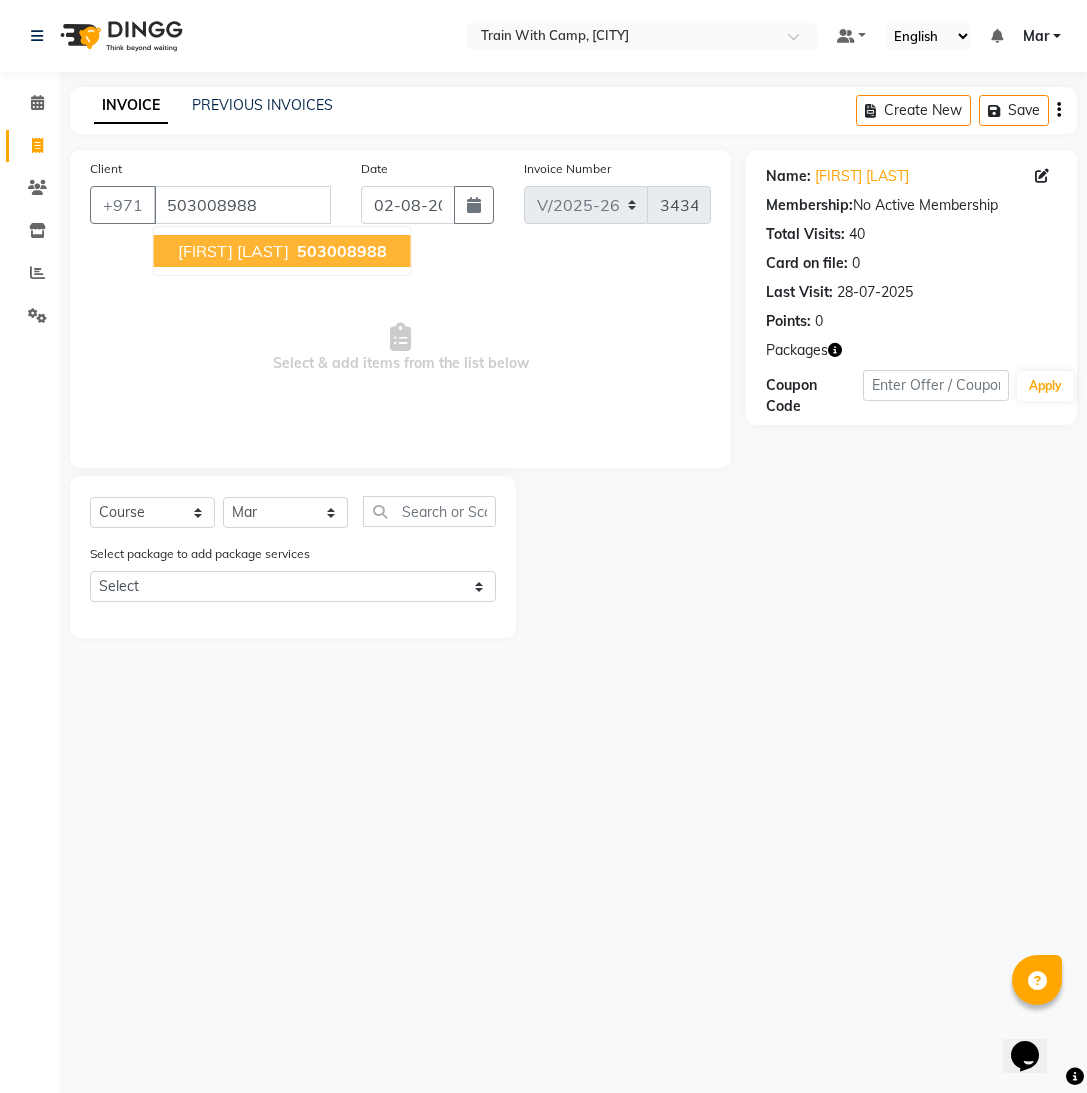 click on "503008988" at bounding box center [340, 251] 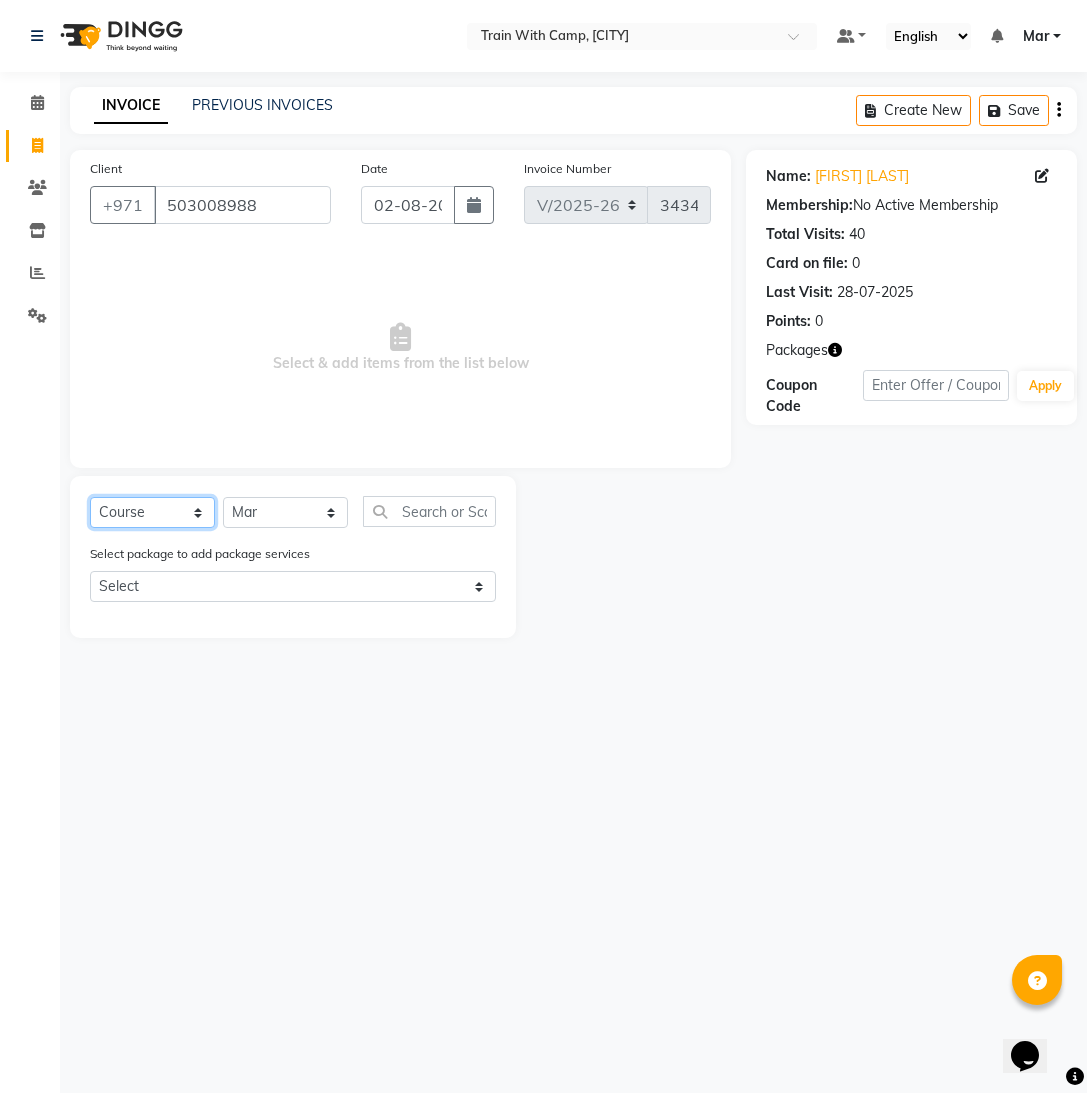 click on "Select  Course  Product  Membership  Package Voucher Prepaid Gift Card" 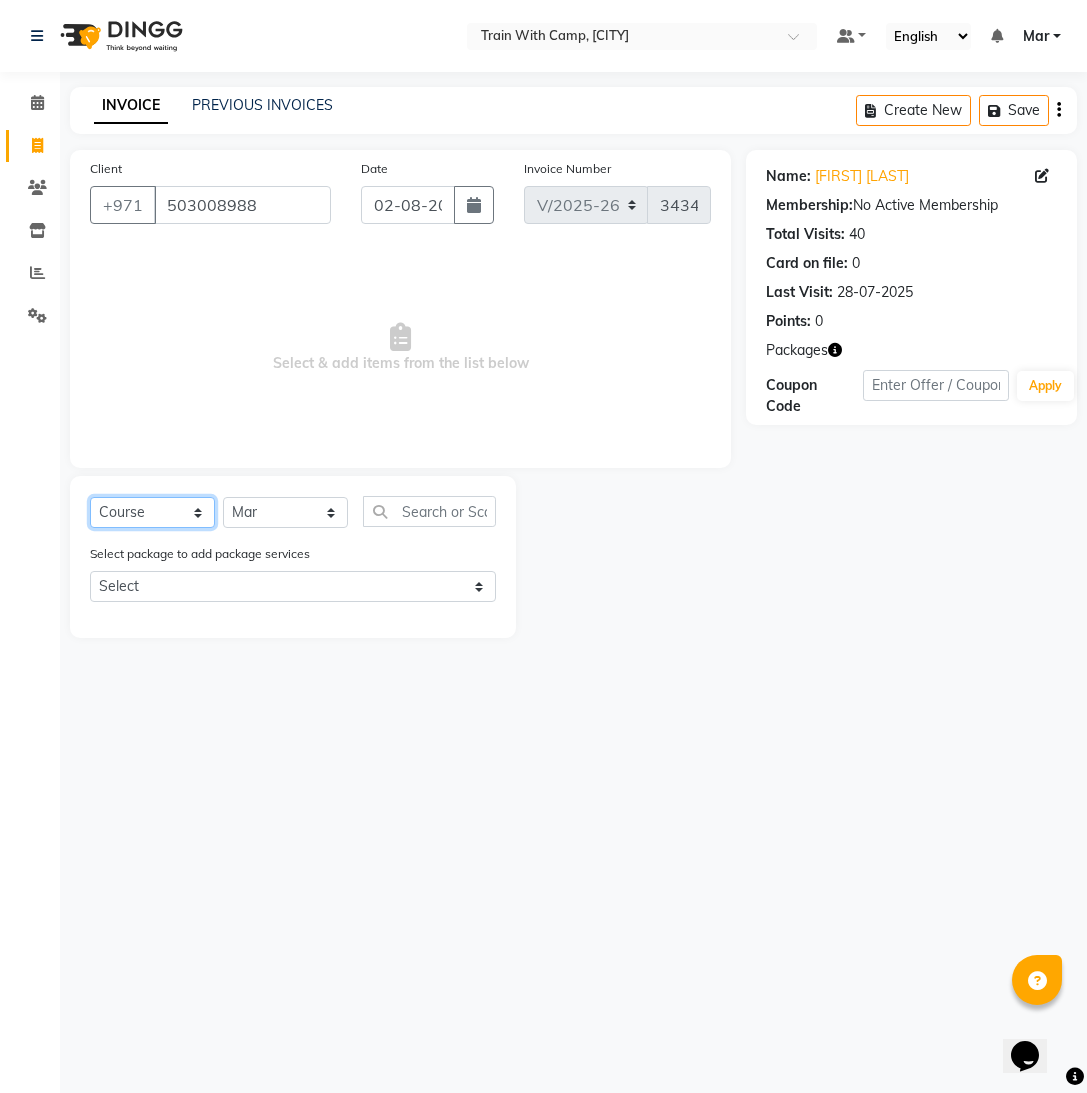 select on "package" 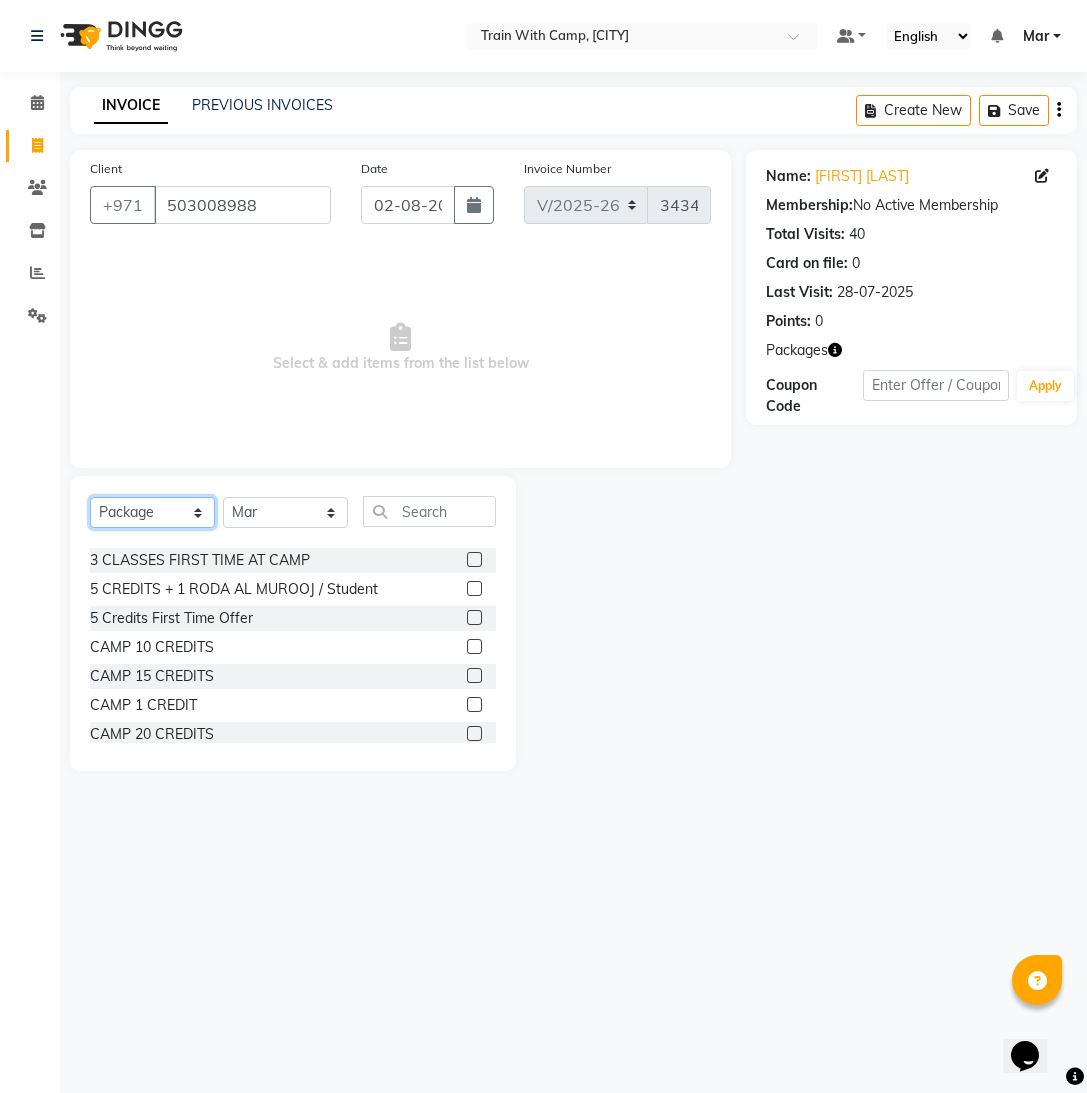 scroll, scrollTop: 65, scrollLeft: 0, axis: vertical 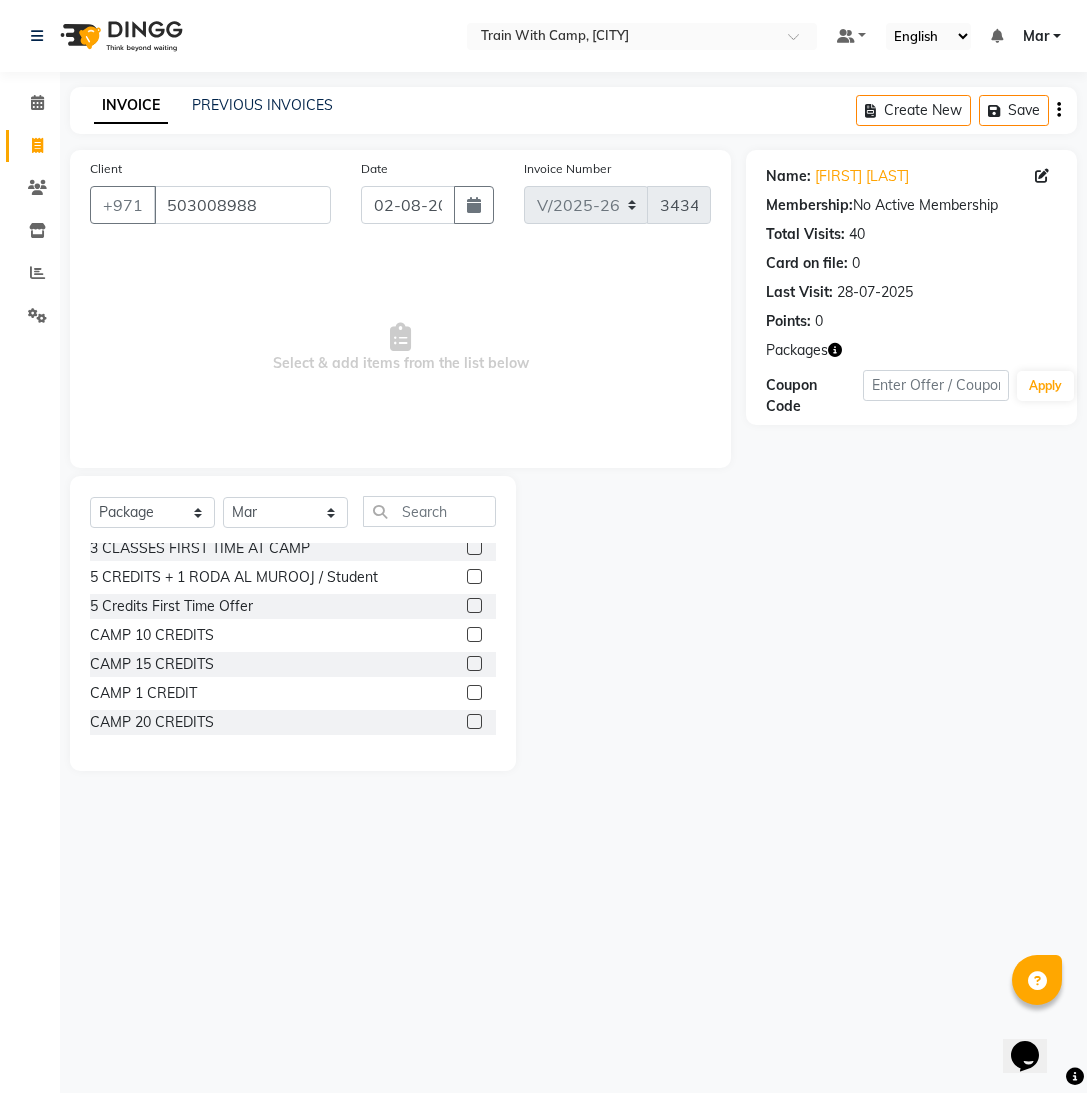 click 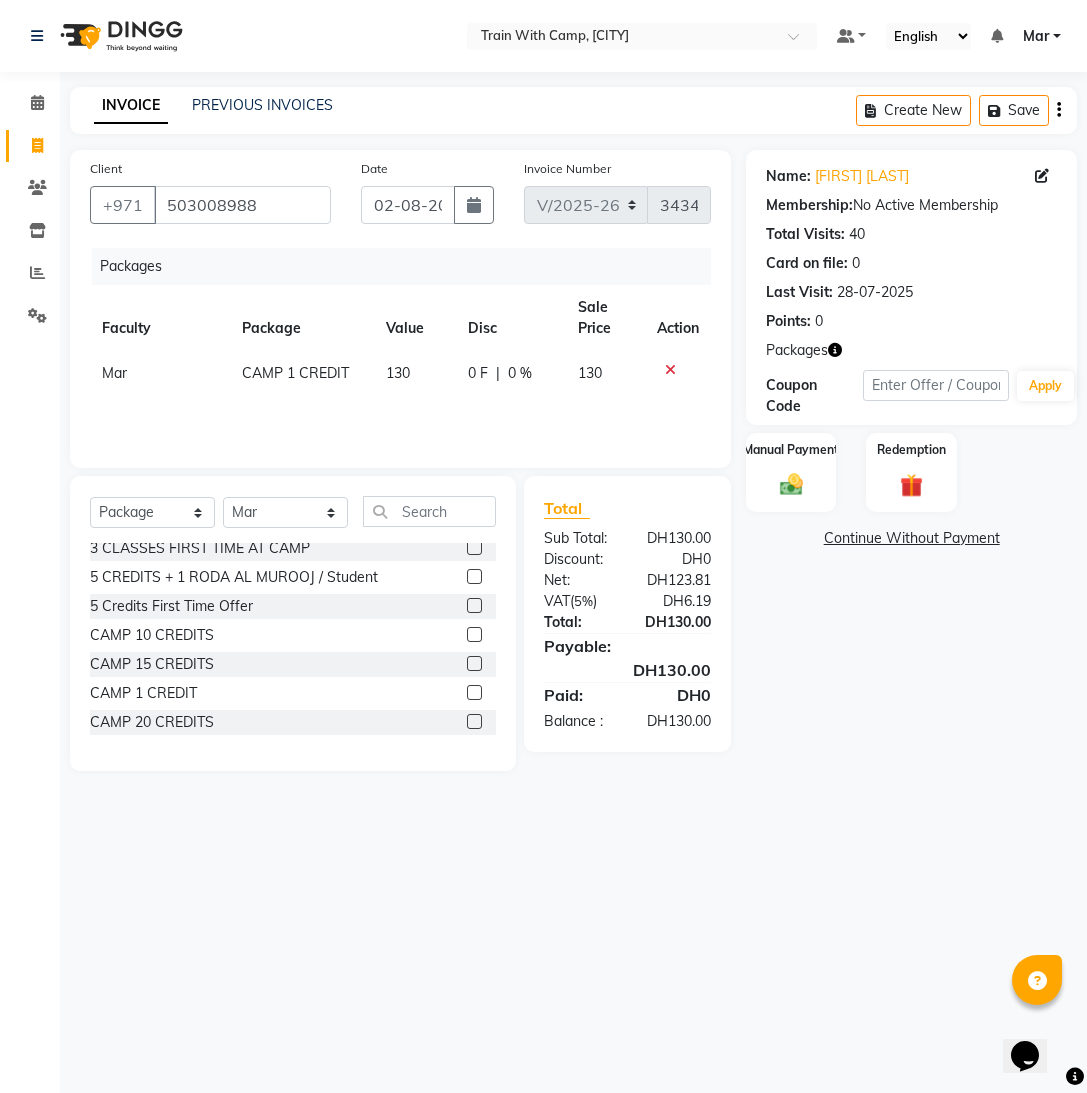 click 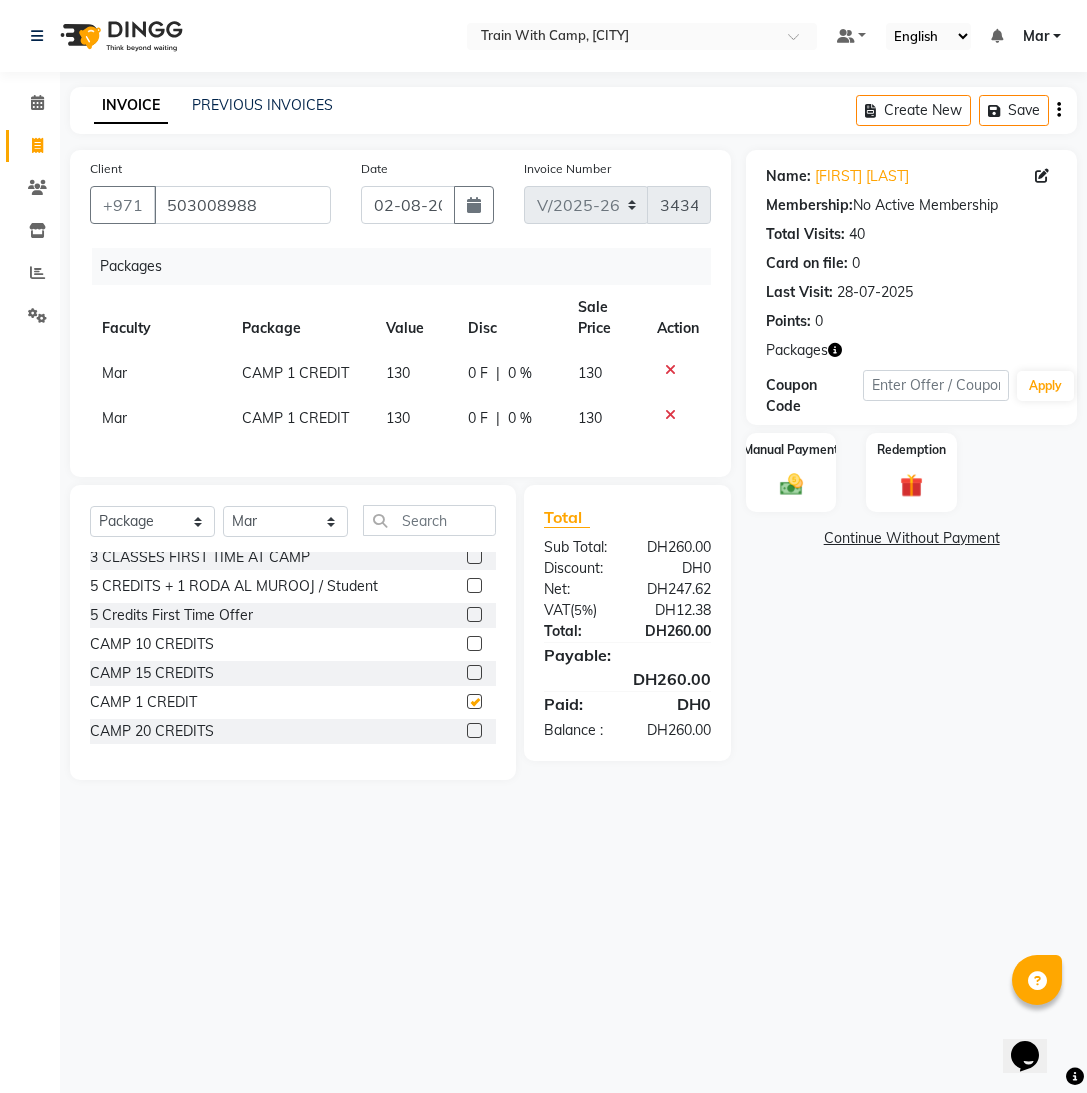 checkbox on "false" 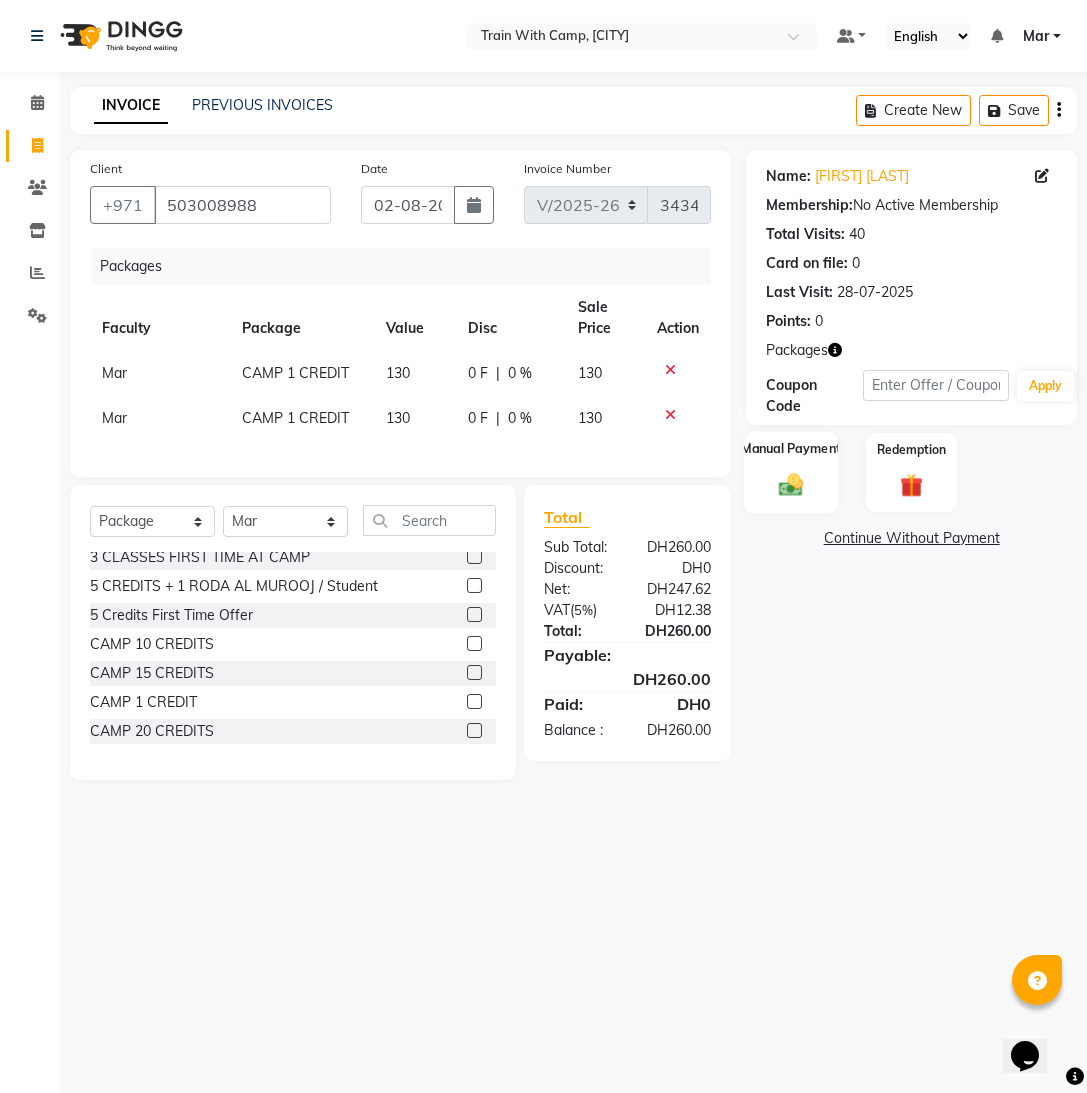 drag, startPoint x: 807, startPoint y: 478, endPoint x: 774, endPoint y: 480, distance: 33.06055 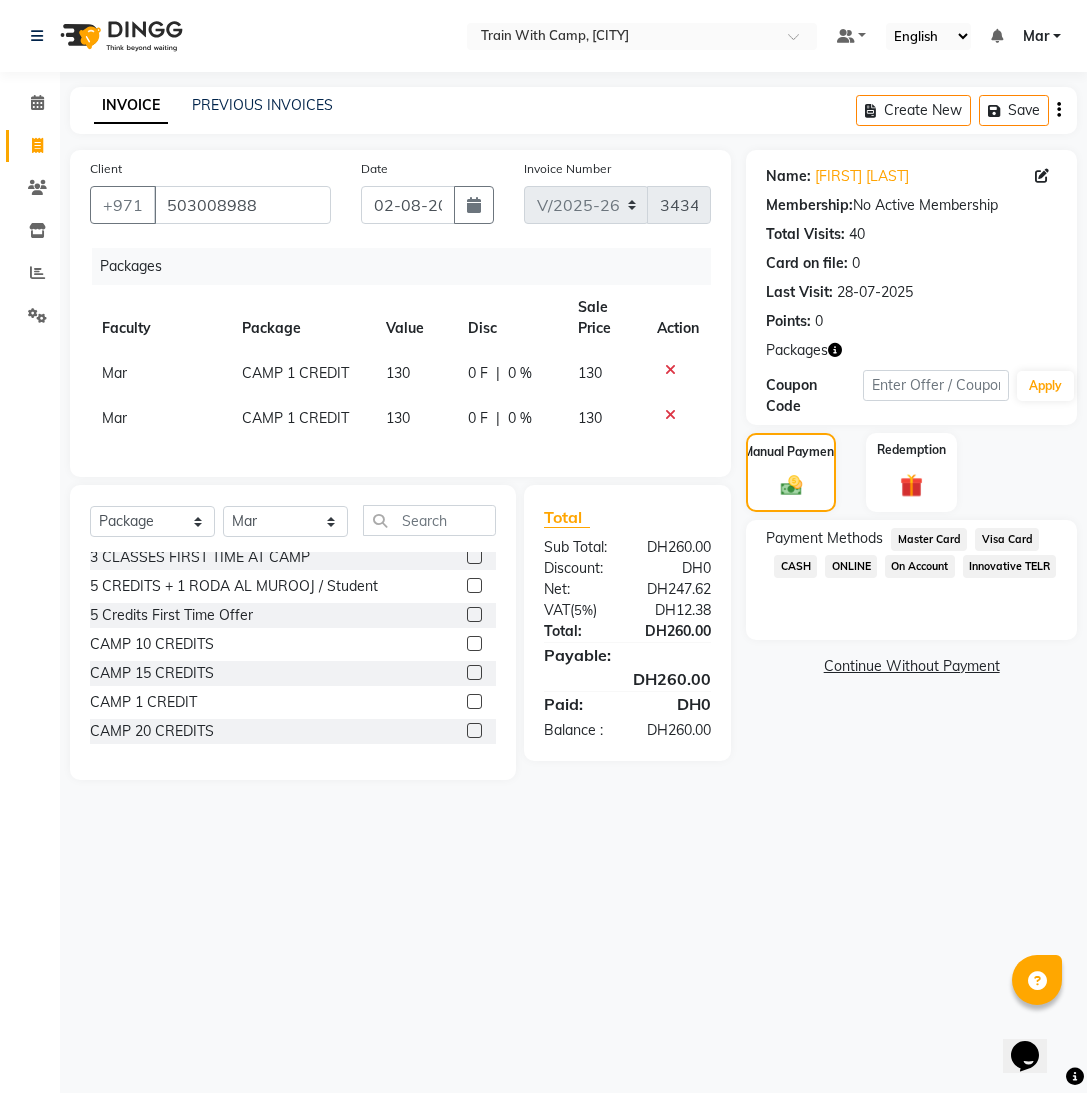 click on "Visa Card" 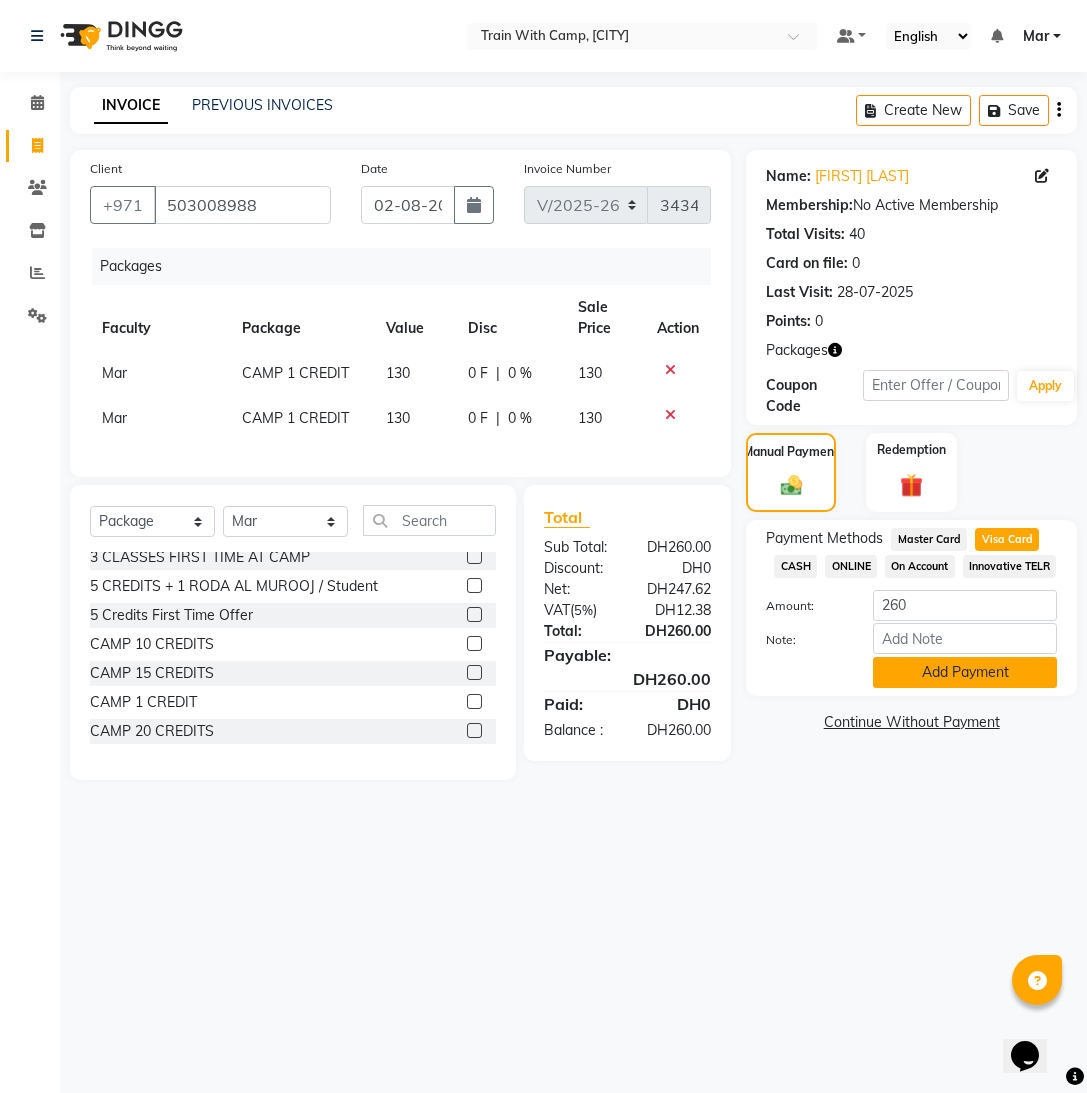click on "Add Payment" 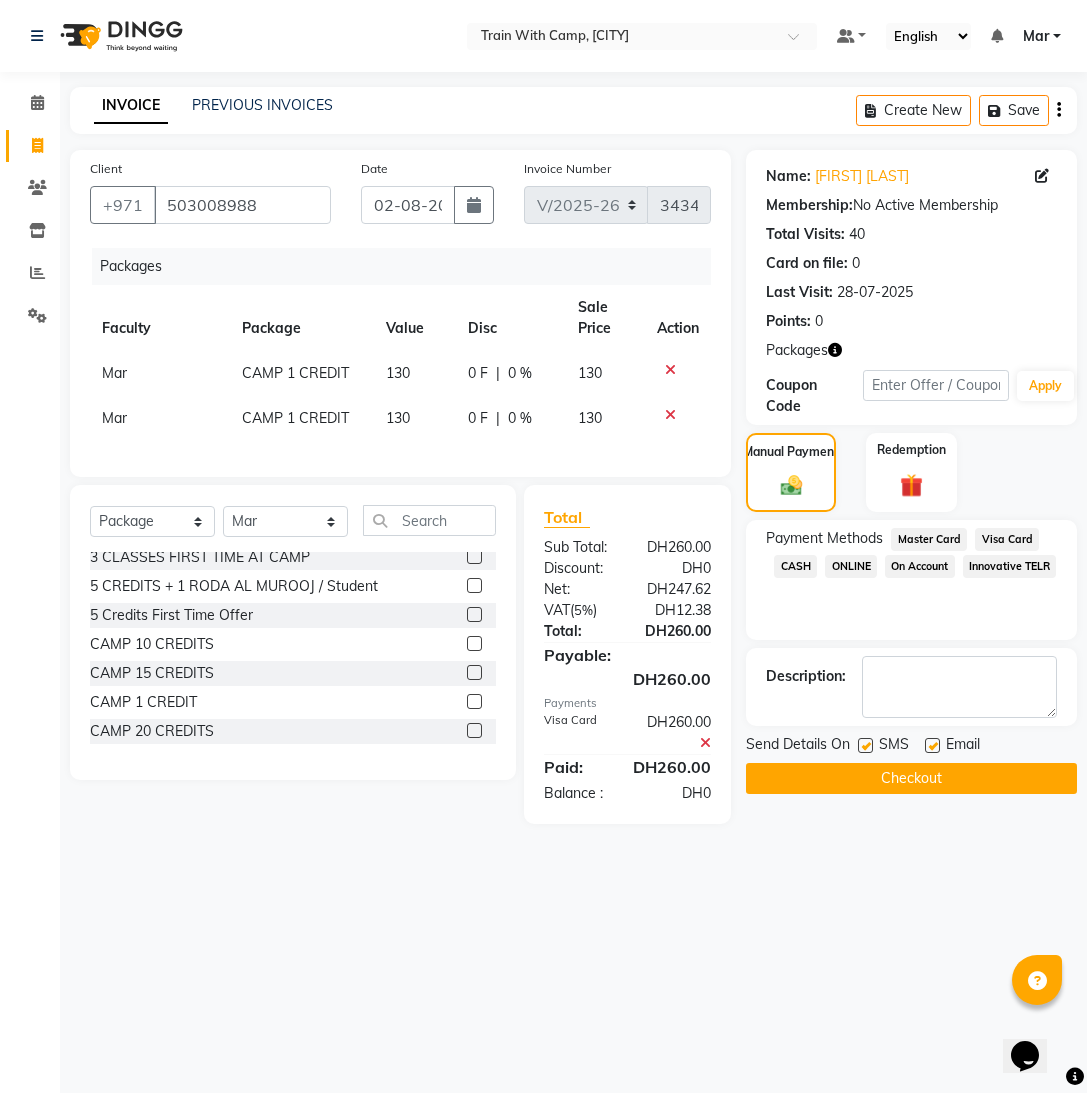 click 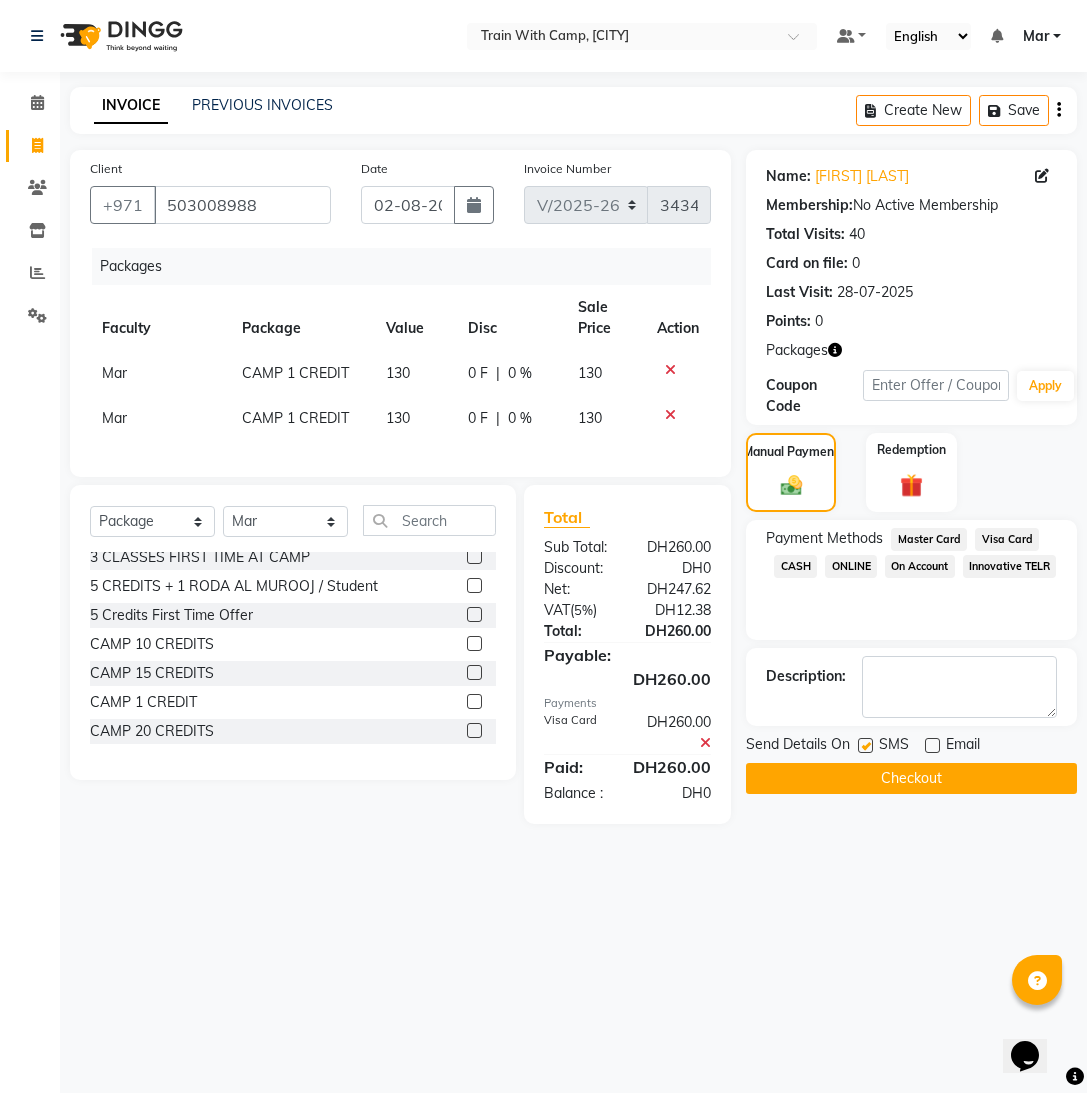 click 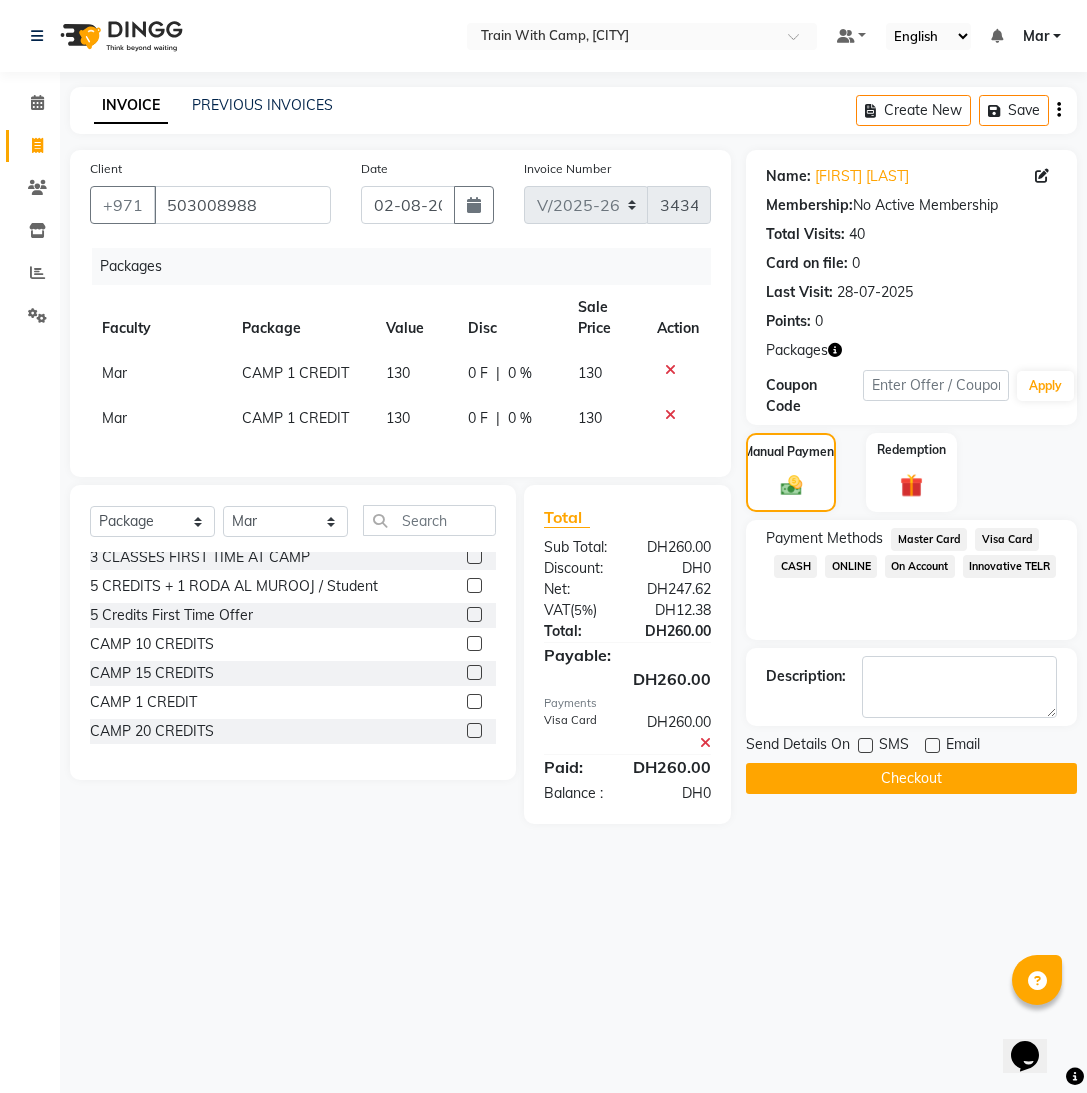 click on "Checkout" 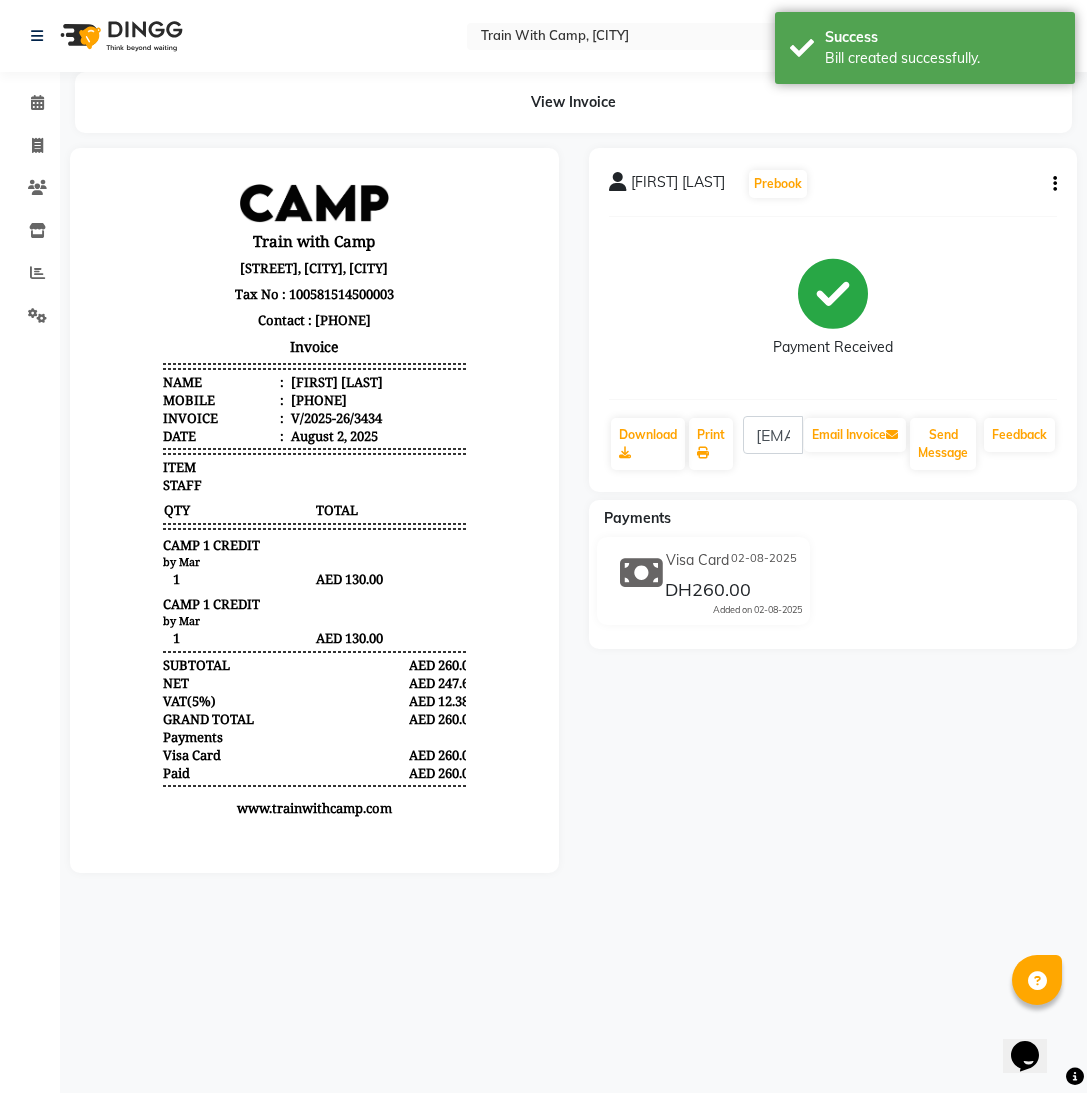 scroll, scrollTop: 0, scrollLeft: 0, axis: both 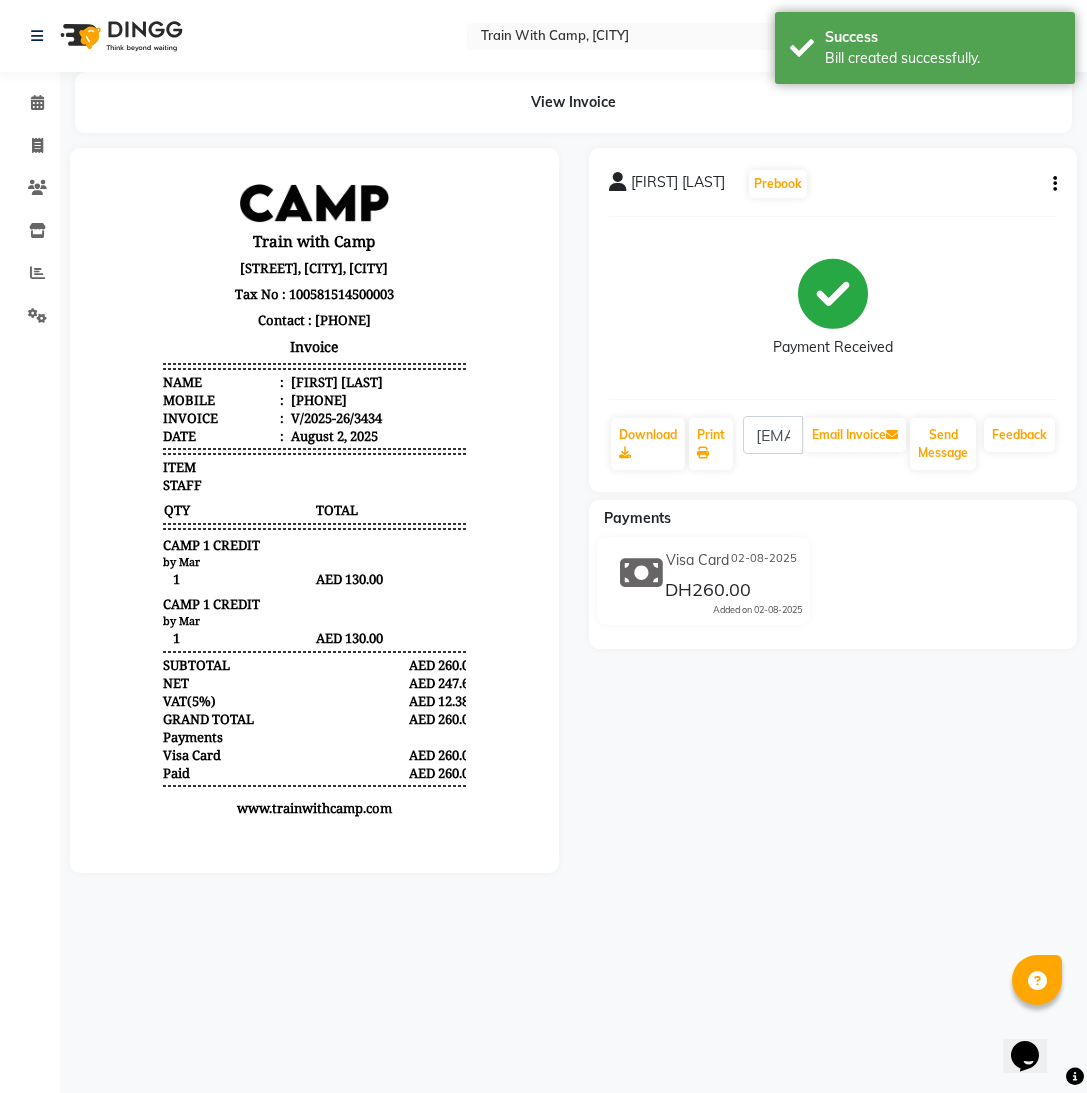 drag, startPoint x: 685, startPoint y: 189, endPoint x: 645, endPoint y: 187, distance: 40.04997 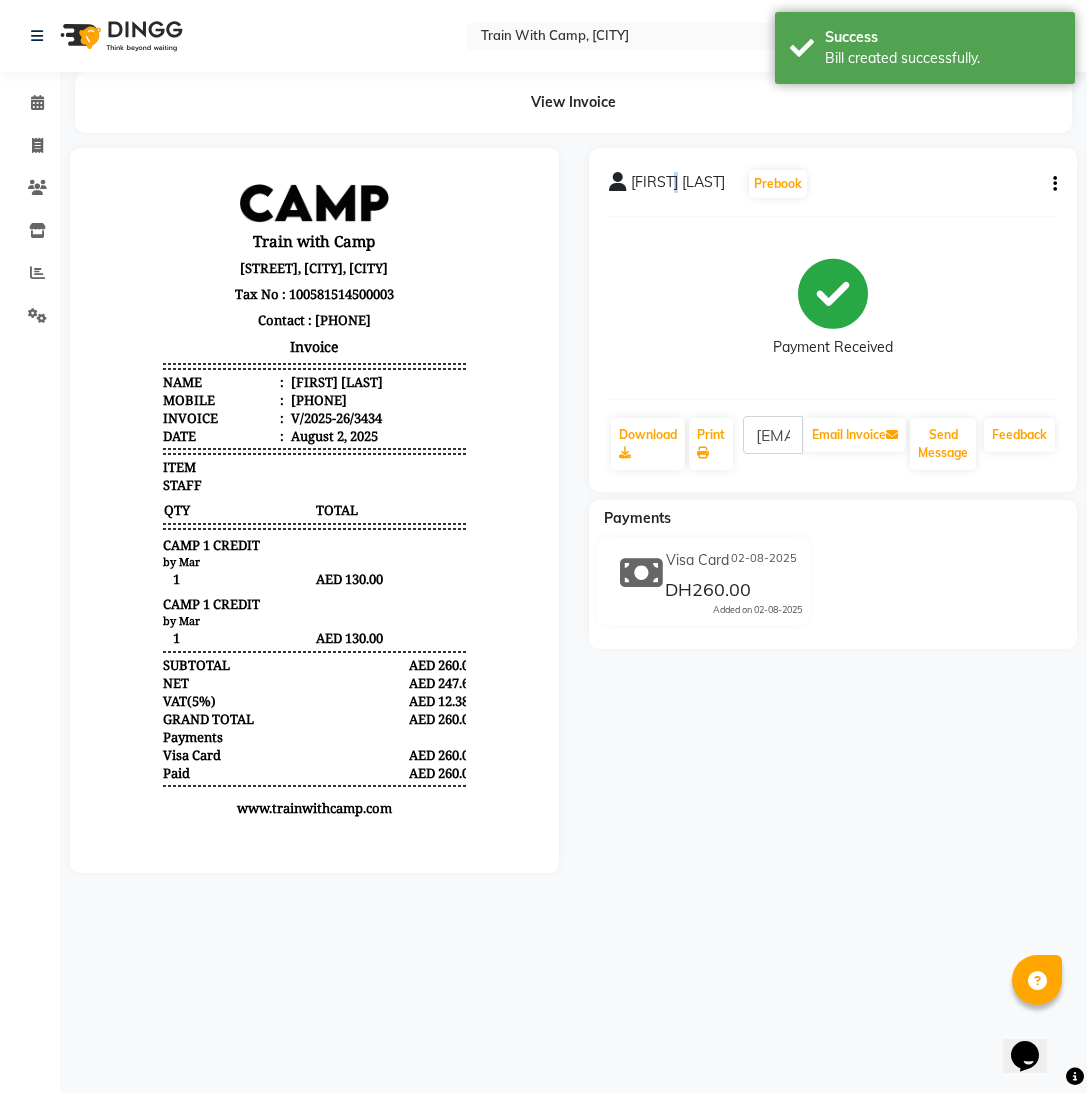 drag, startPoint x: 632, startPoint y: 182, endPoint x: 752, endPoint y: 181, distance: 120.004166 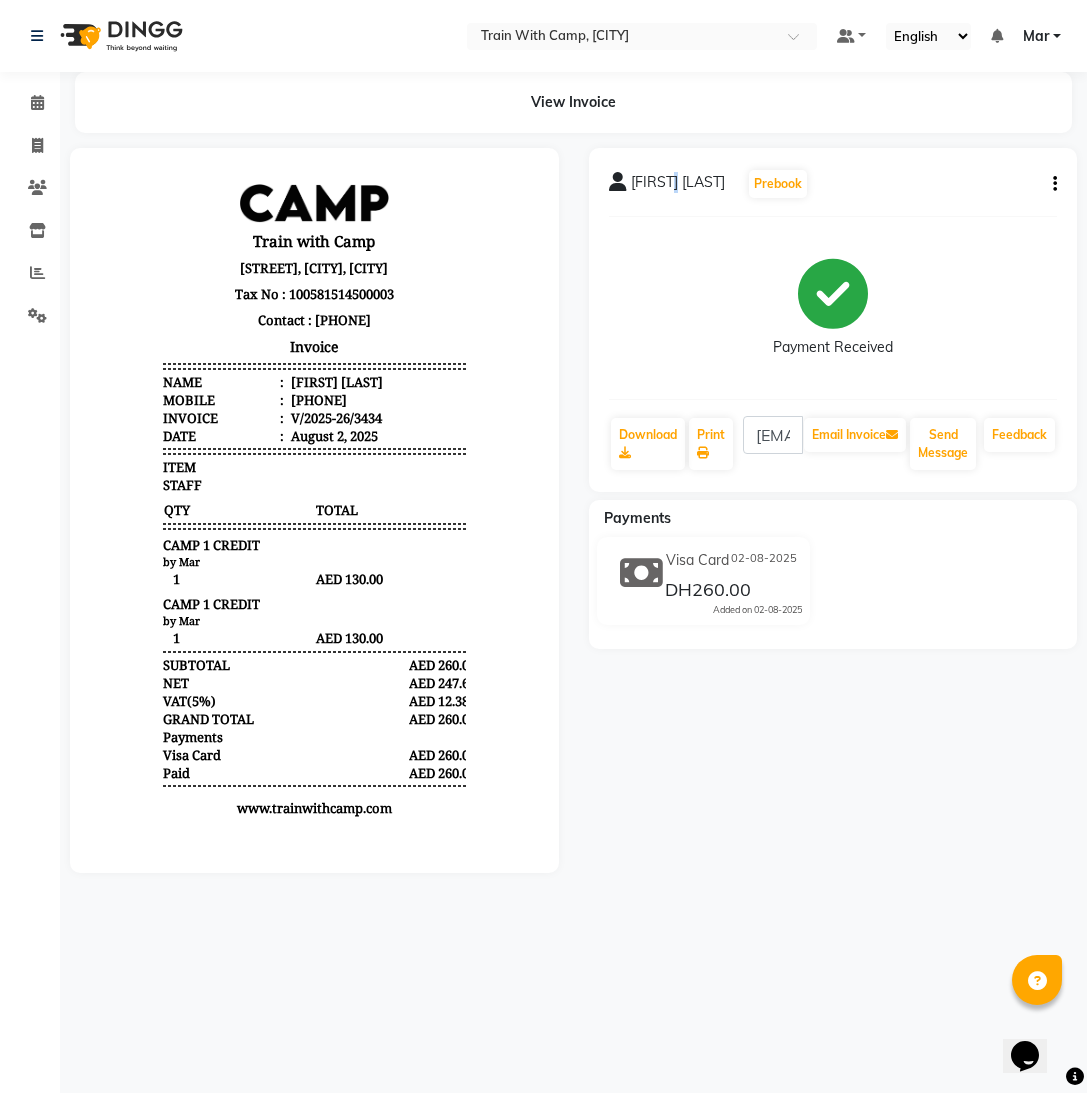 copy on "Hassnaa Aitoufkir" 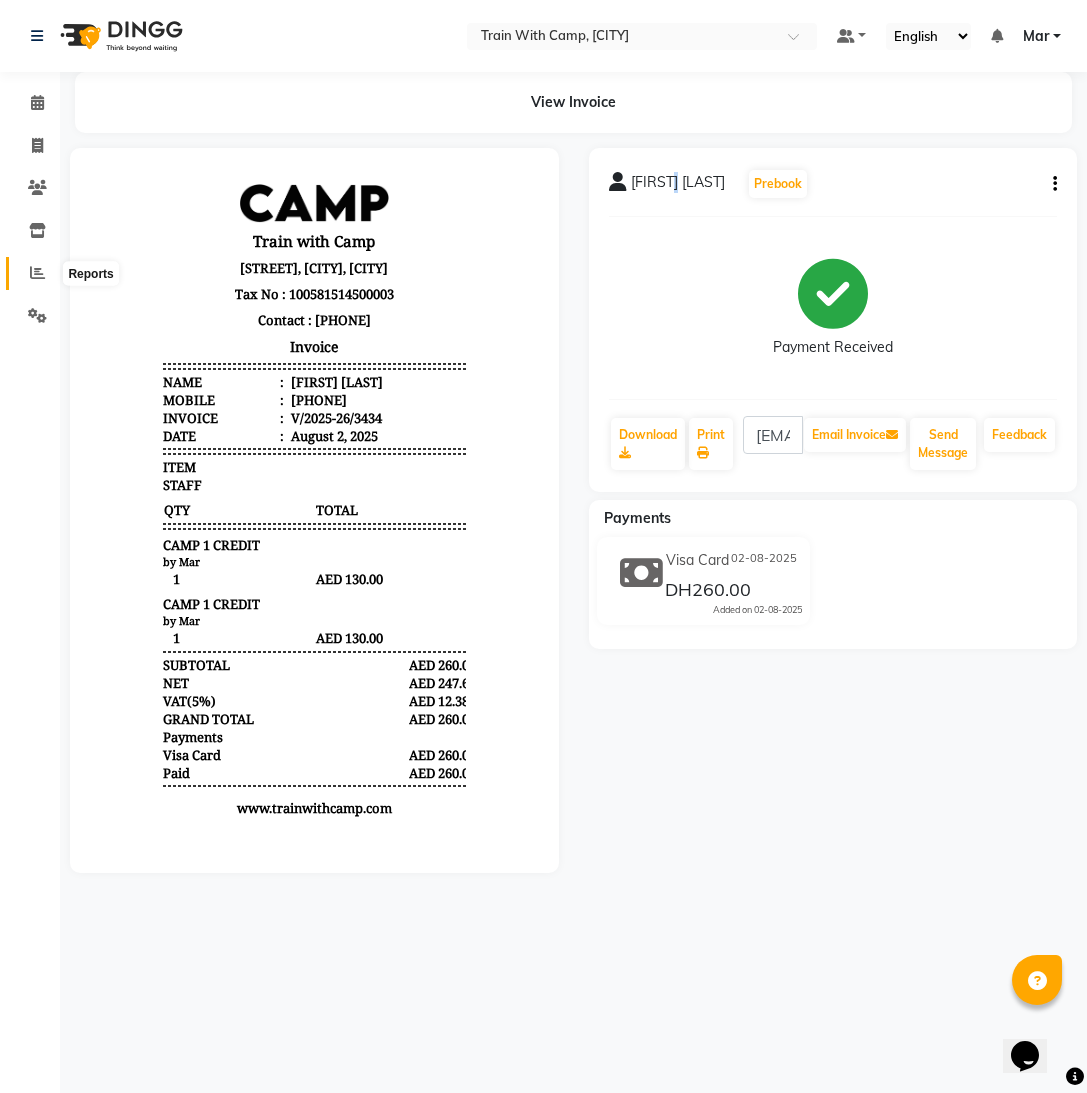 click 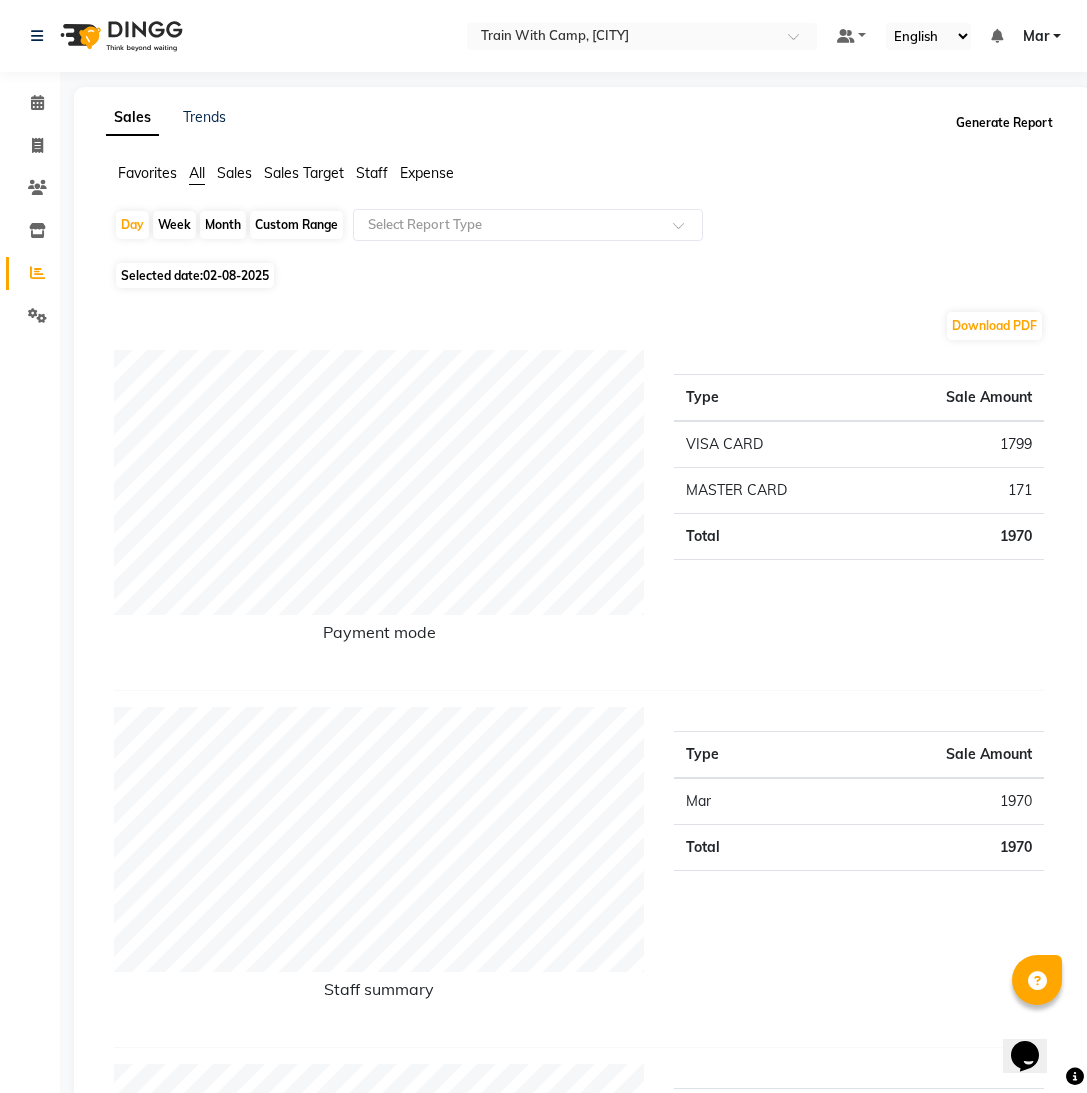 click on "Generate Report" 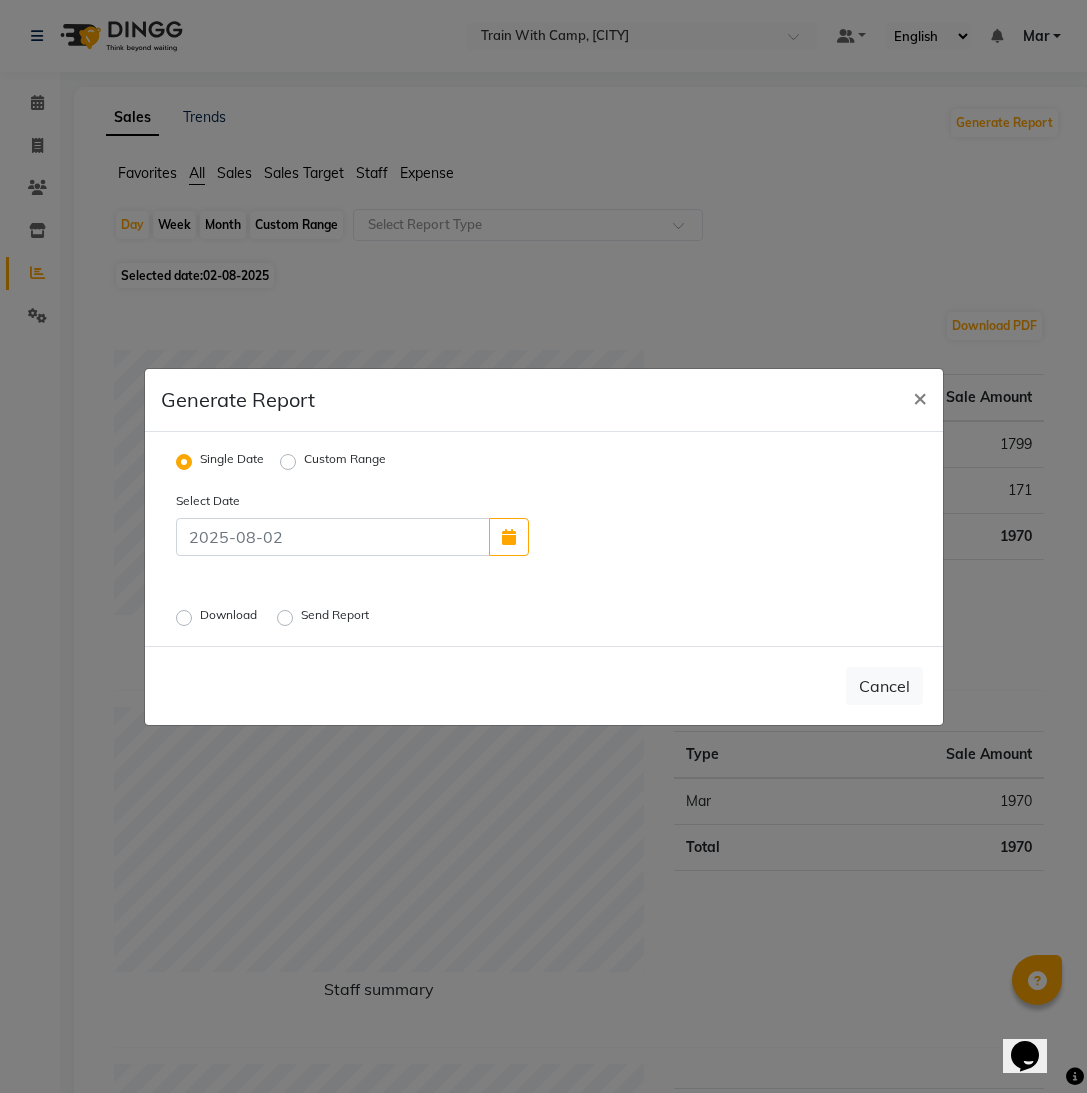 click on "Download" 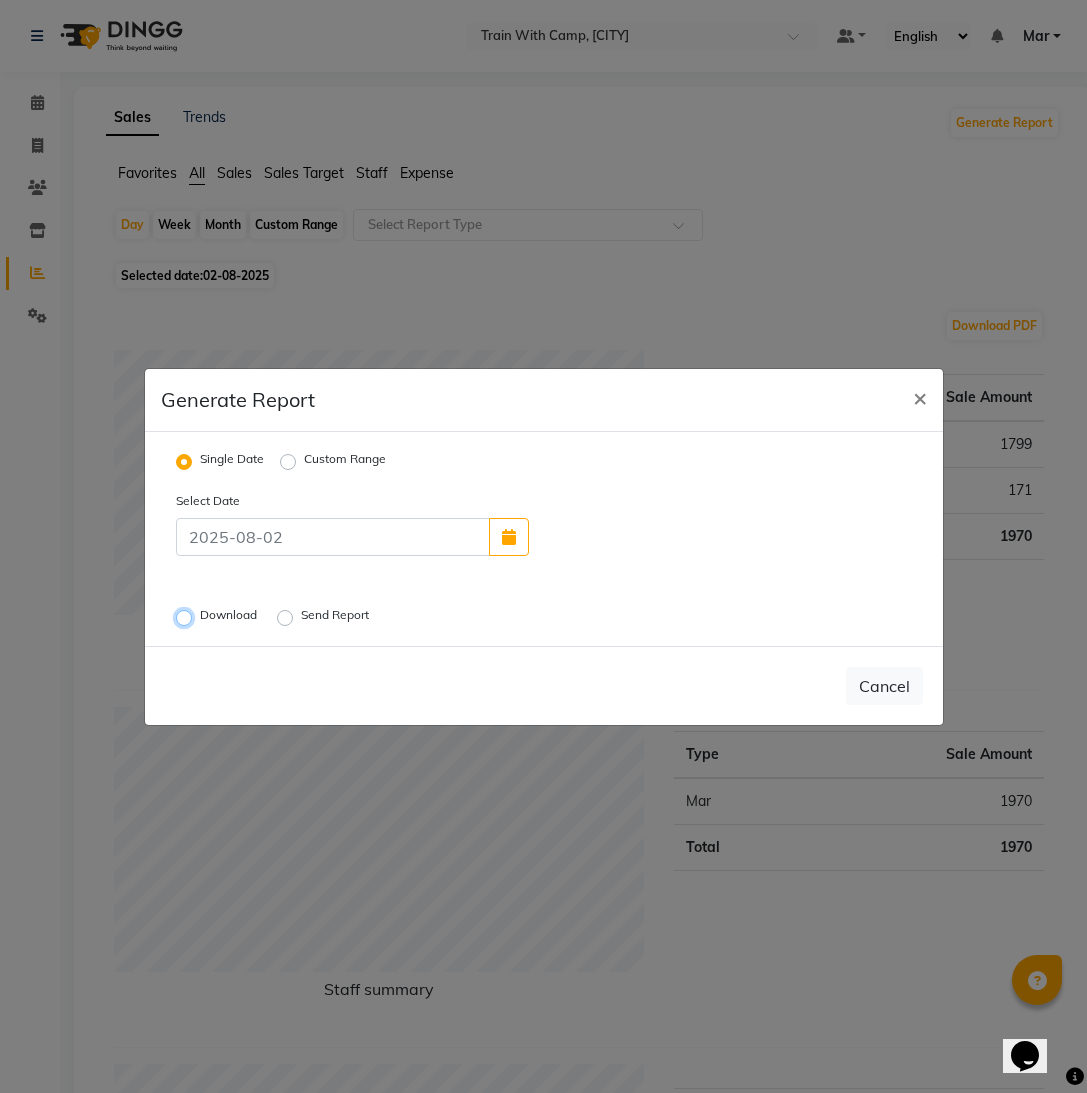 click on "Download" at bounding box center [187, 617] 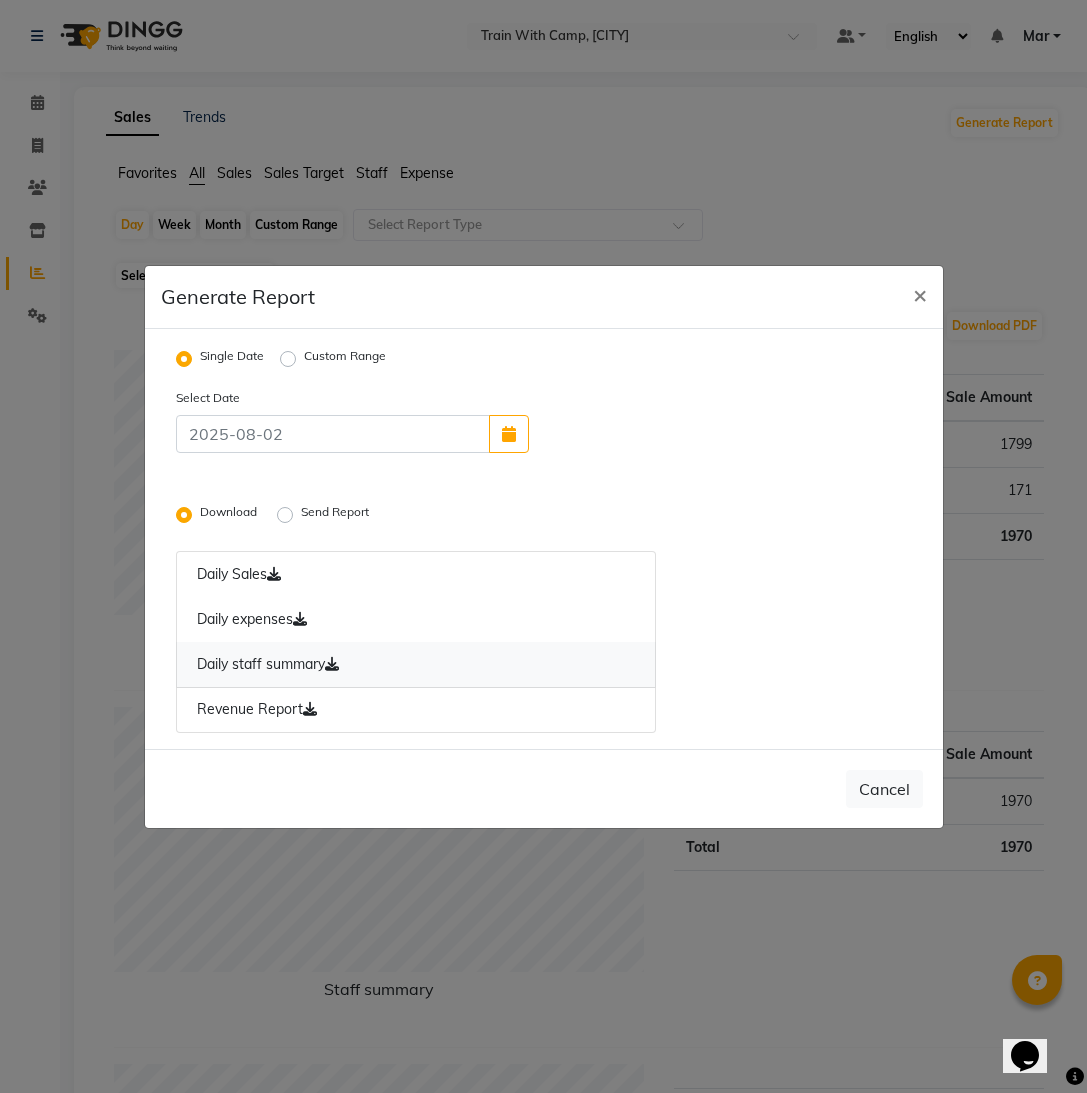 click on "Daily staff summary" 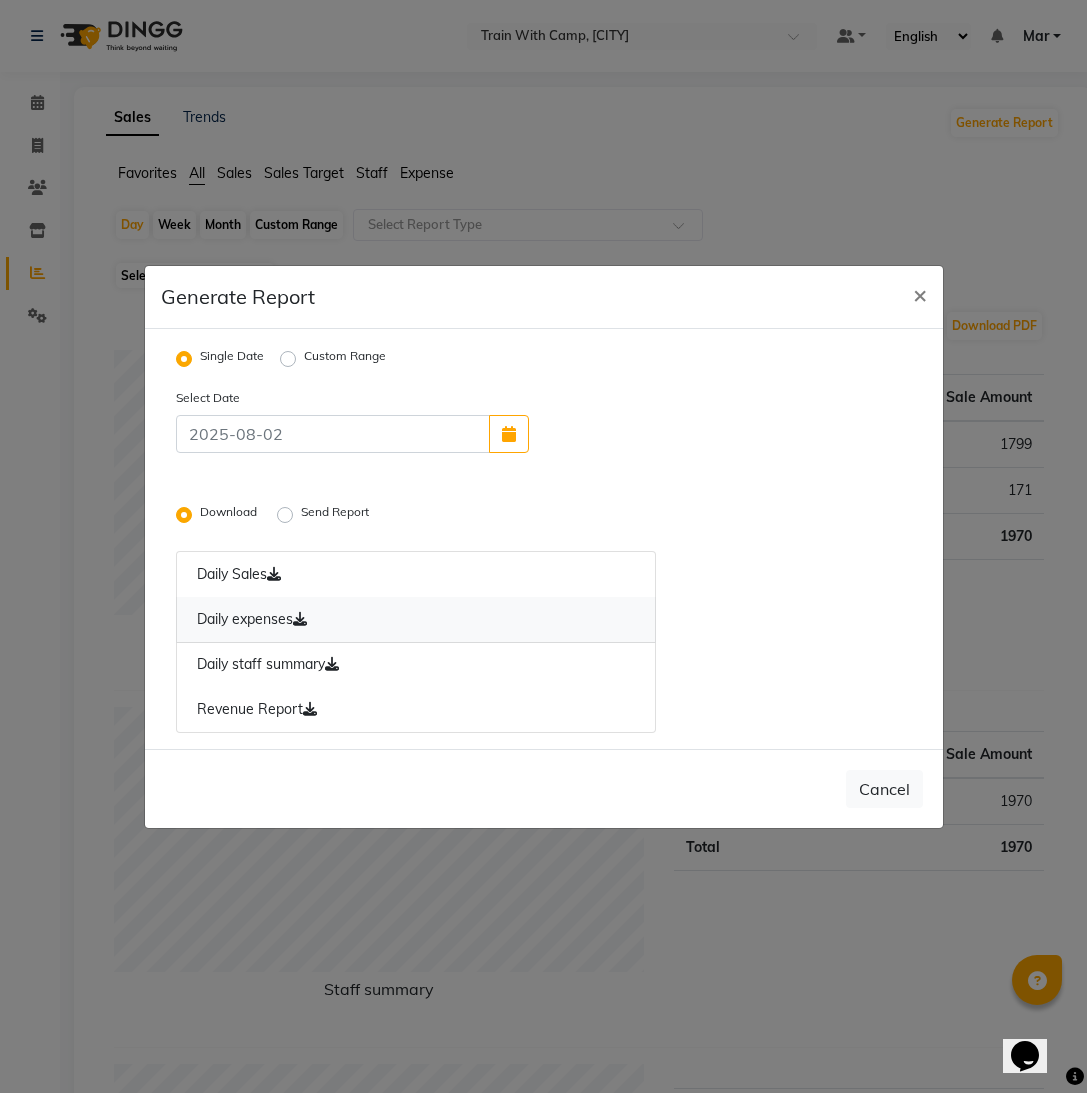 click on "Daily expenses" 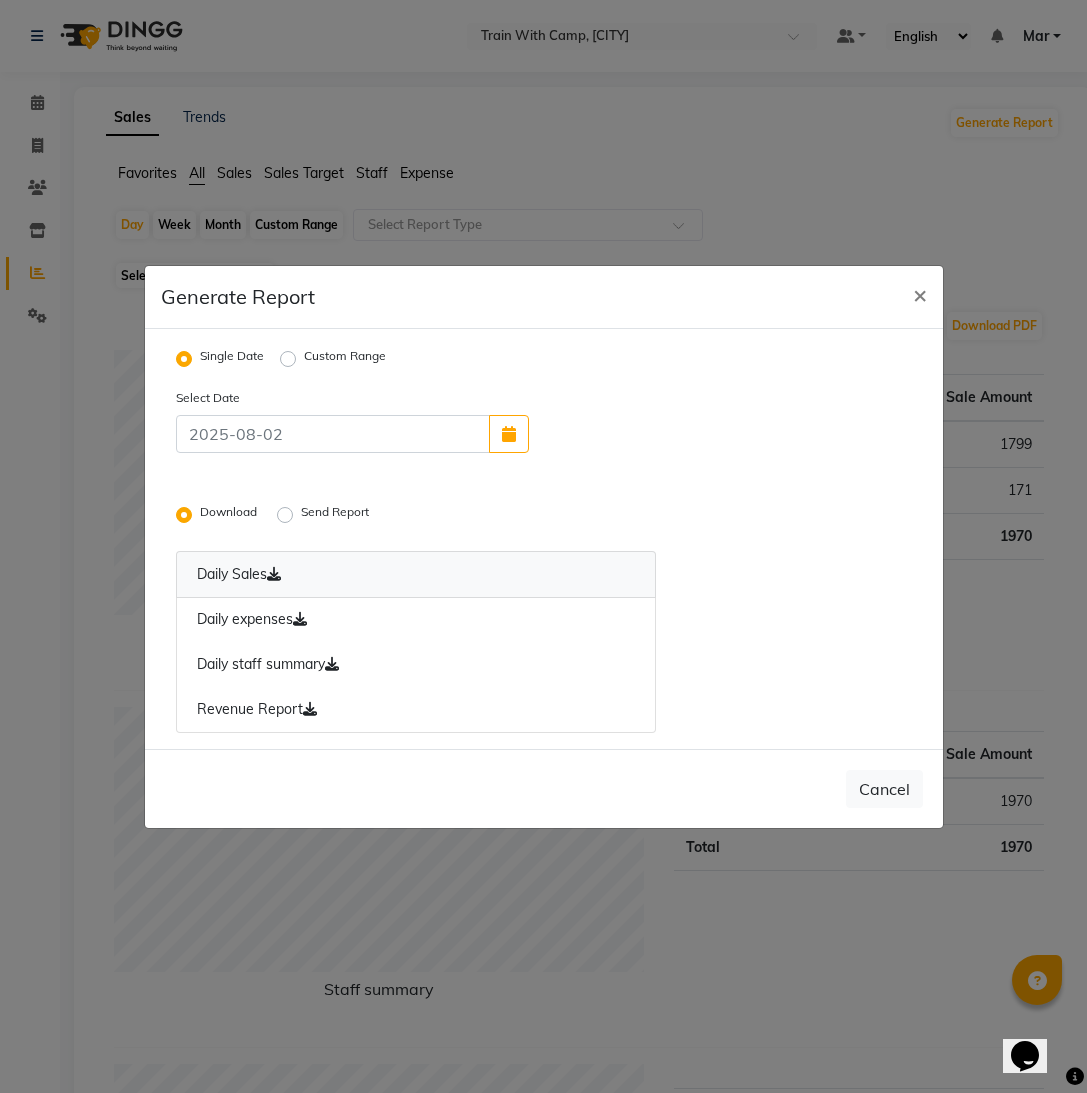 click on "Daily Sales" 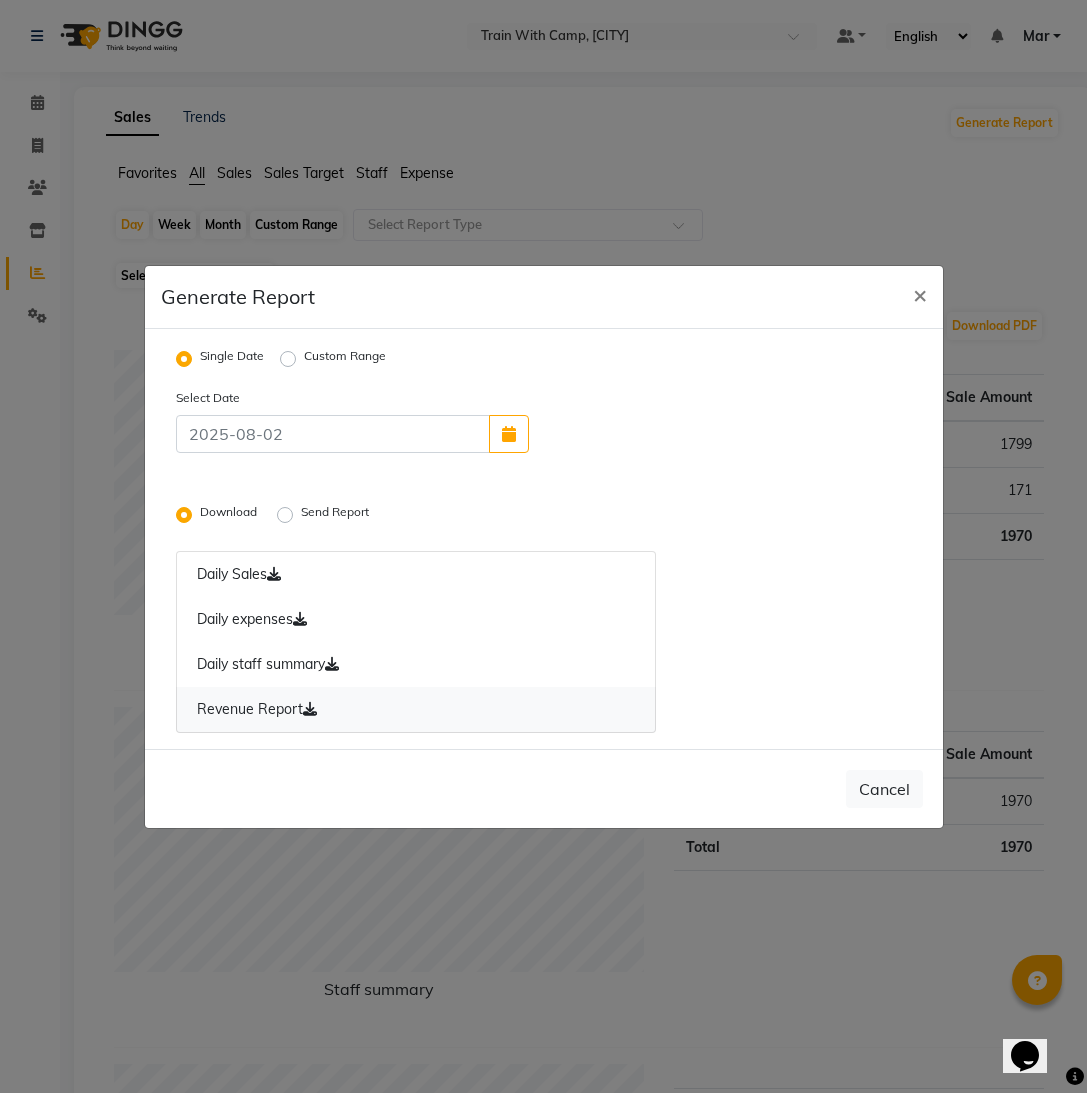 click on "Revenue Report" 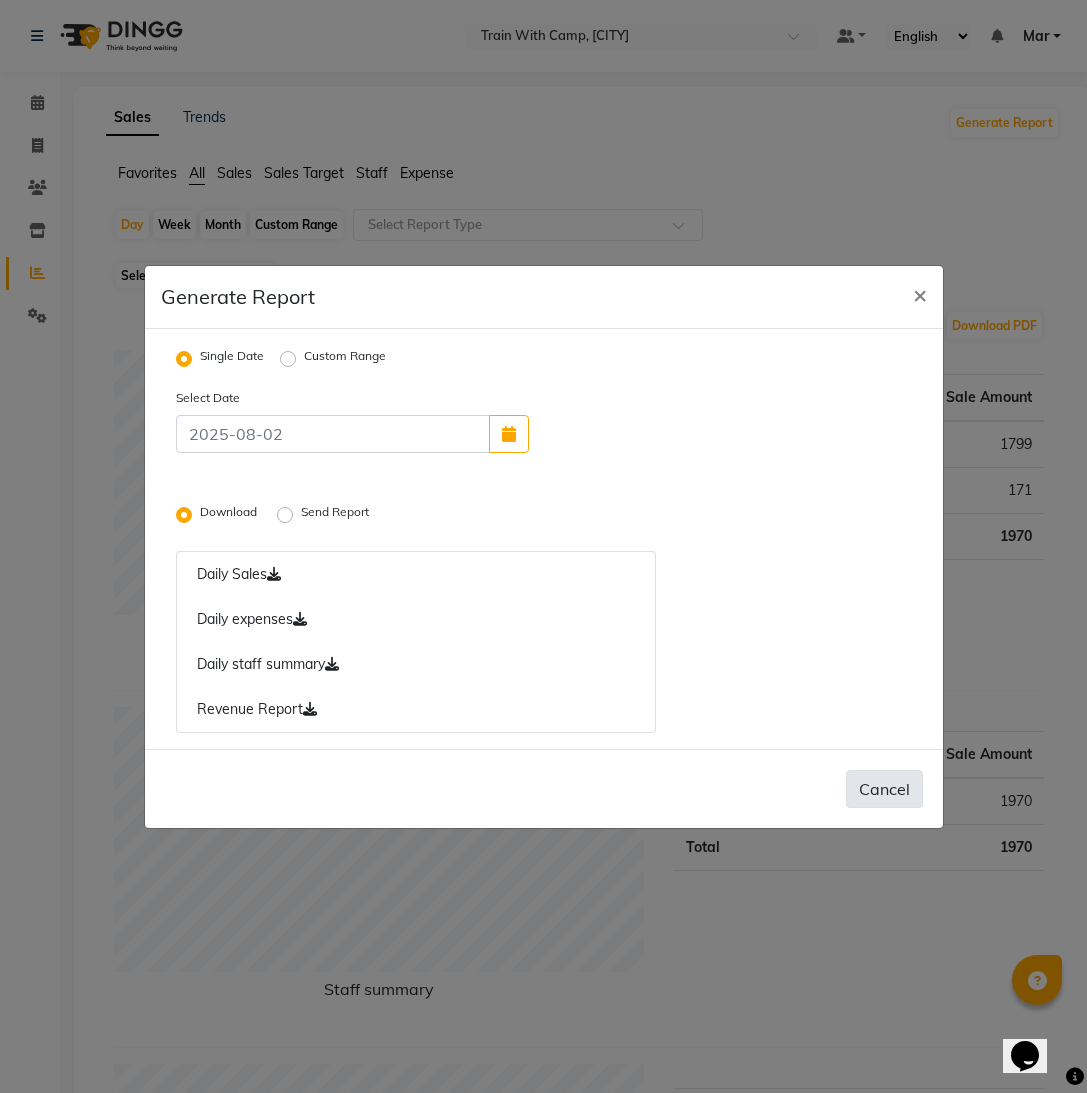 click on "Cancel" 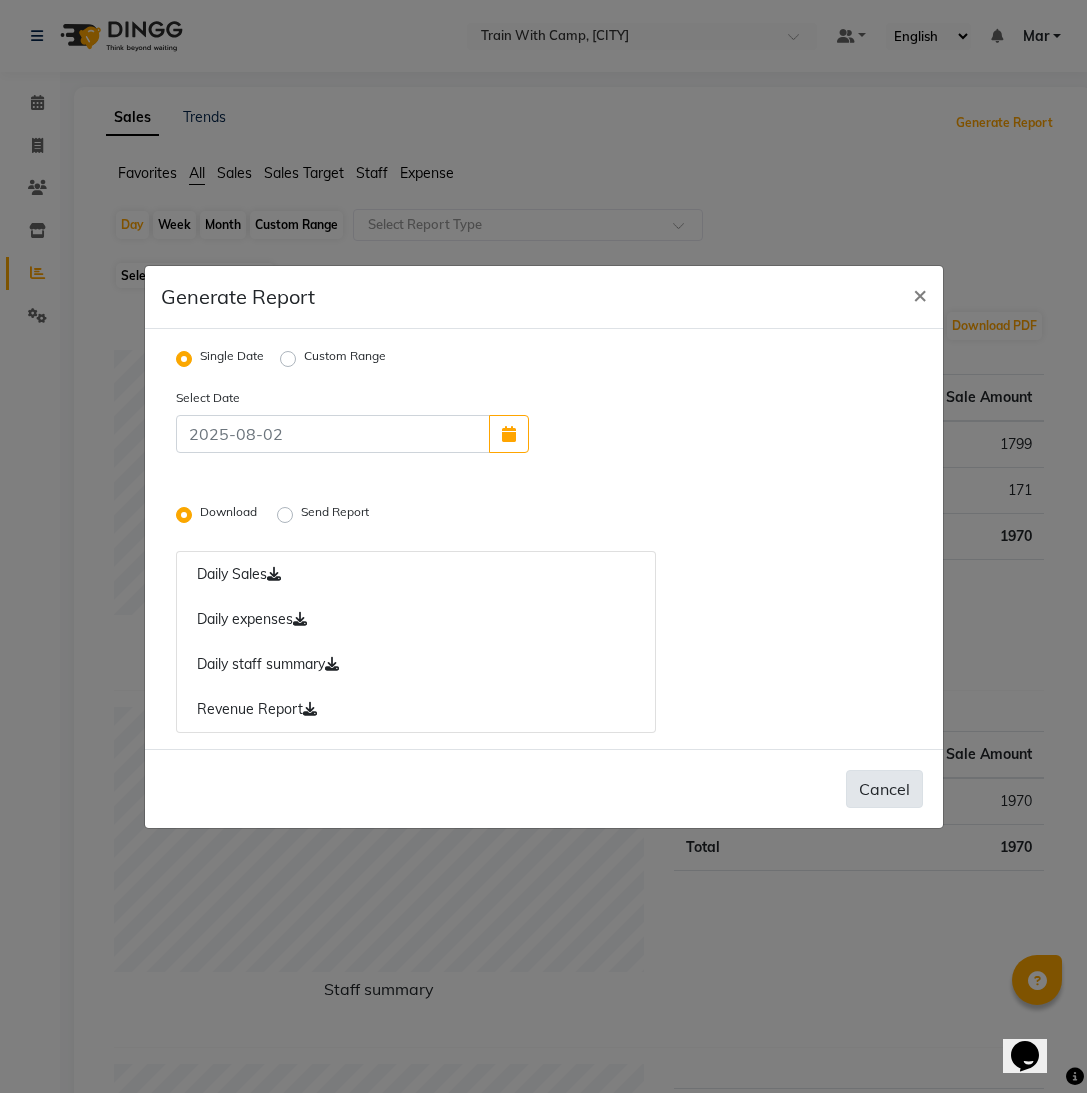 radio on "false" 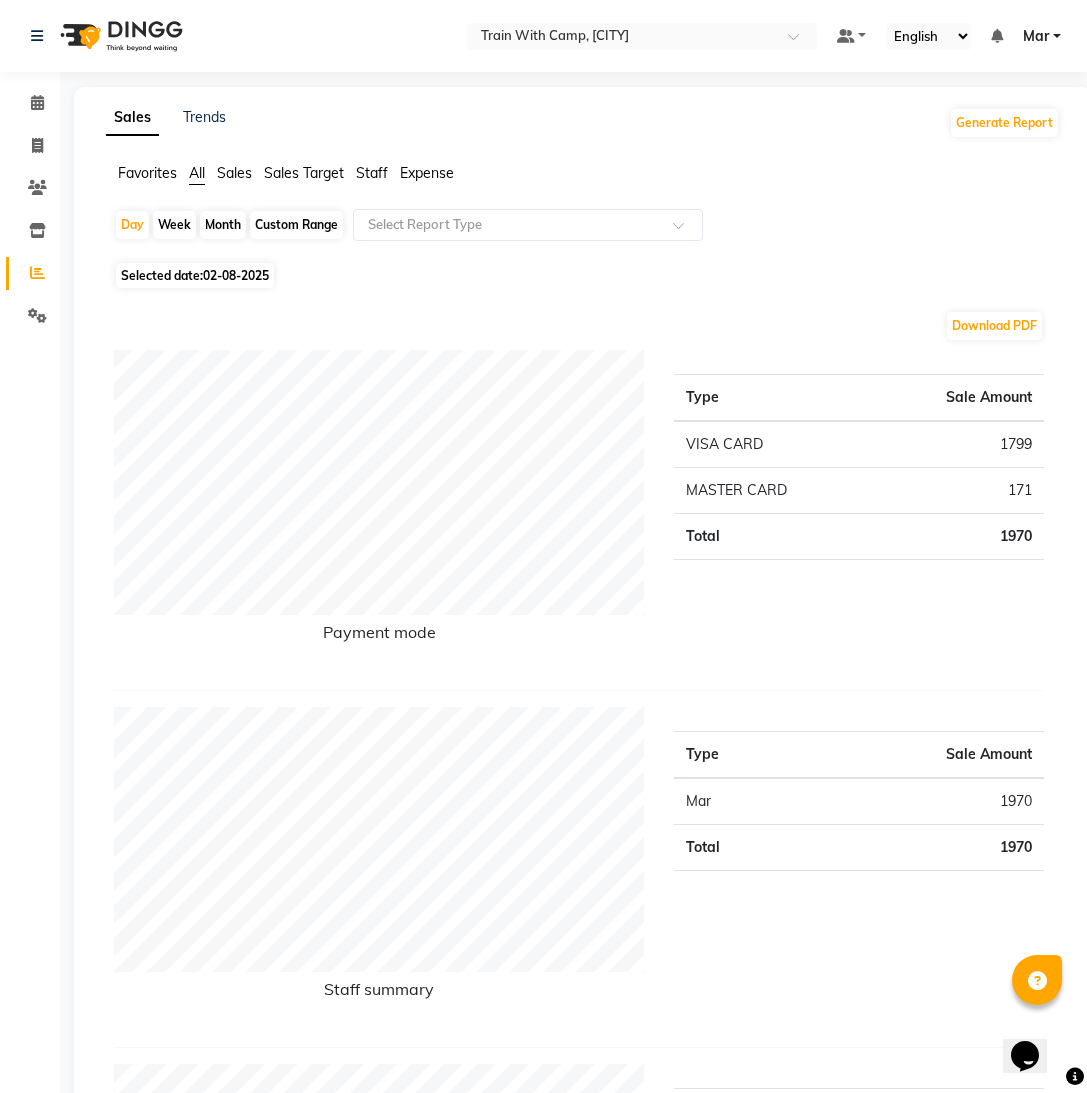 click on "Mar" at bounding box center [1042, 36] 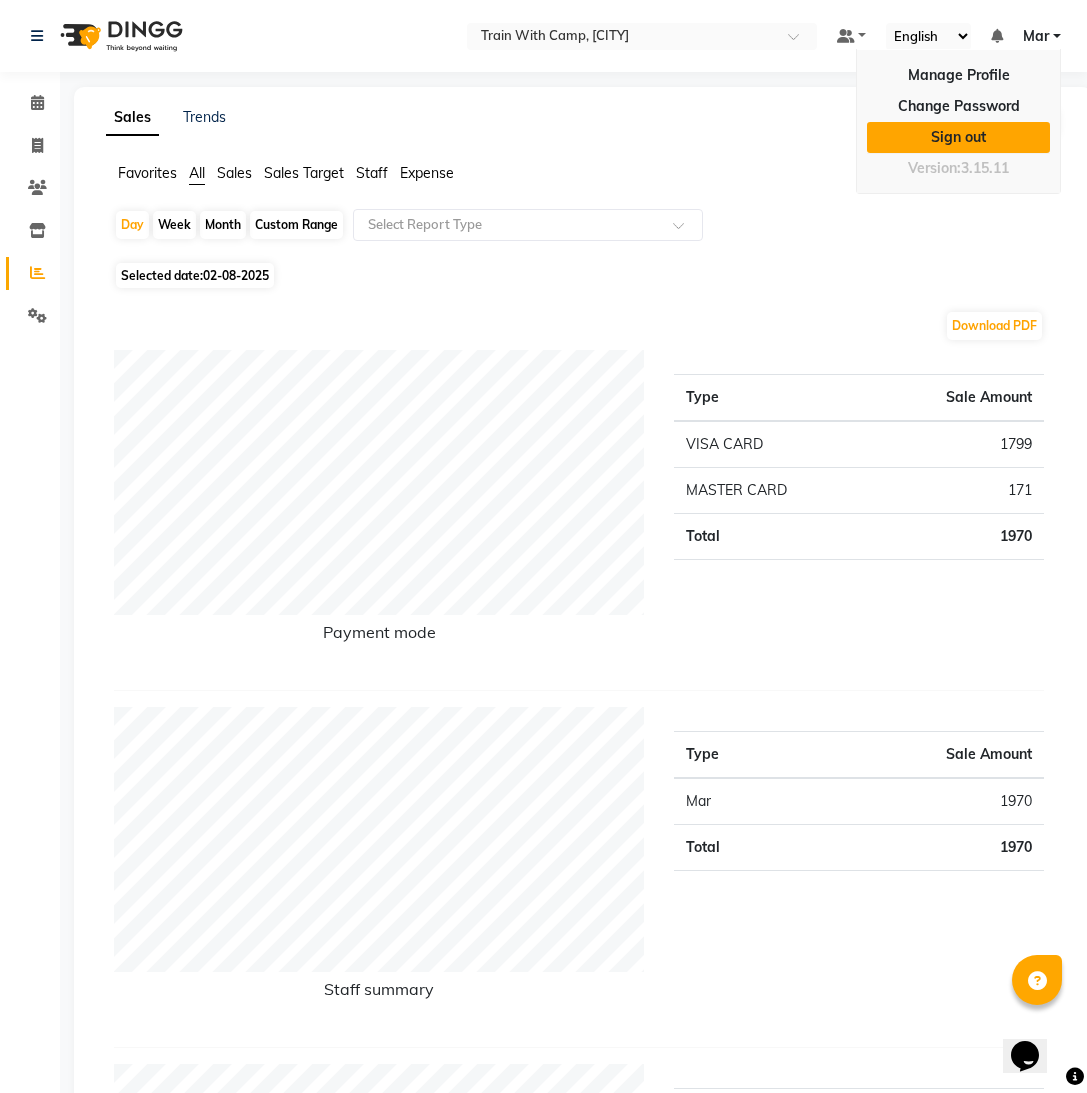 click on "Sign out" at bounding box center [958, 137] 